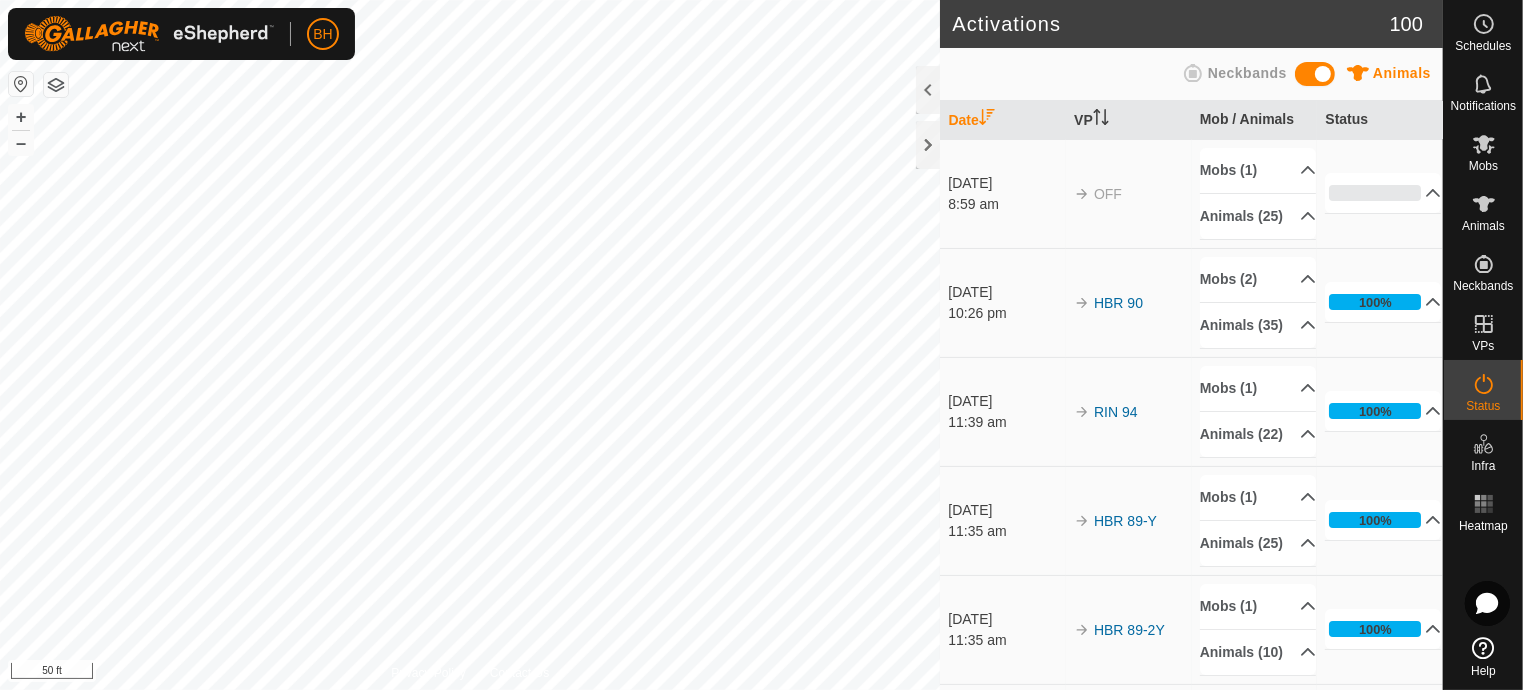 scroll, scrollTop: 0, scrollLeft: 0, axis: both 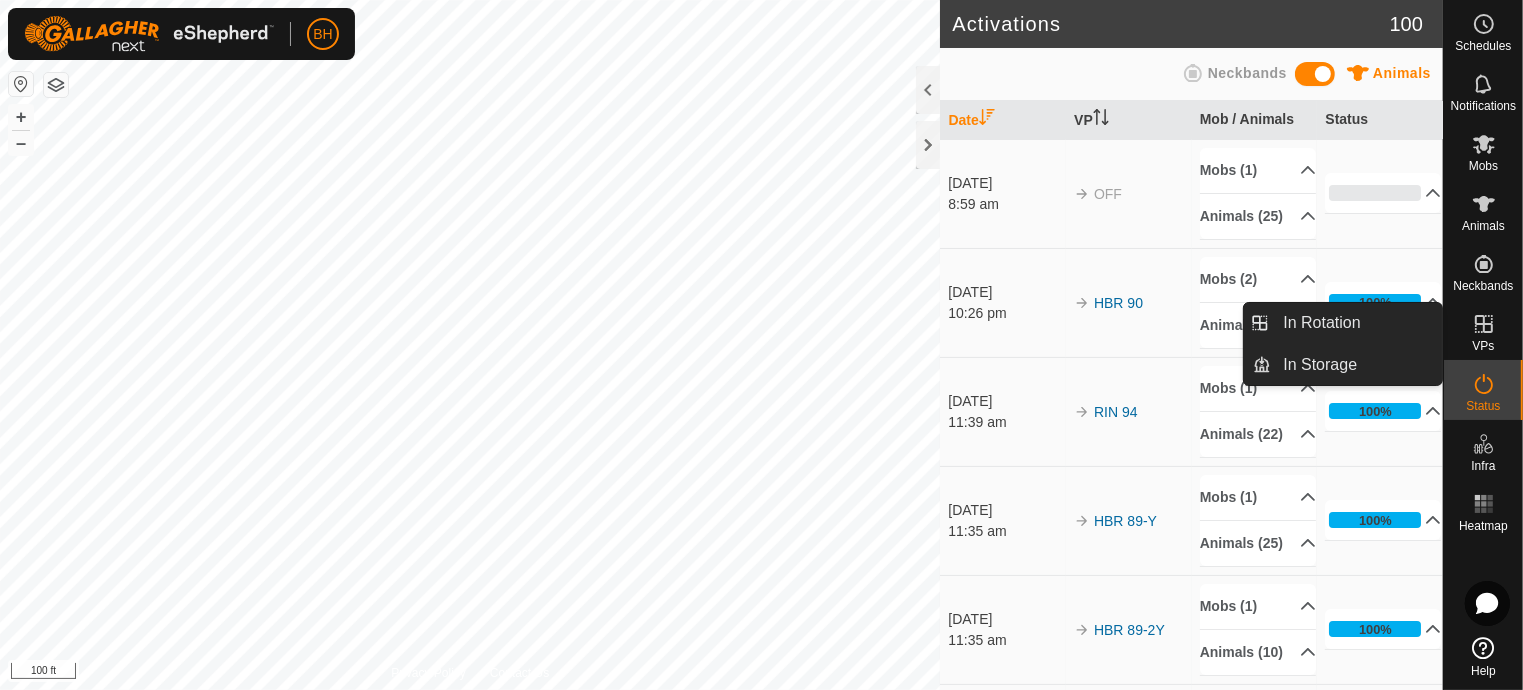 click at bounding box center [1484, 324] 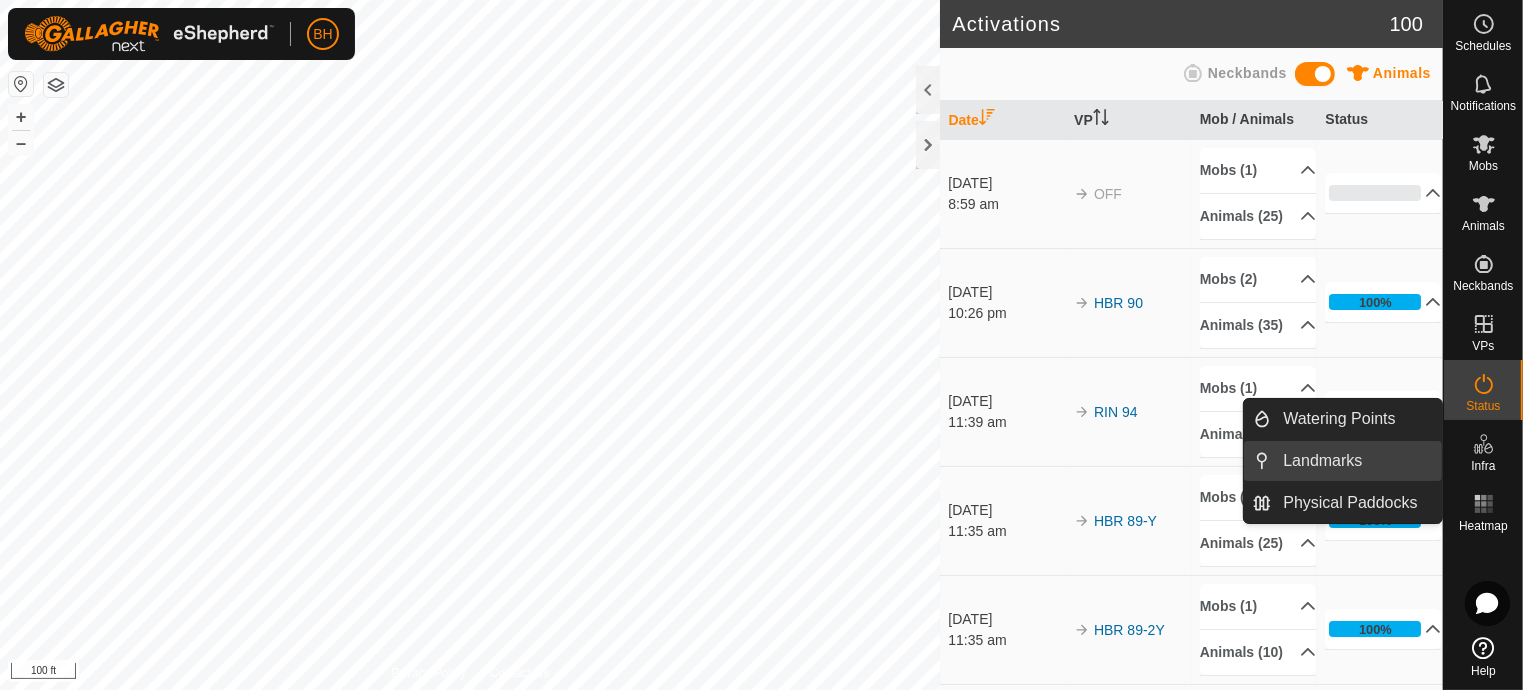 click on "Landmarks" at bounding box center [1356, 461] 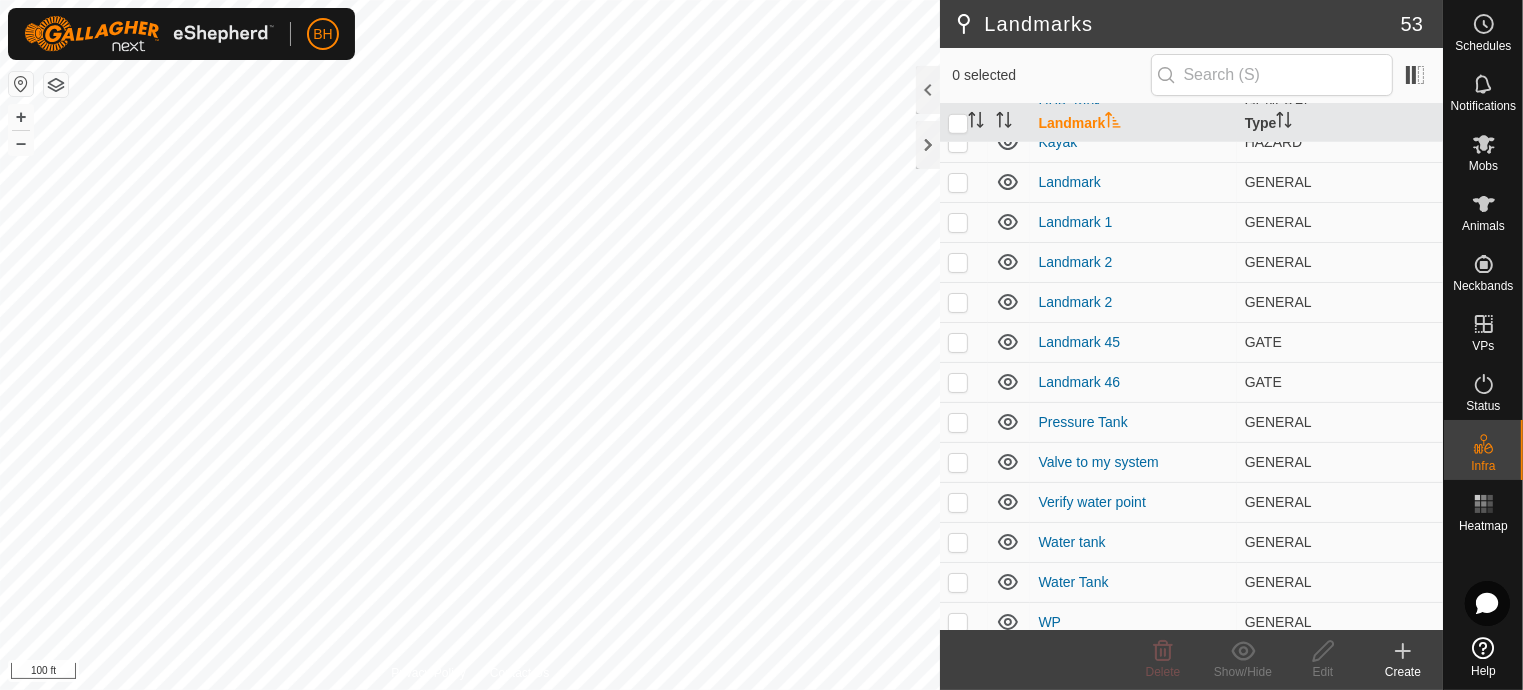 scroll, scrollTop: 1632, scrollLeft: 0, axis: vertical 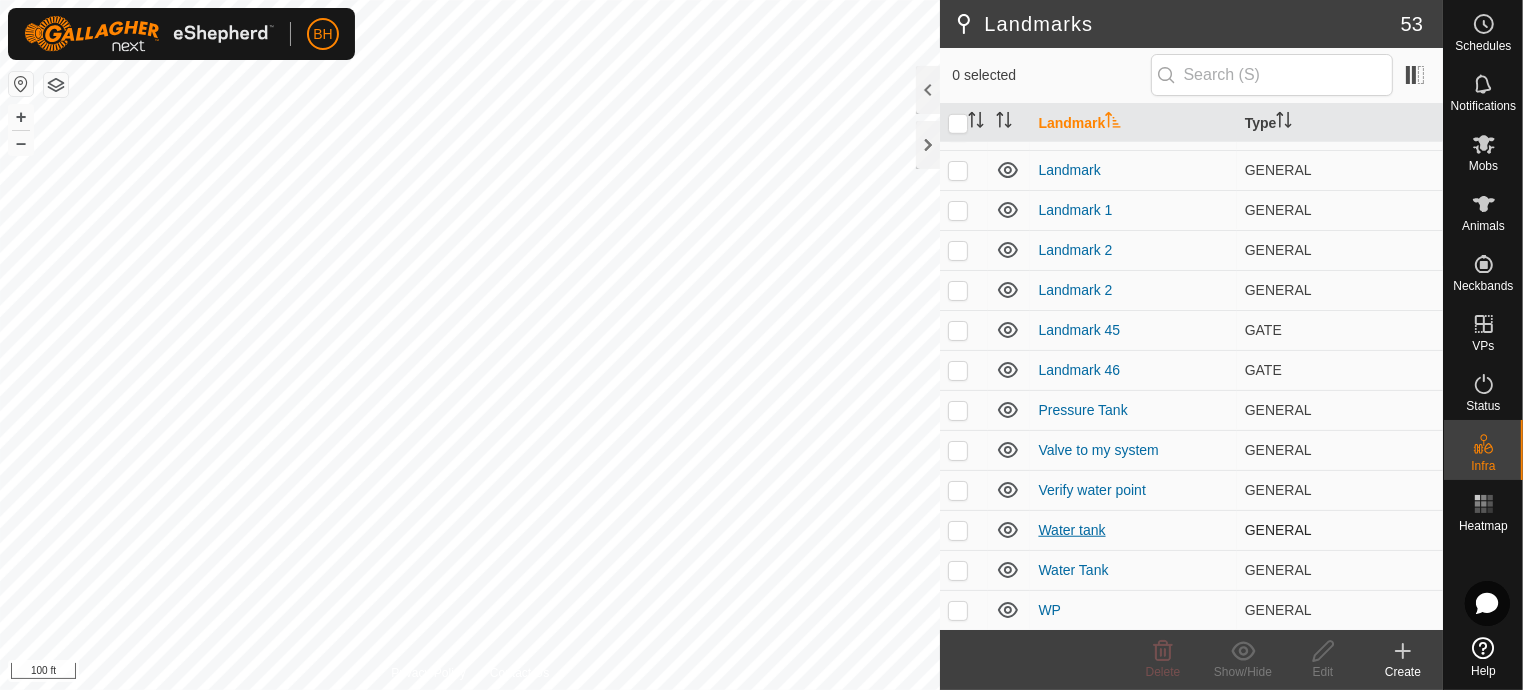 click on "Water tank" at bounding box center (1071, 530) 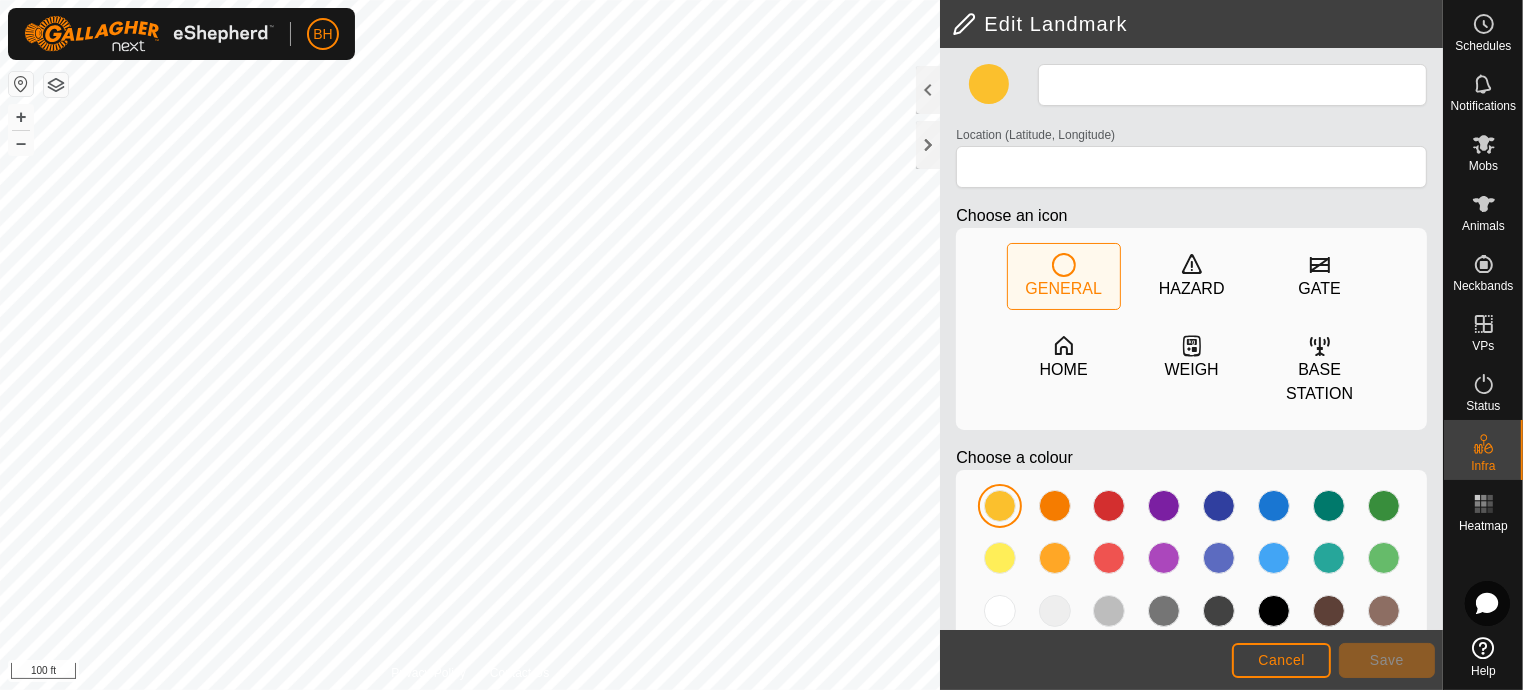 type on "Water tank" 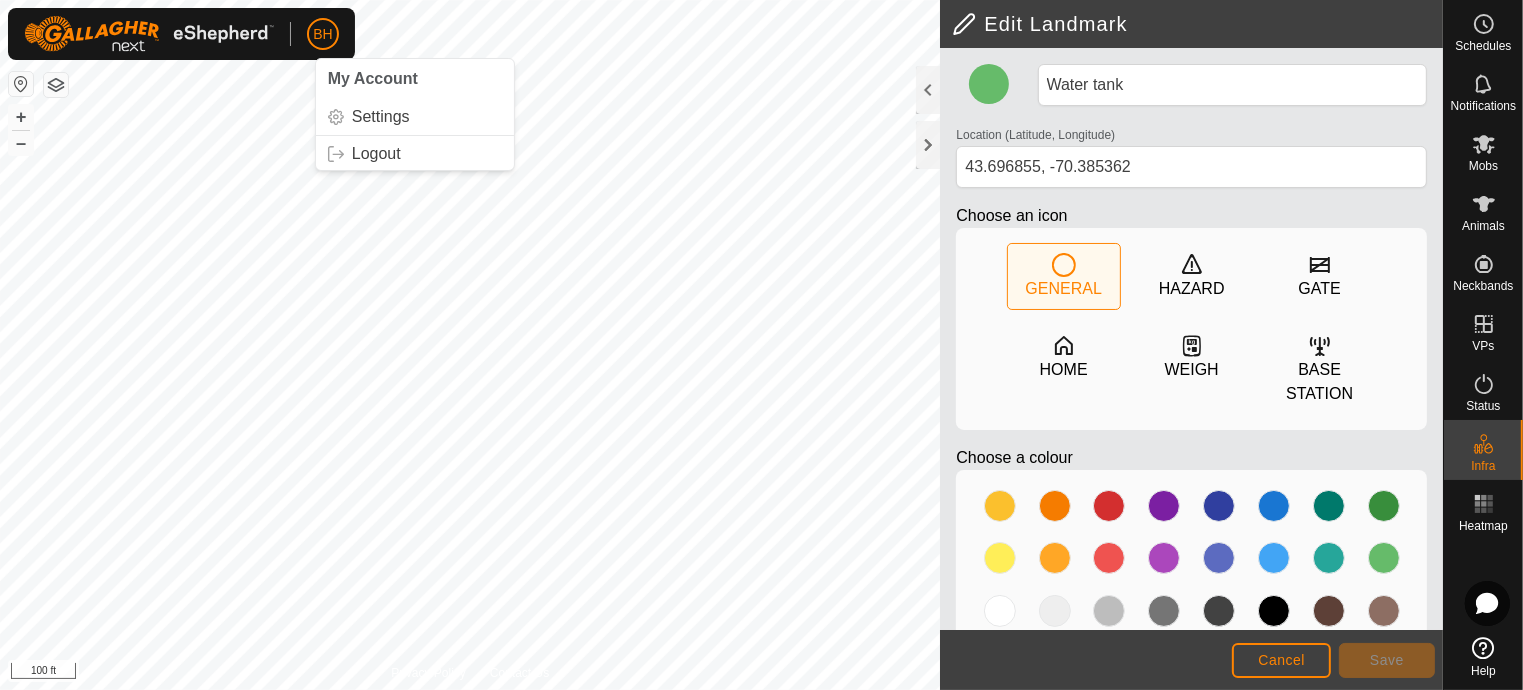click 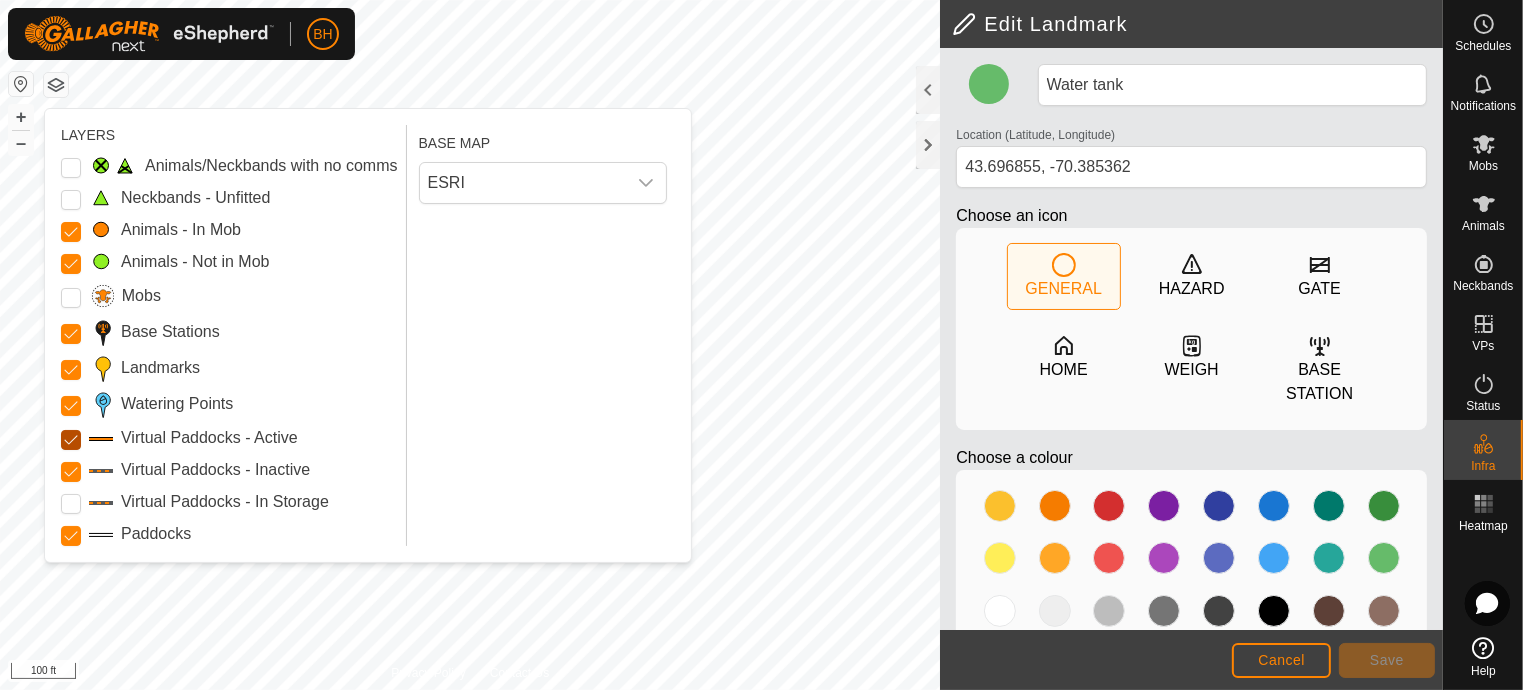 click on "Virtual Paddocks - Active" at bounding box center (71, 440) 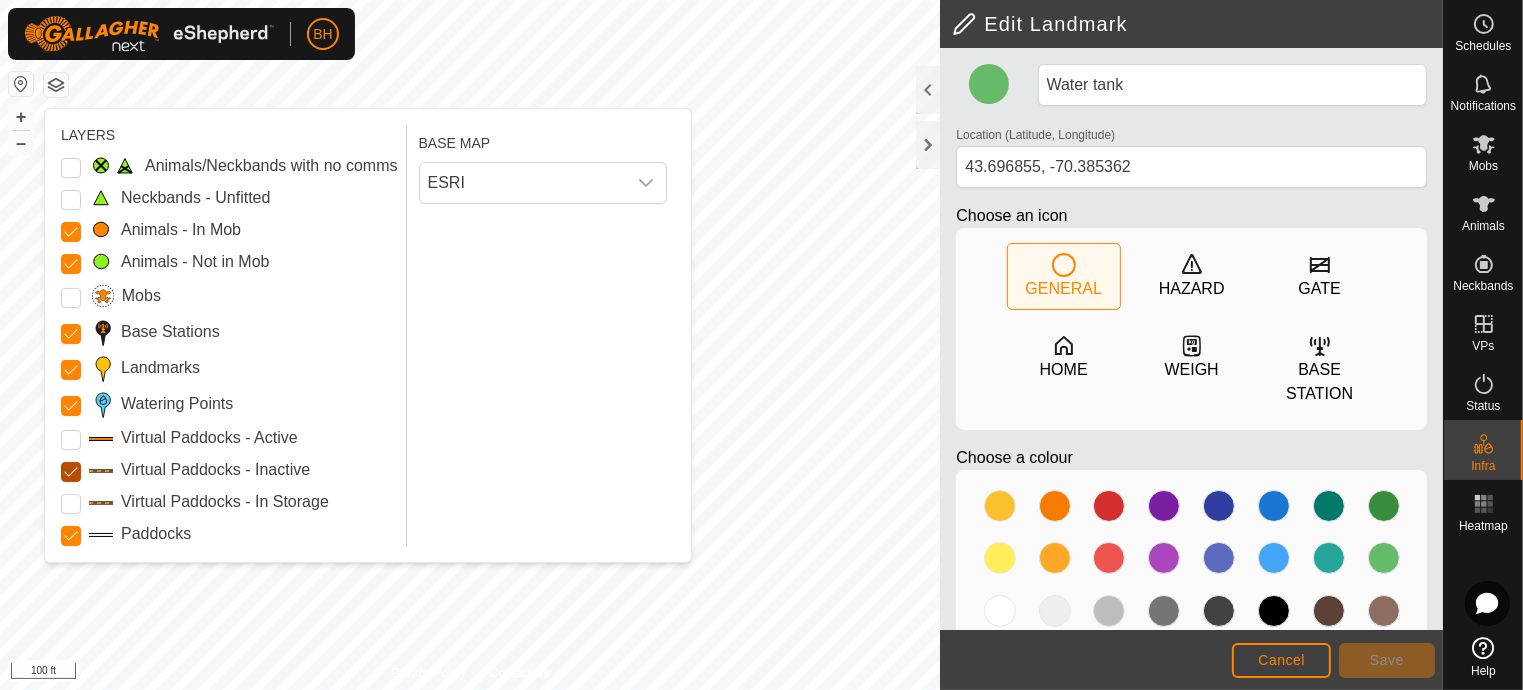 click on "Virtual Paddocks - Inactive" at bounding box center (71, 472) 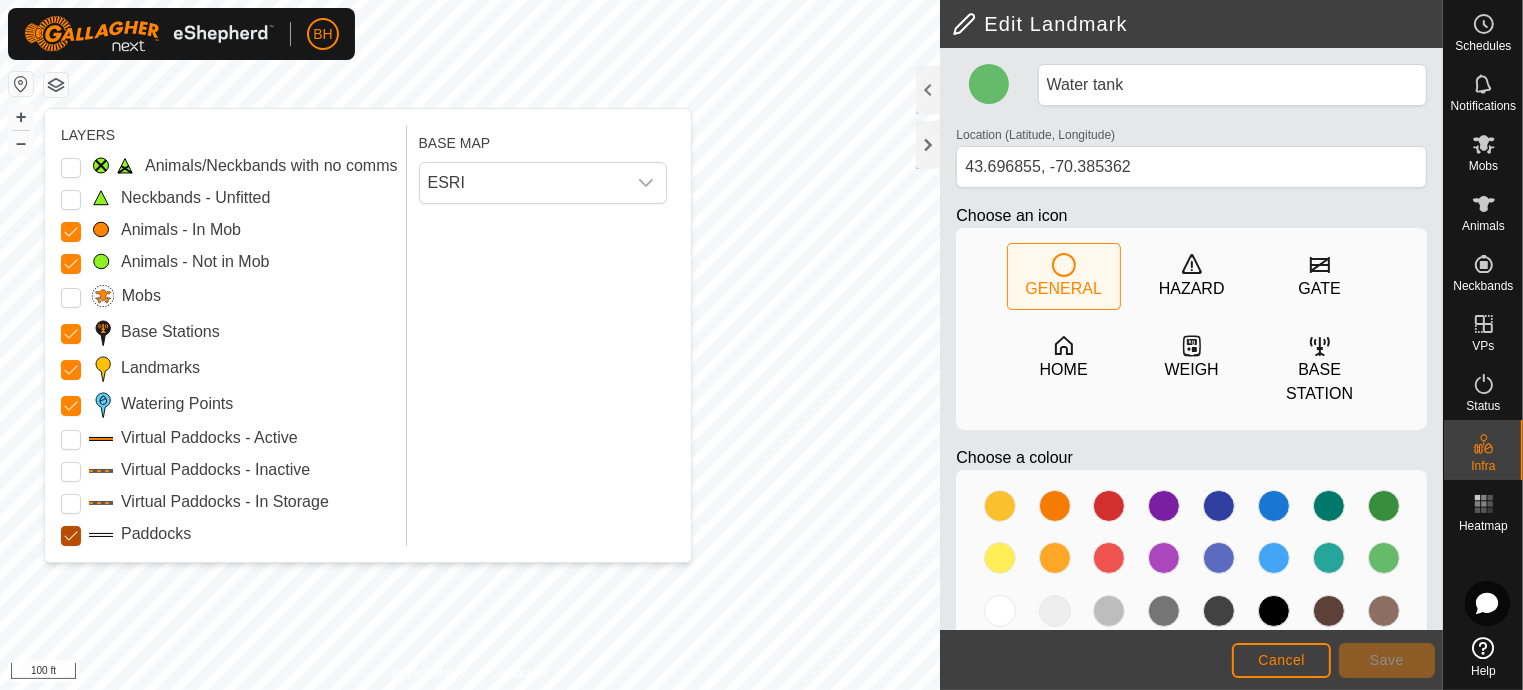 click on "Paddocks" at bounding box center [71, 536] 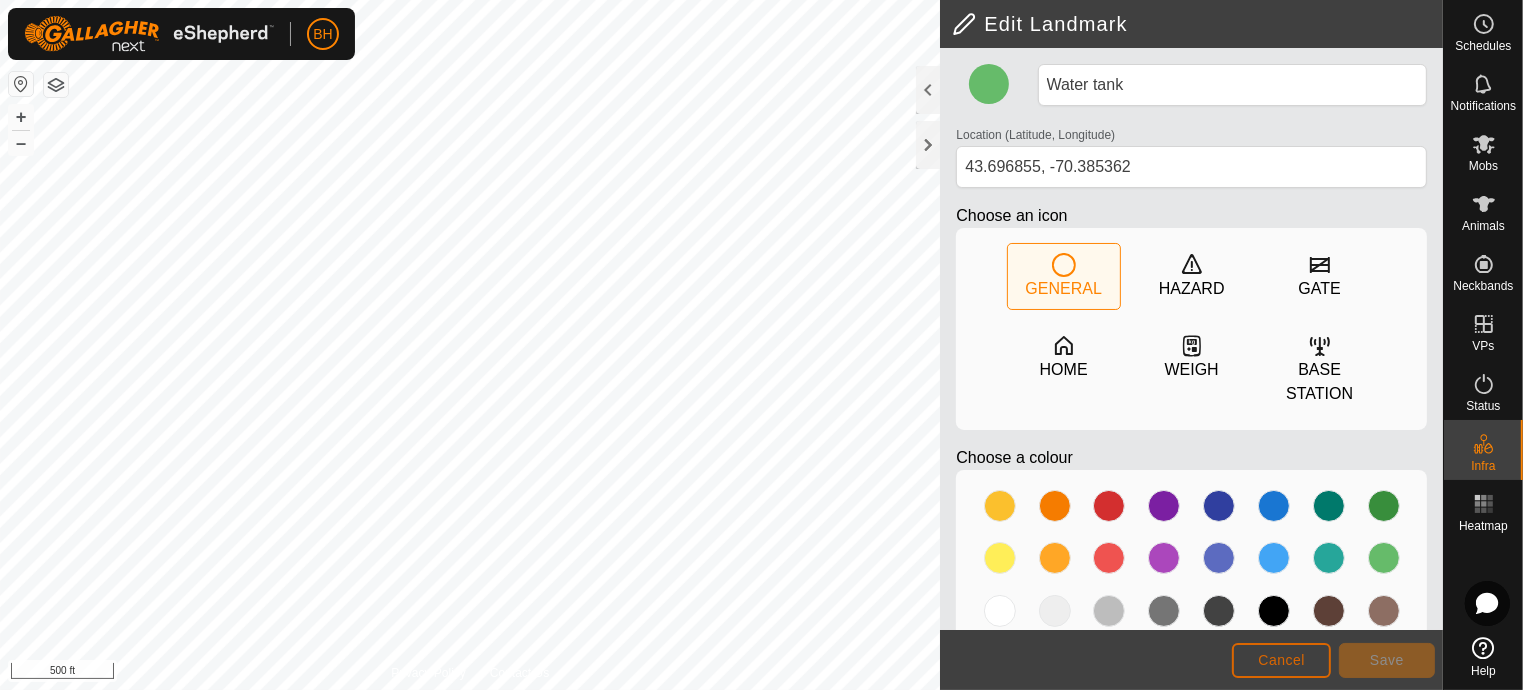 click on "Cancel" 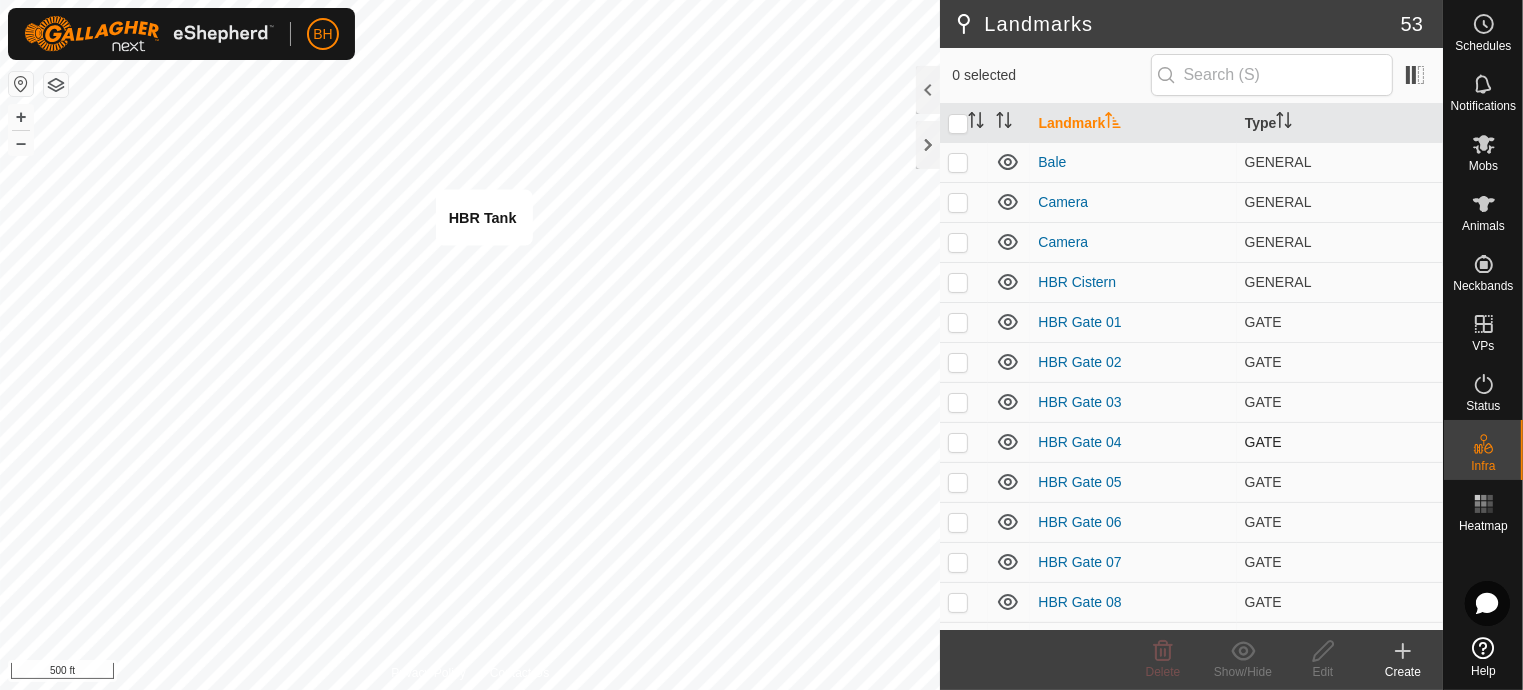 checkbox on "true" 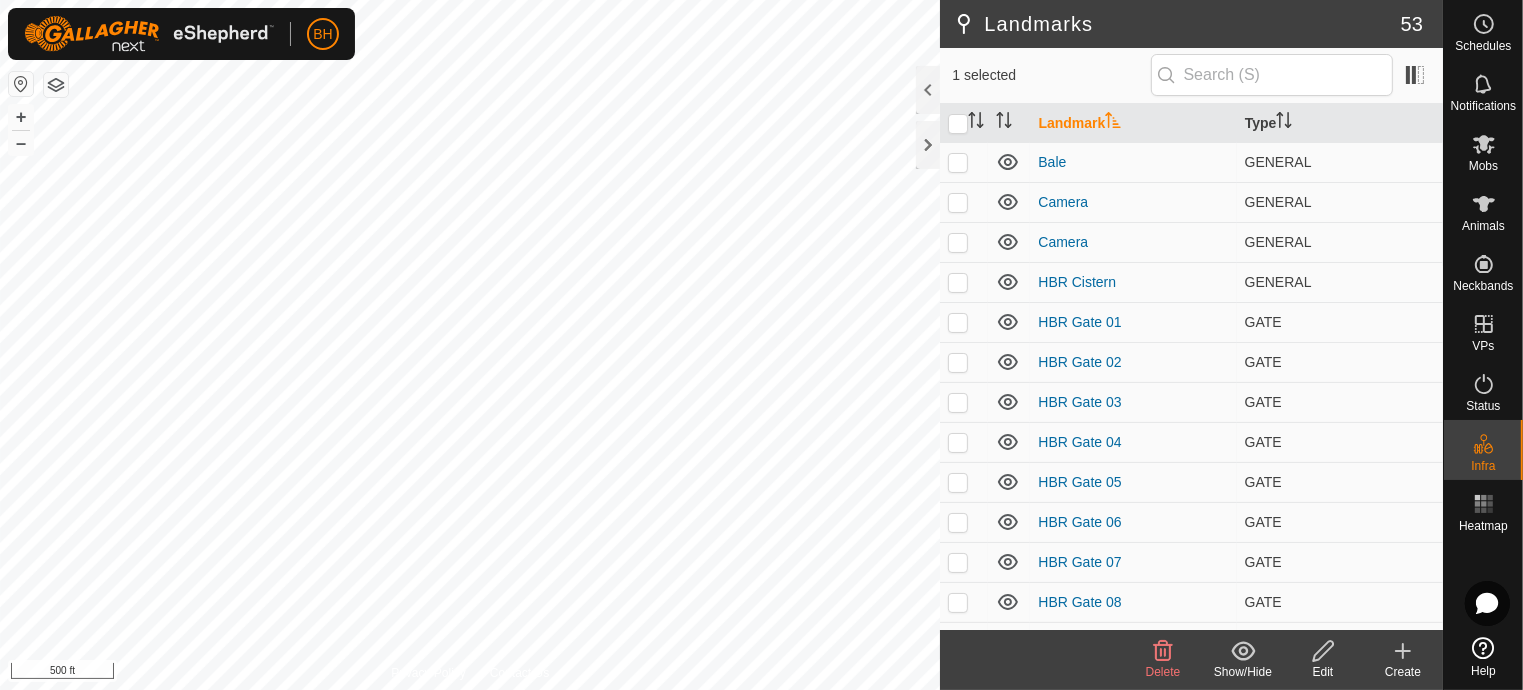 click on "Edit" 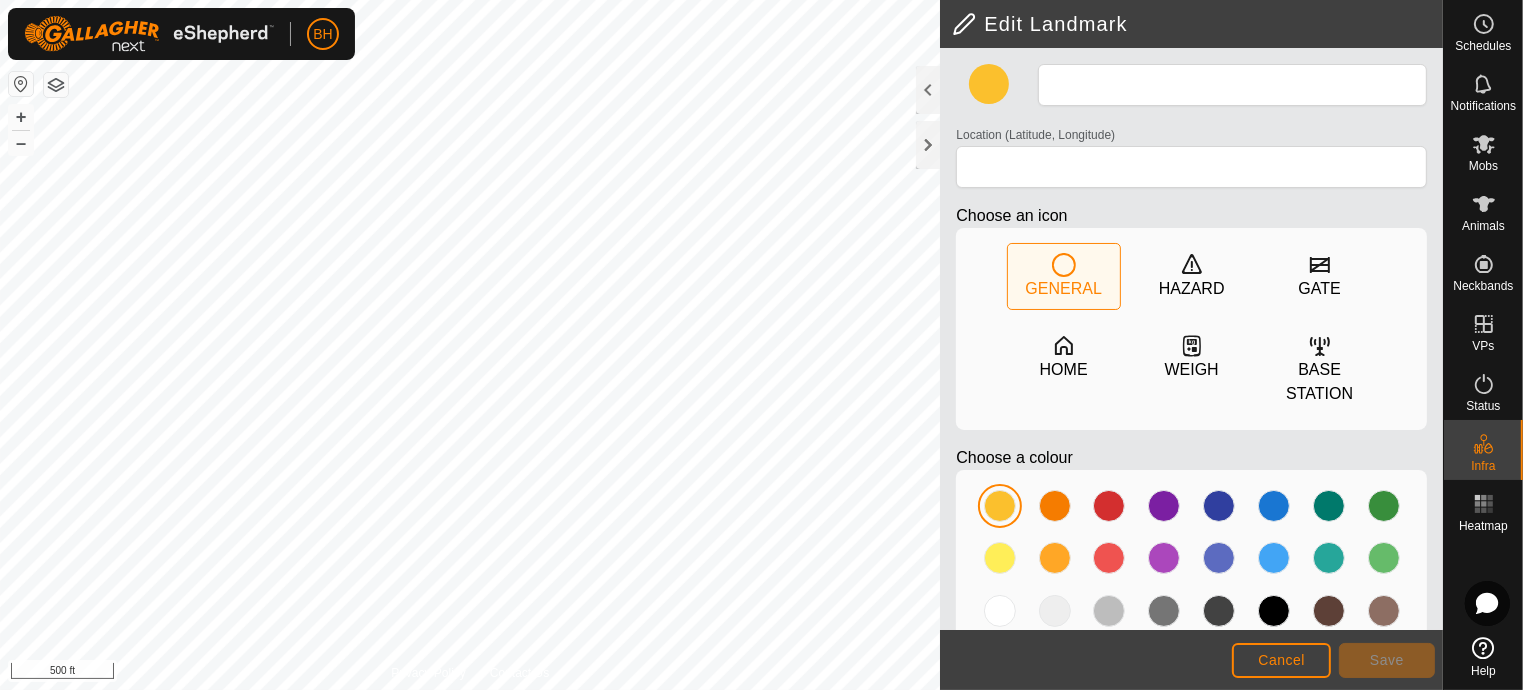 type on "HBR Tank" 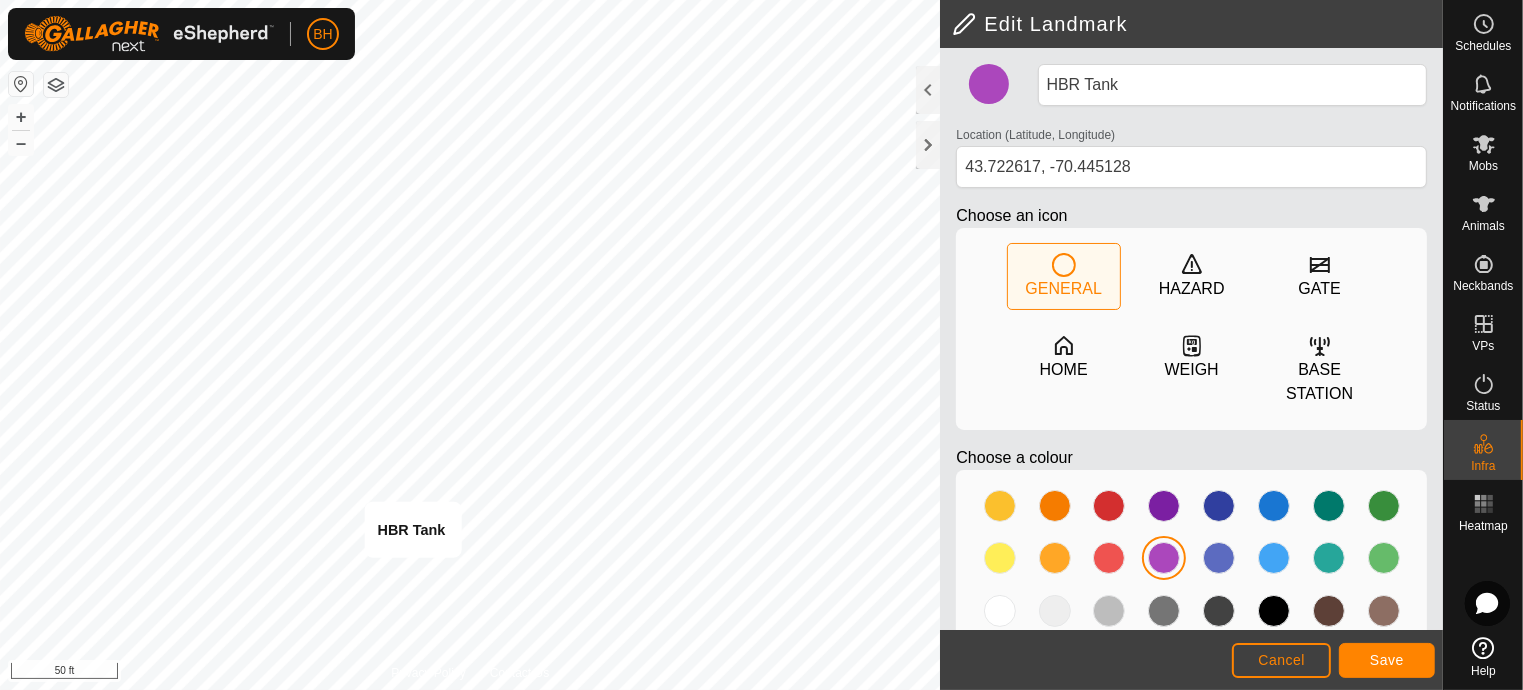type on "43.721990, -70.445582" 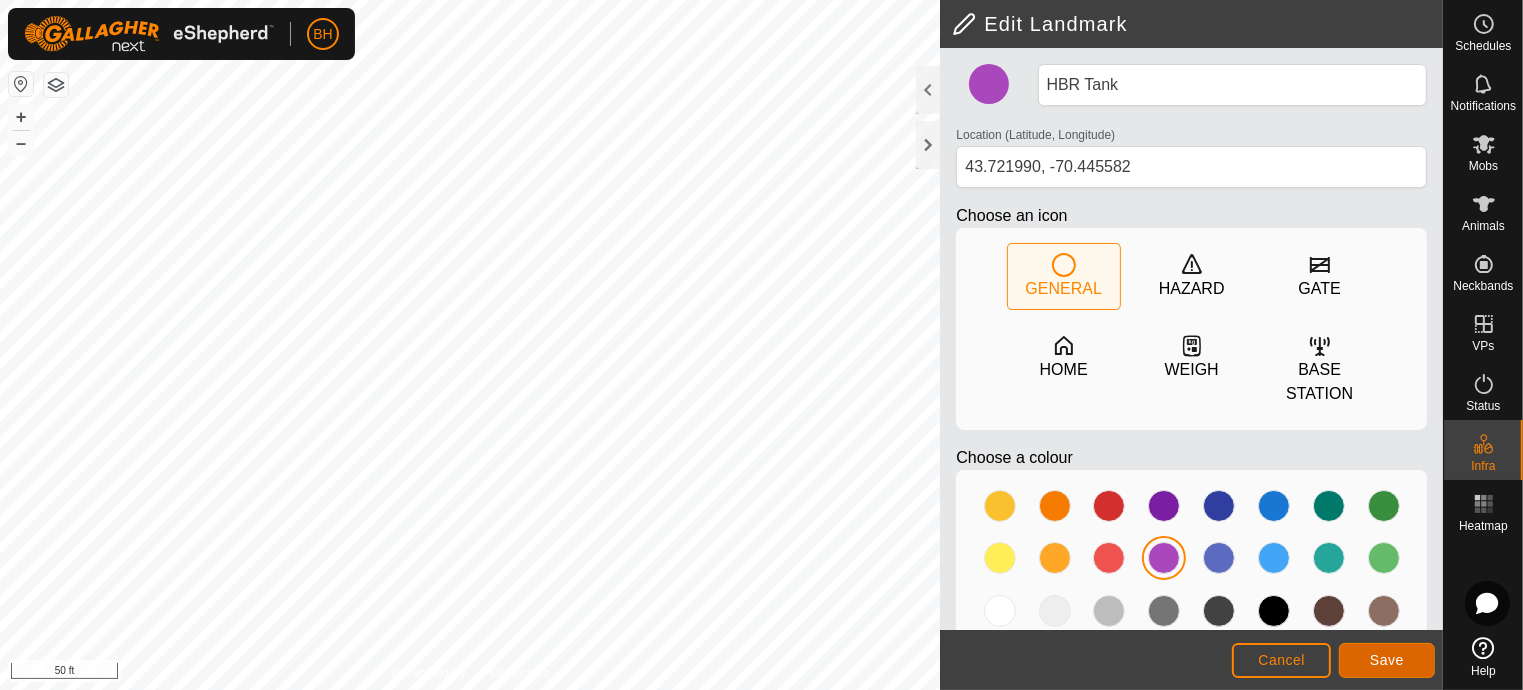 click on "Save" 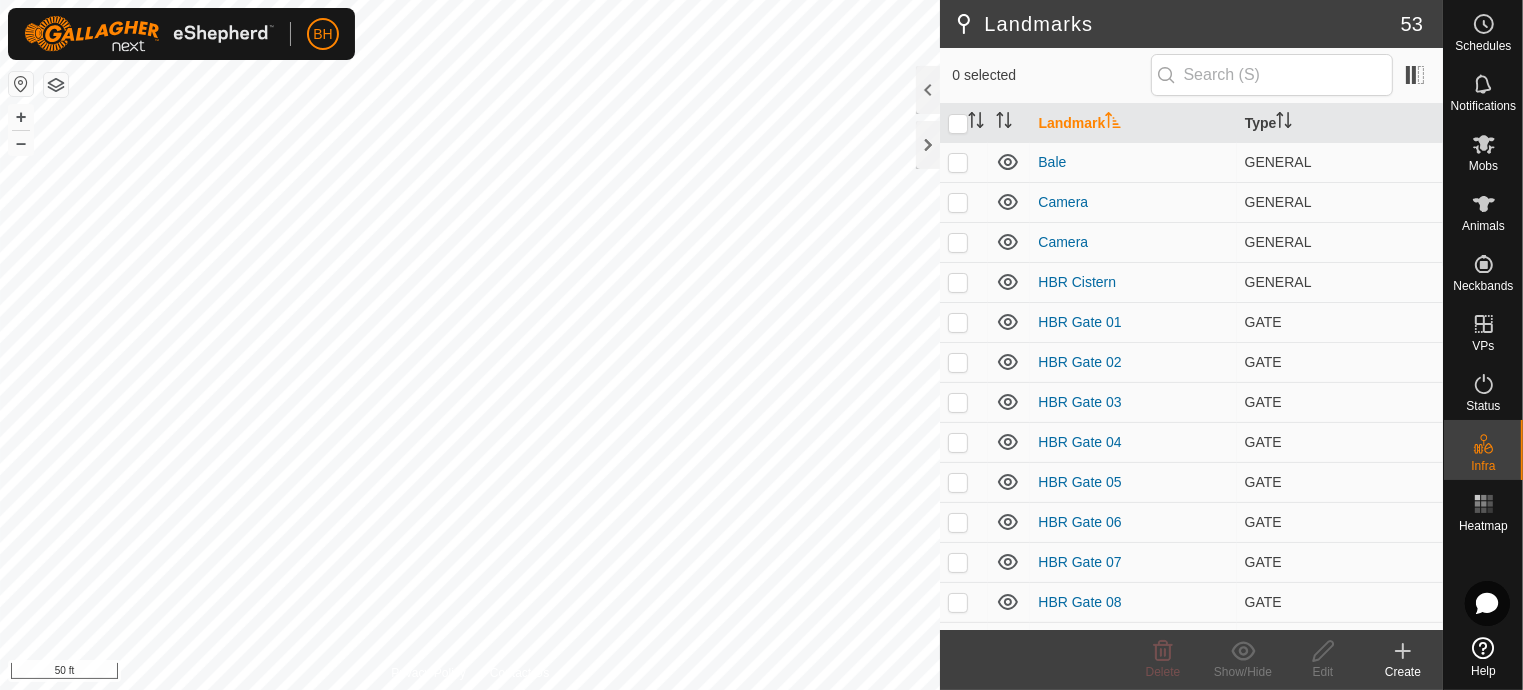 click 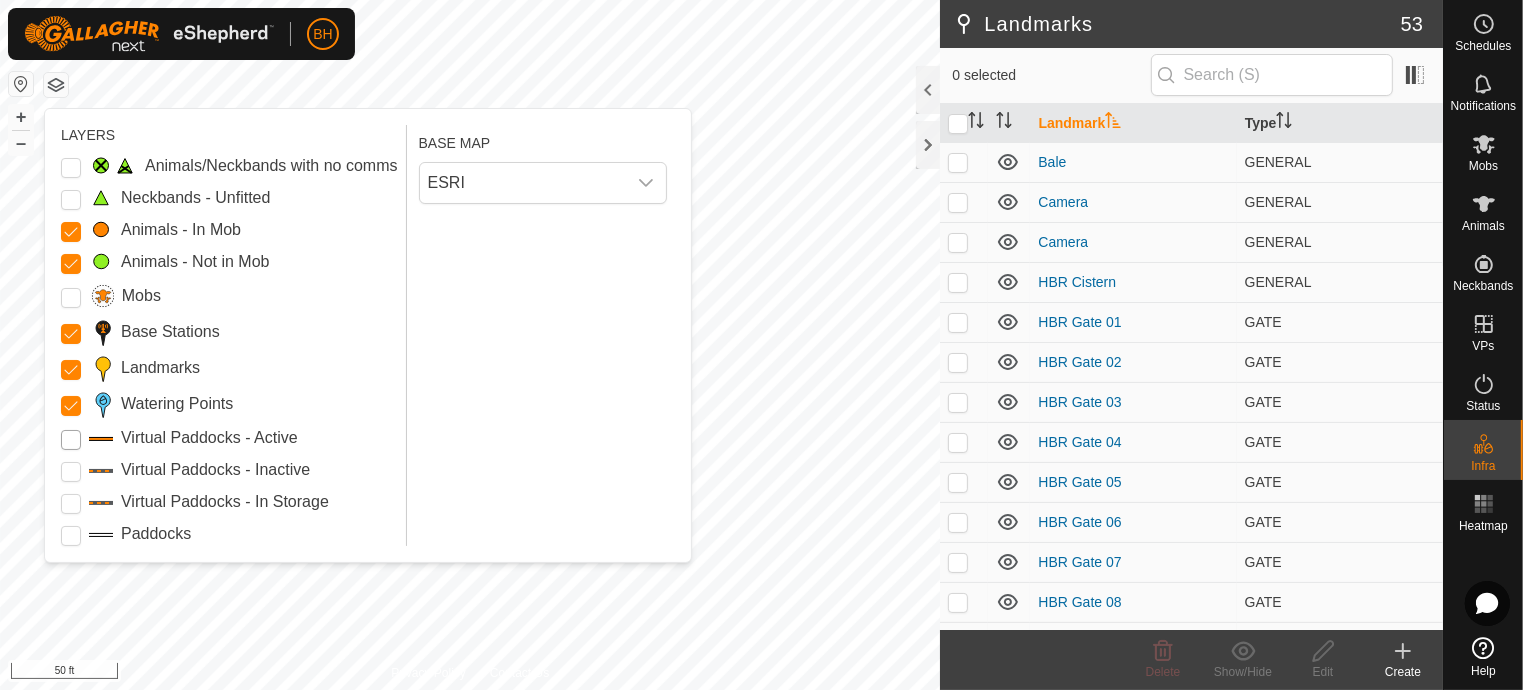 click on "Virtual Paddocks - Active" at bounding box center (71, 440) 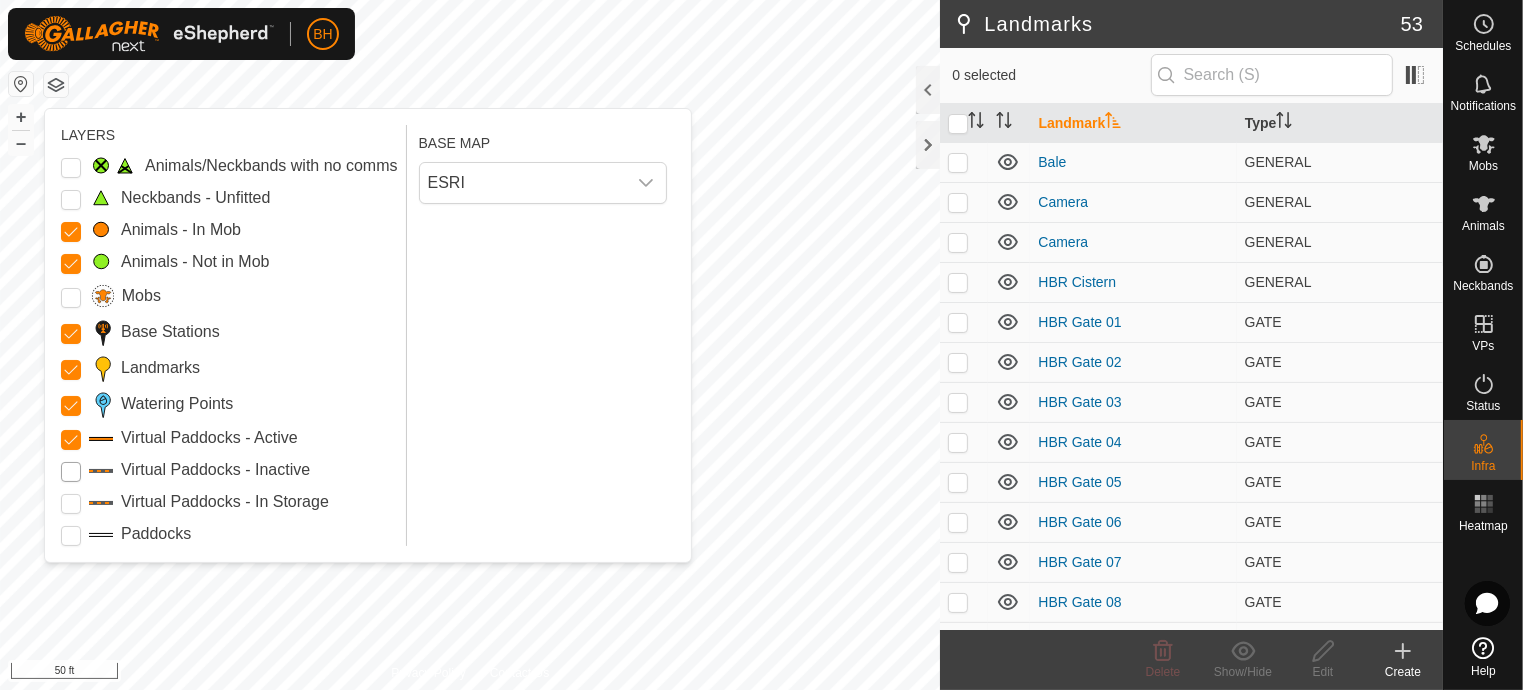 click on "Virtual Paddocks - Inactive" at bounding box center [71, 472] 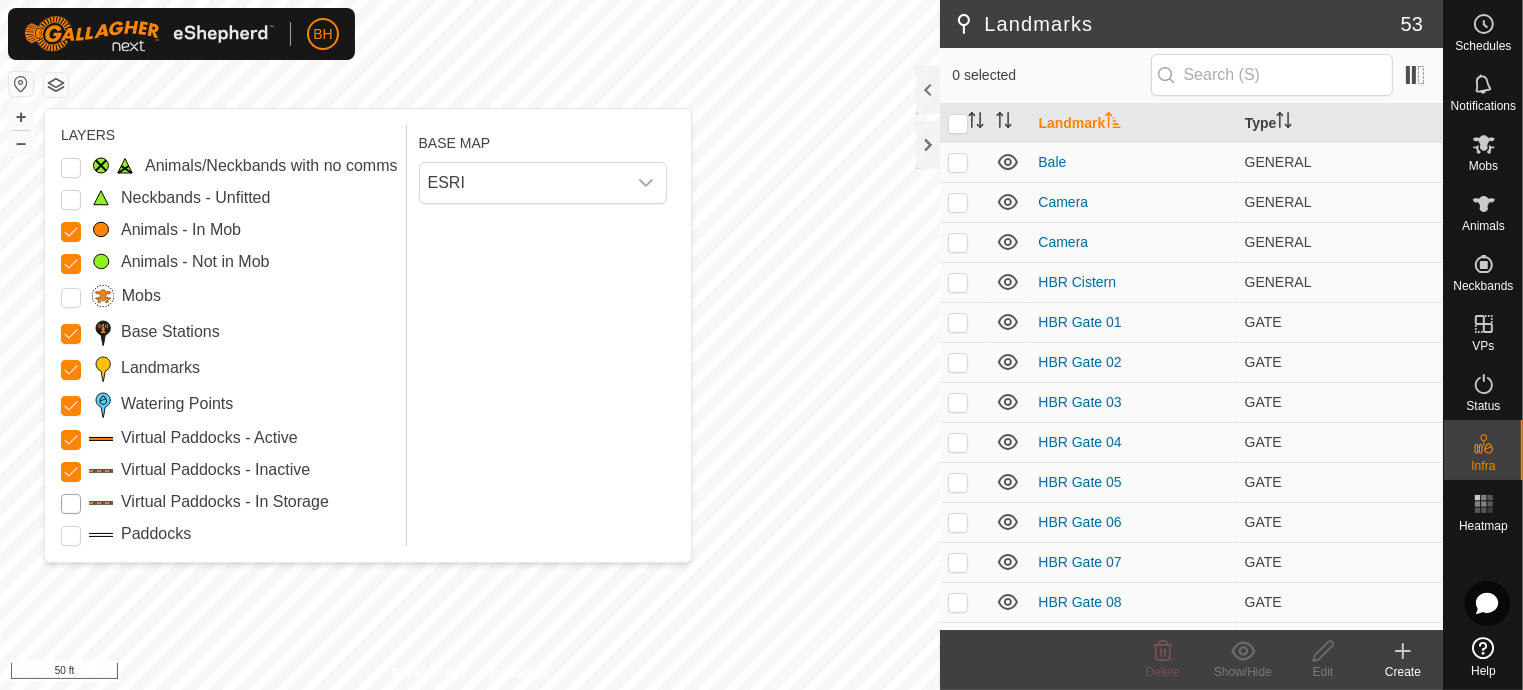 click on "Virtual Paddocks - In Storage" at bounding box center [71, 504] 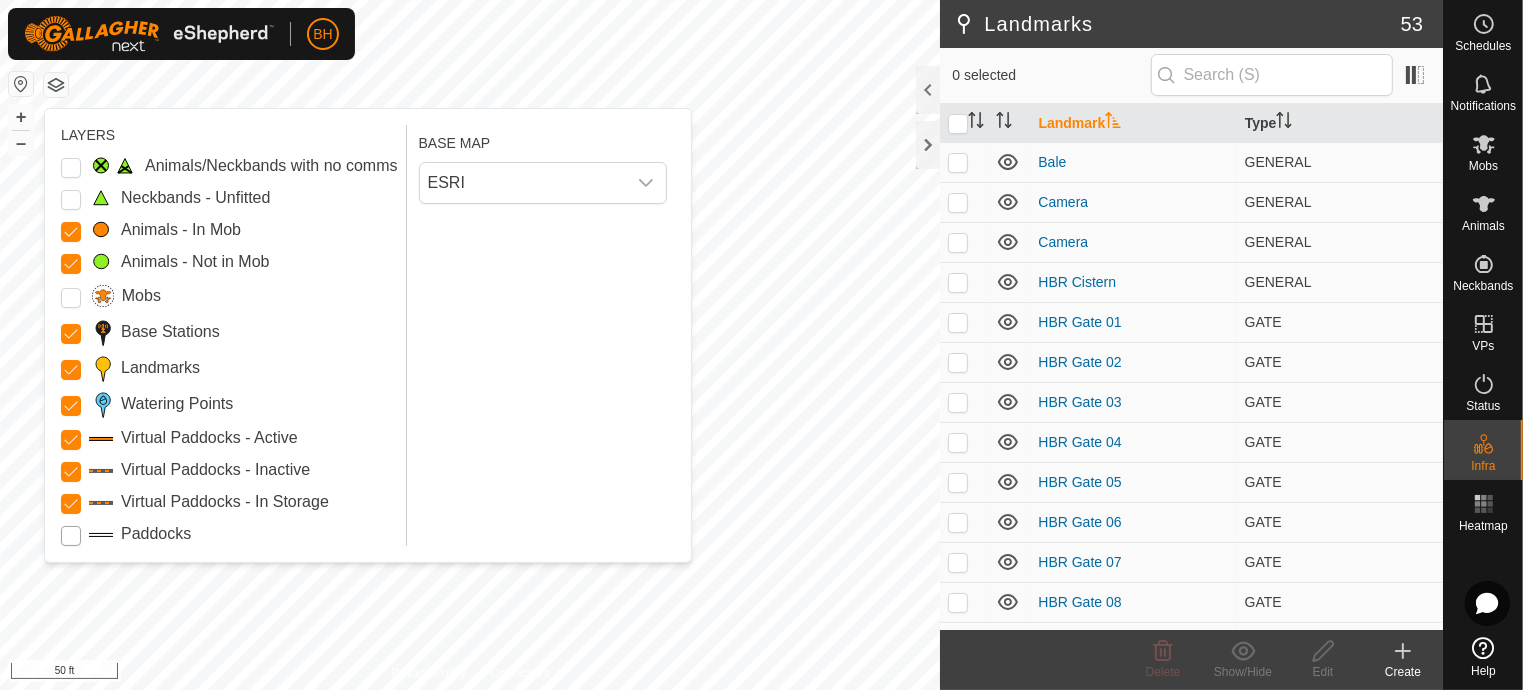 click on "Paddocks" at bounding box center [71, 536] 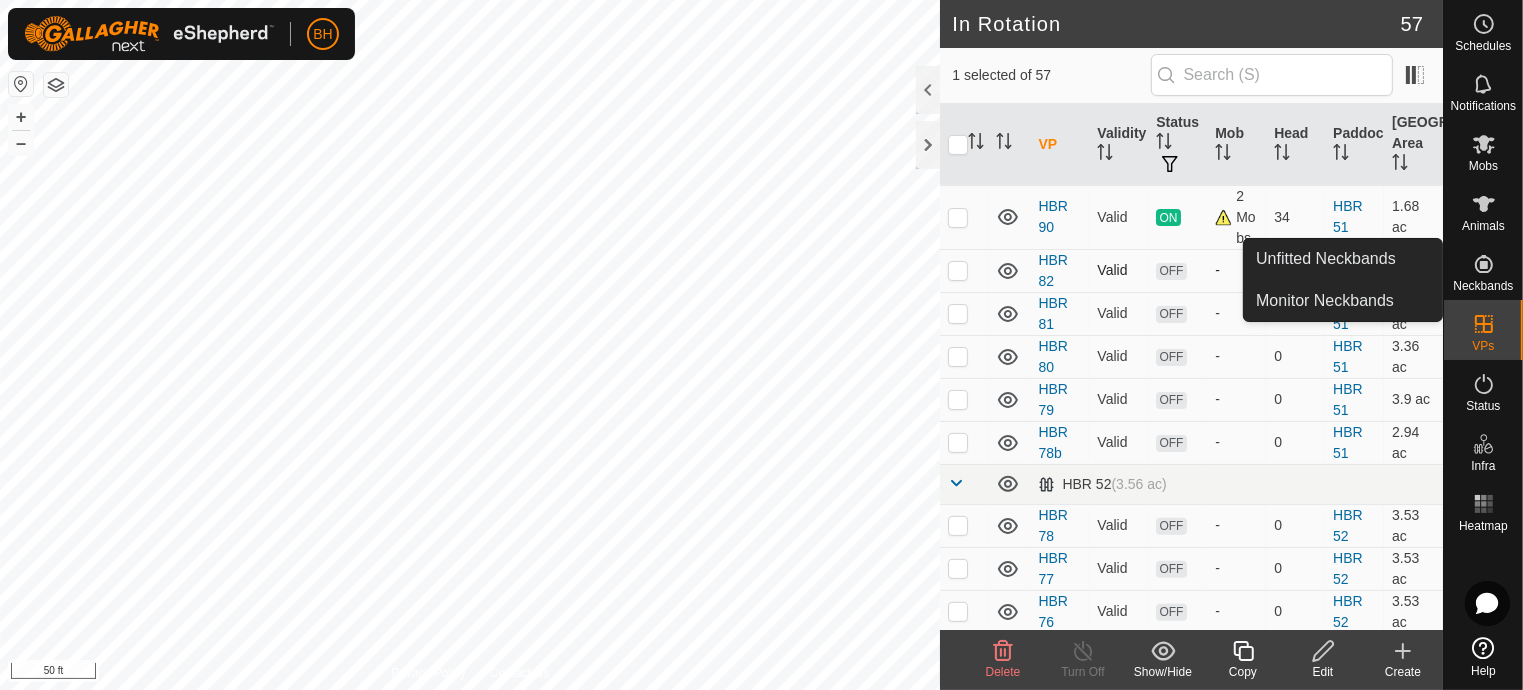scroll, scrollTop: 600, scrollLeft: 0, axis: vertical 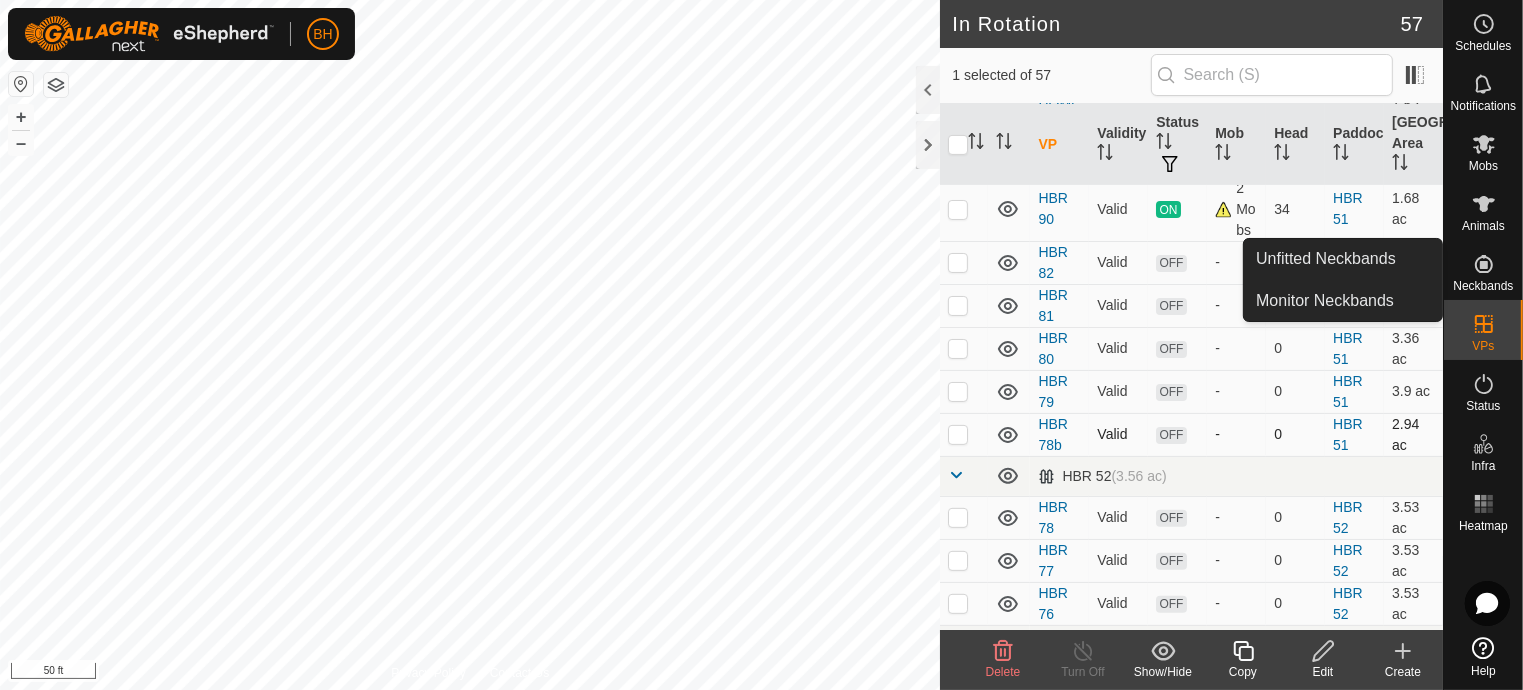 click at bounding box center [958, 434] 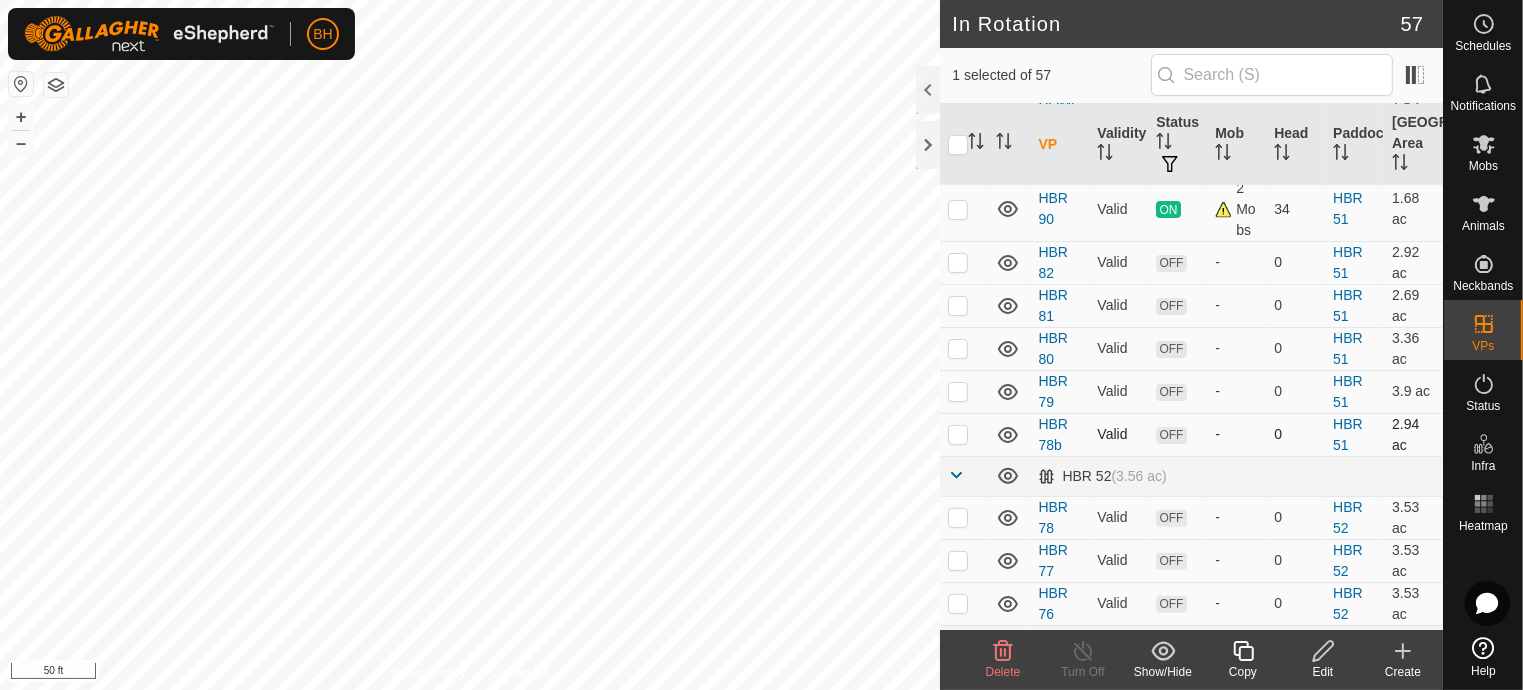 checkbox on "true" 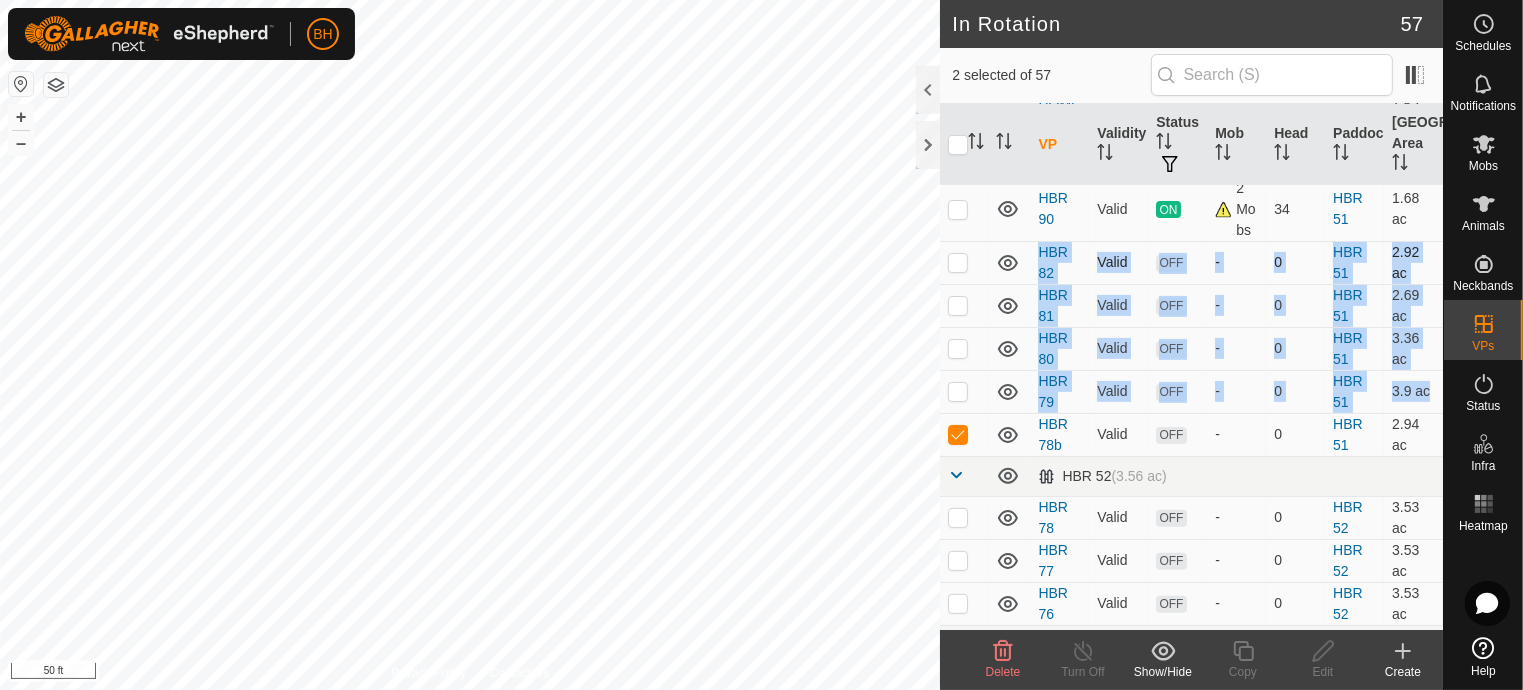 click at bounding box center [958, 262] 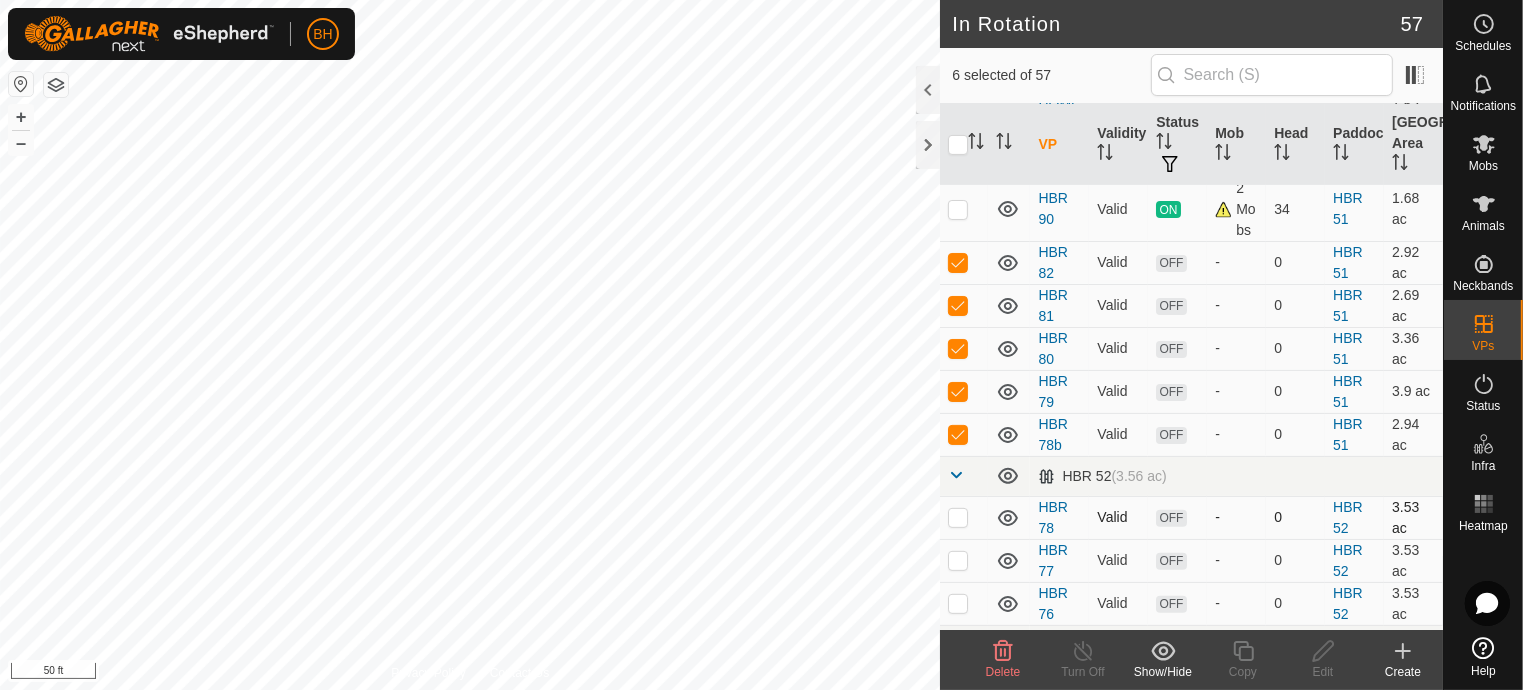 click at bounding box center [958, 517] 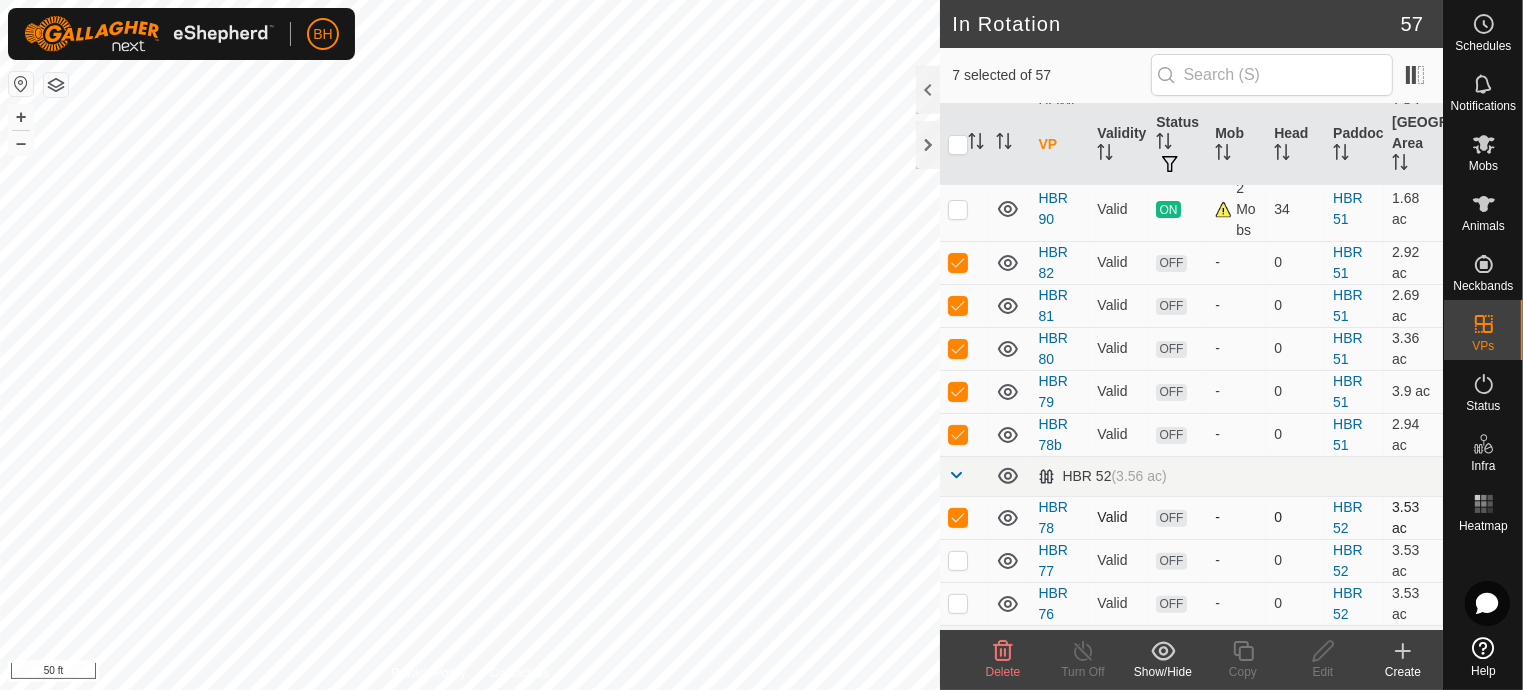 scroll, scrollTop: 800, scrollLeft: 0, axis: vertical 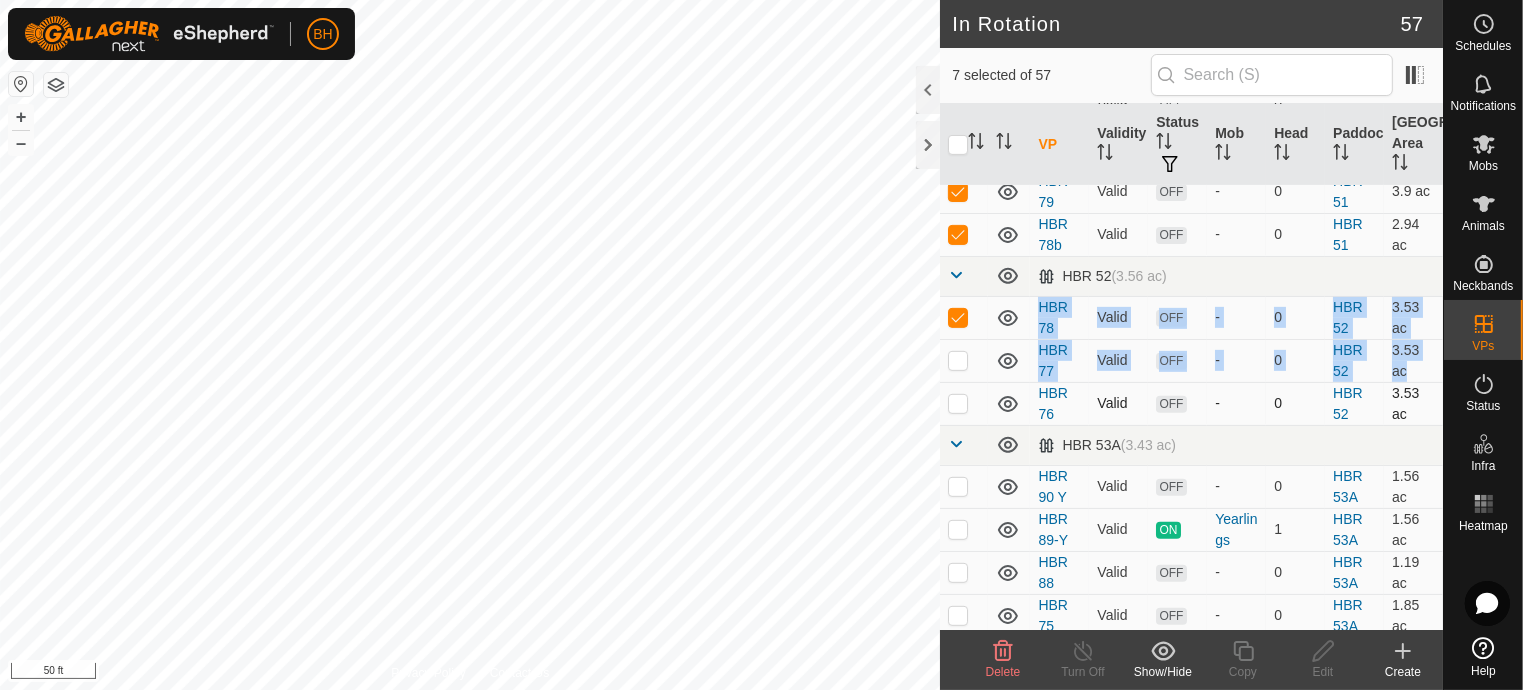 click at bounding box center (958, 403) 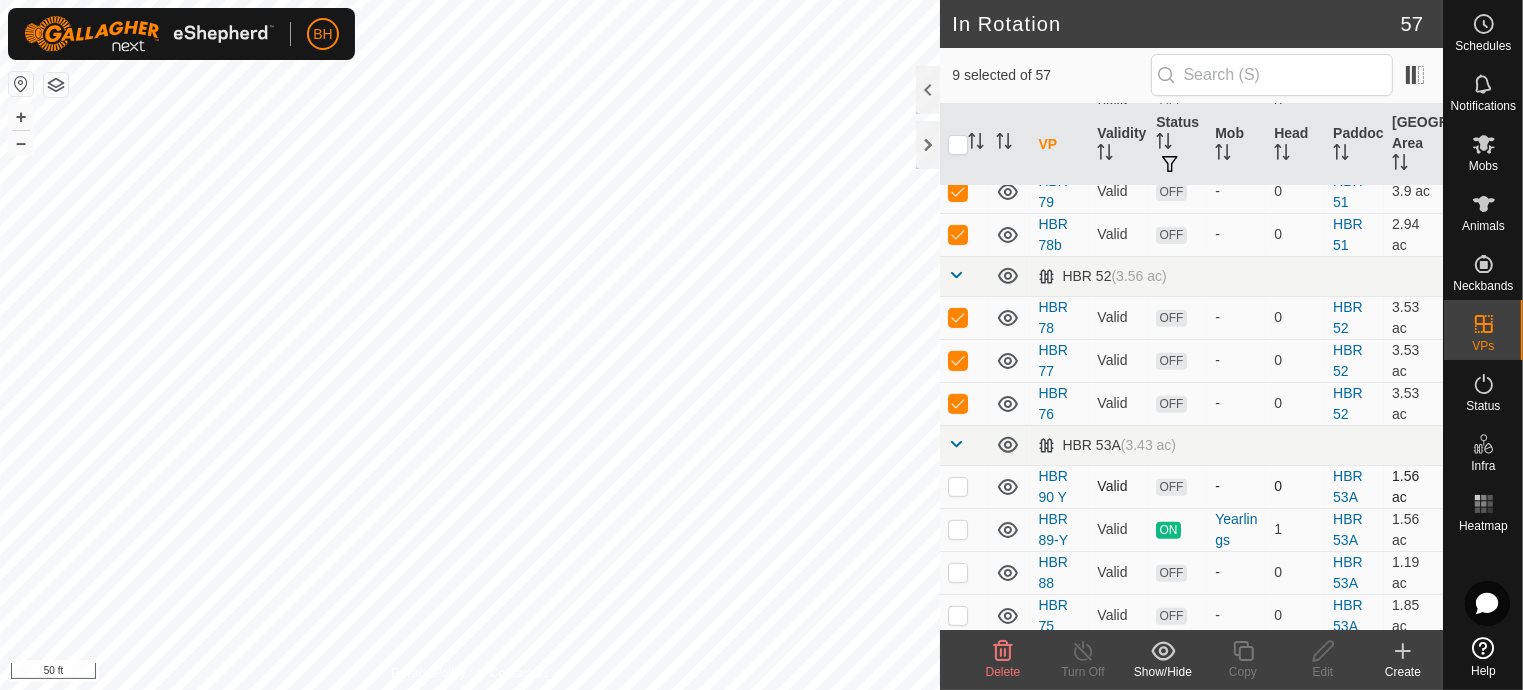 click at bounding box center [958, 486] 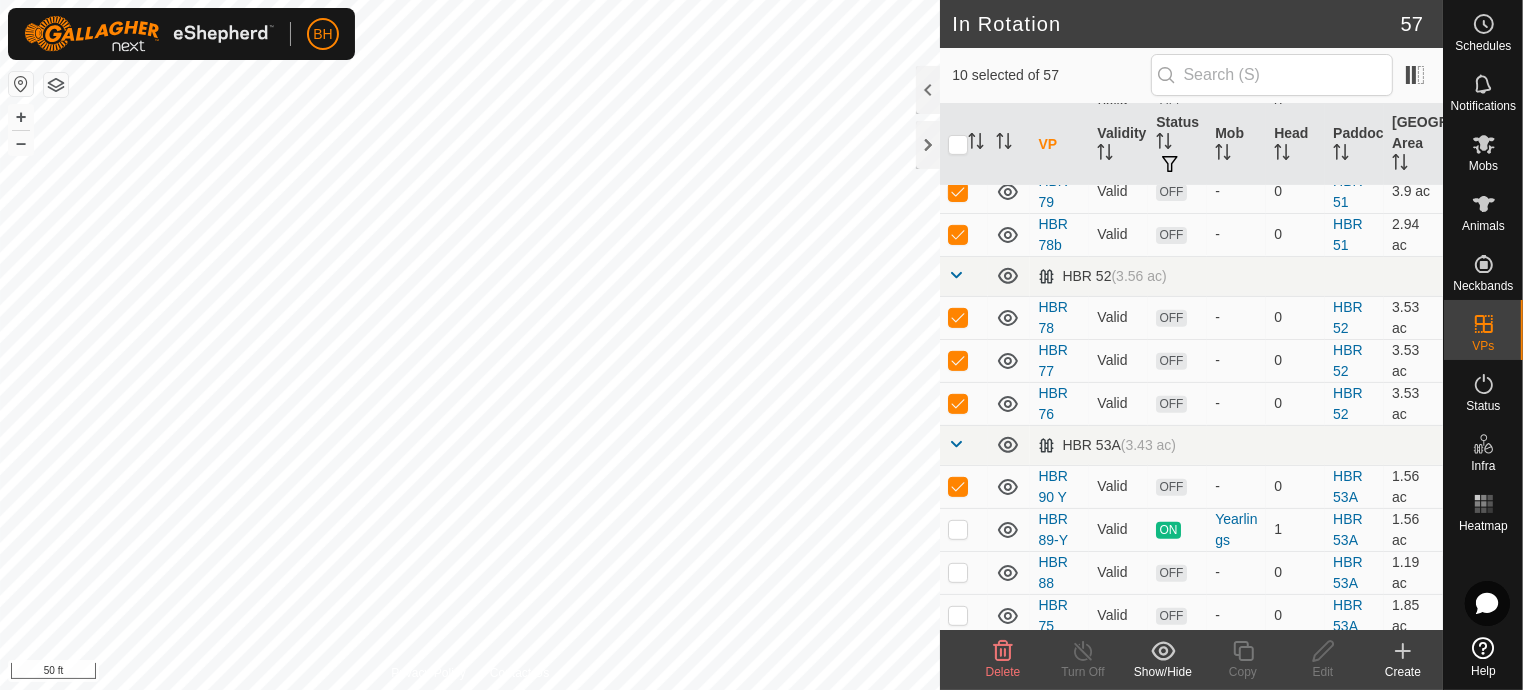 click on "Delete" 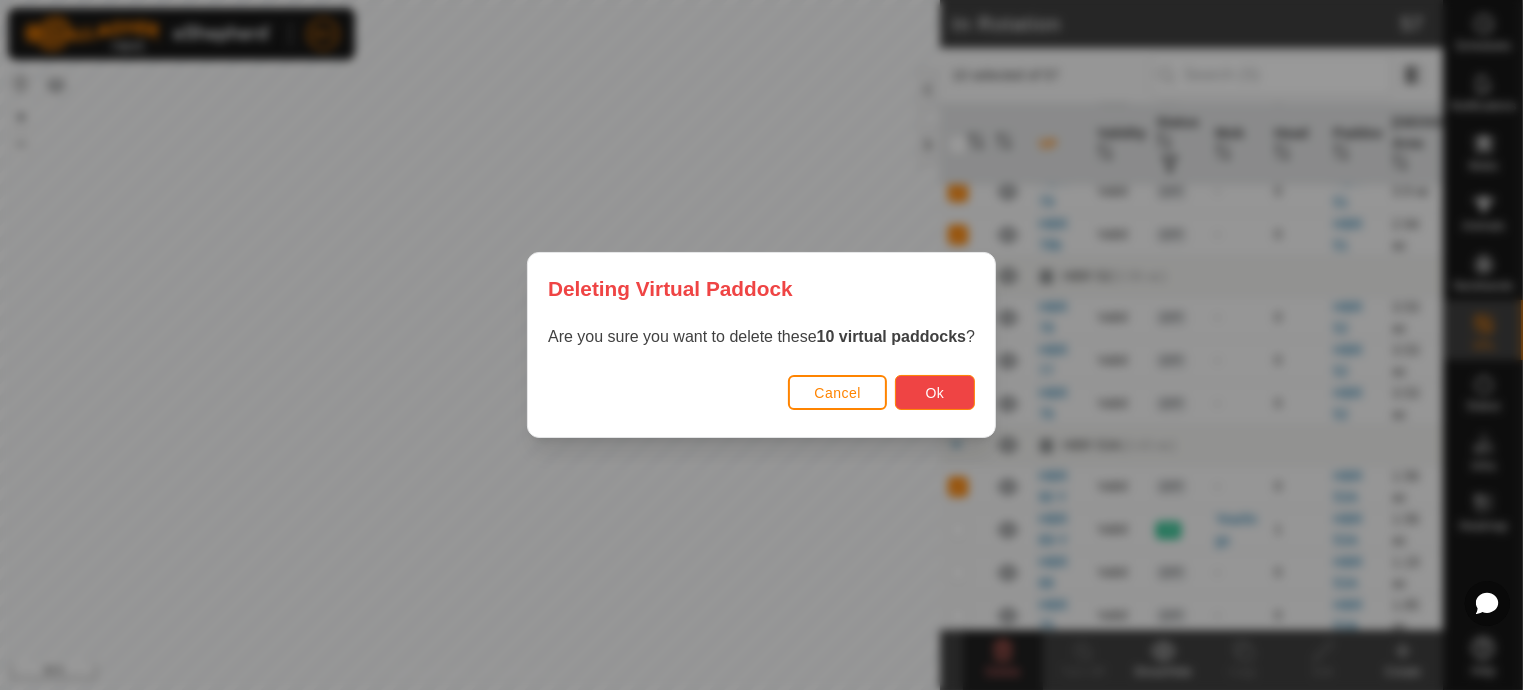 click on "Ok" at bounding box center [935, 392] 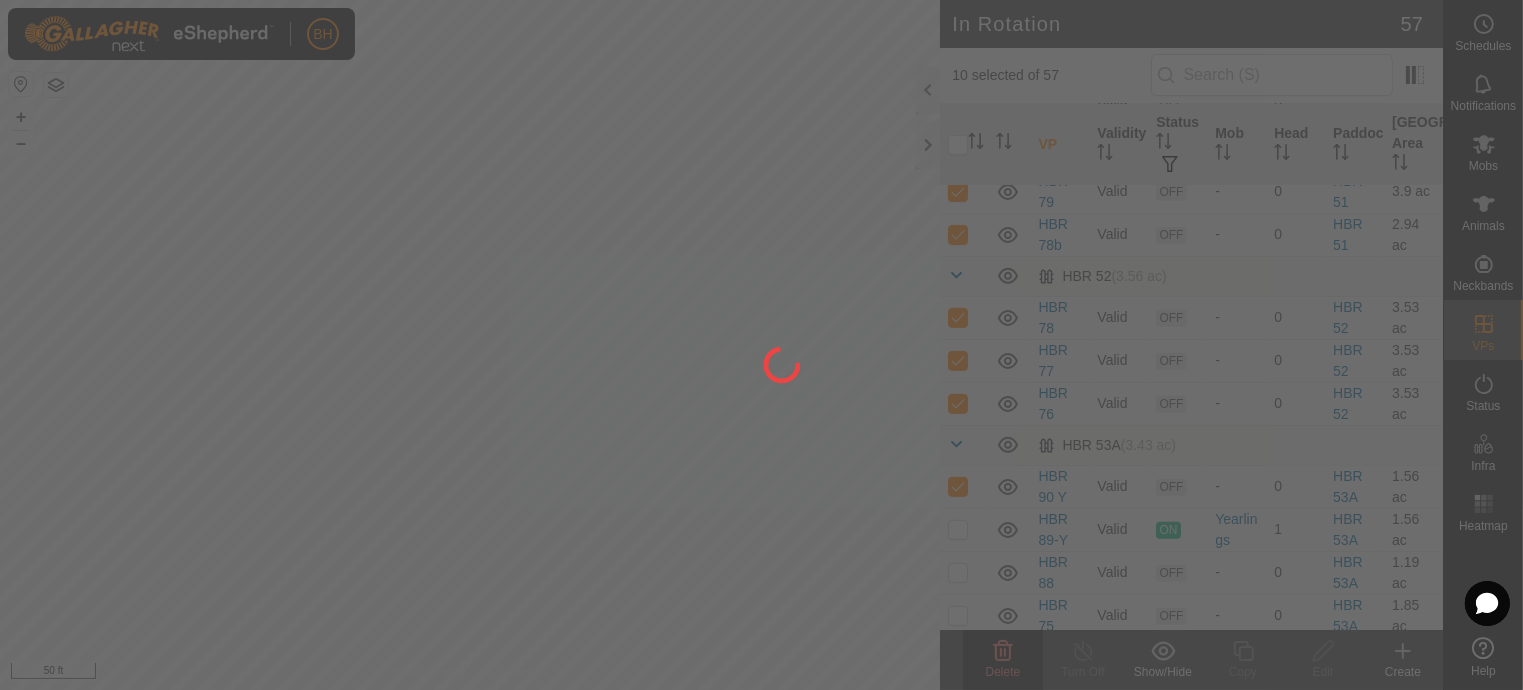 checkbox on "false" 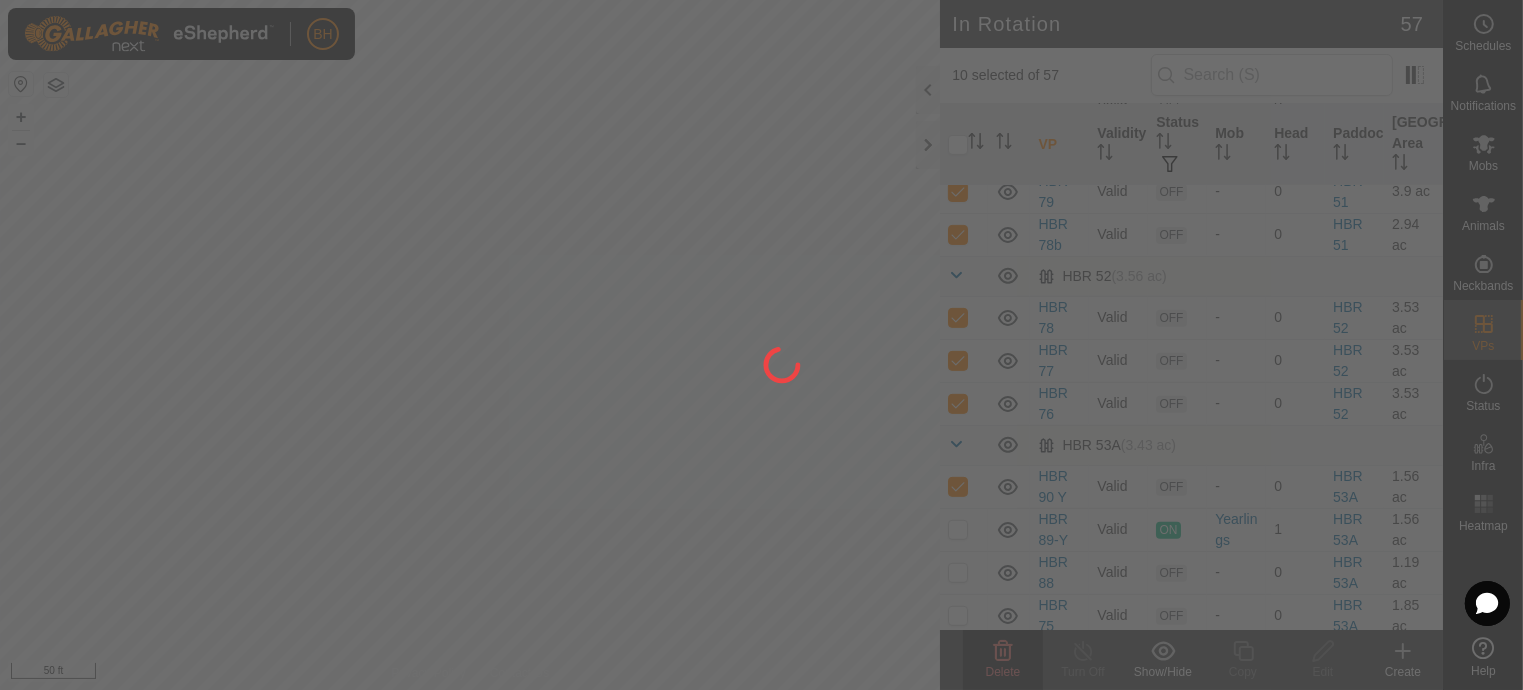 checkbox on "false" 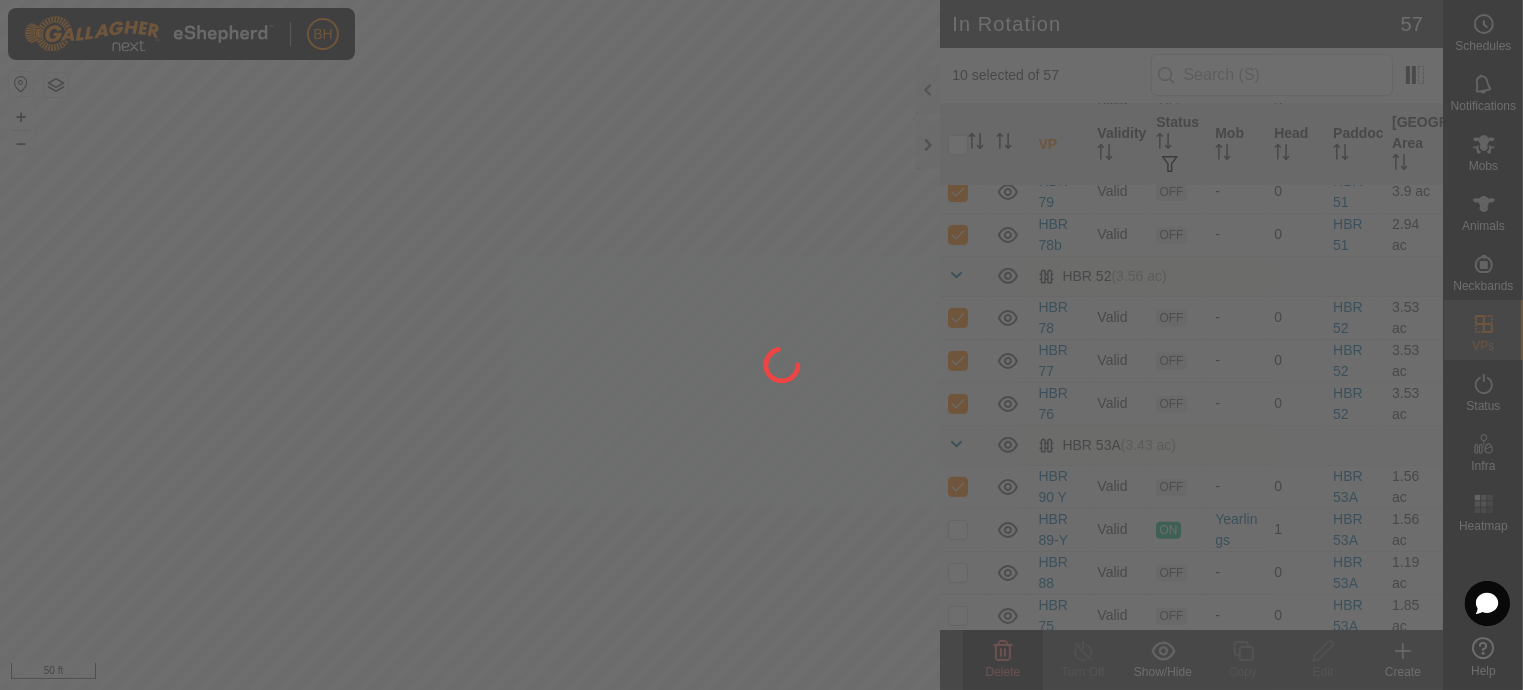 checkbox on "false" 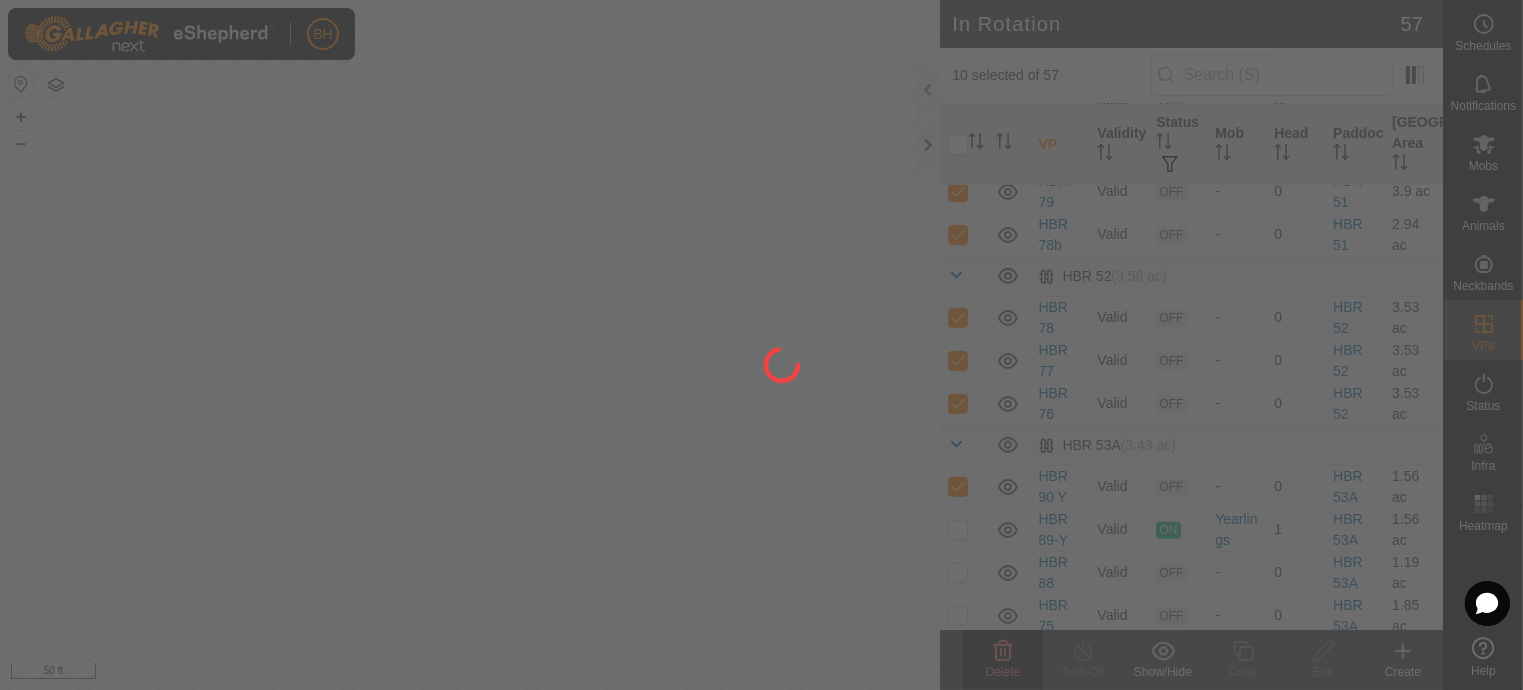 checkbox on "false" 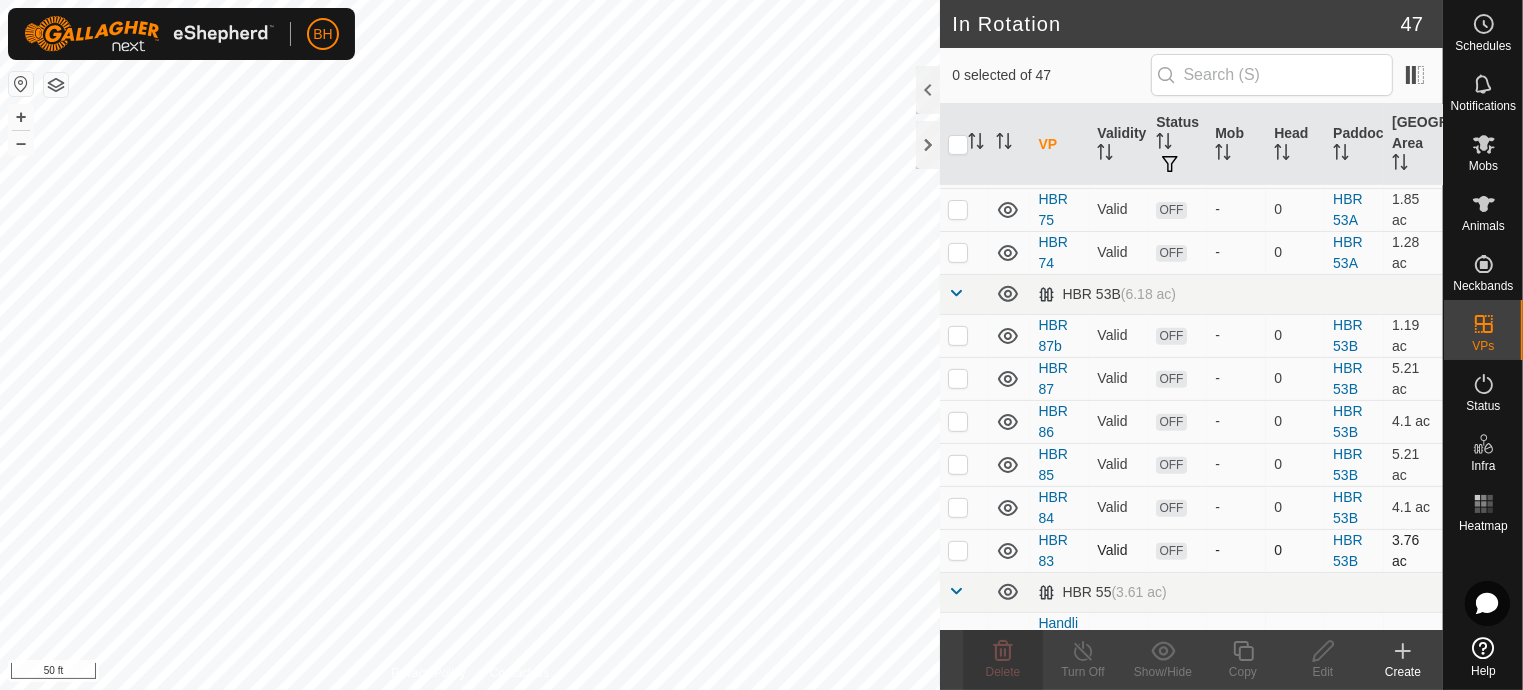 click at bounding box center [964, 550] 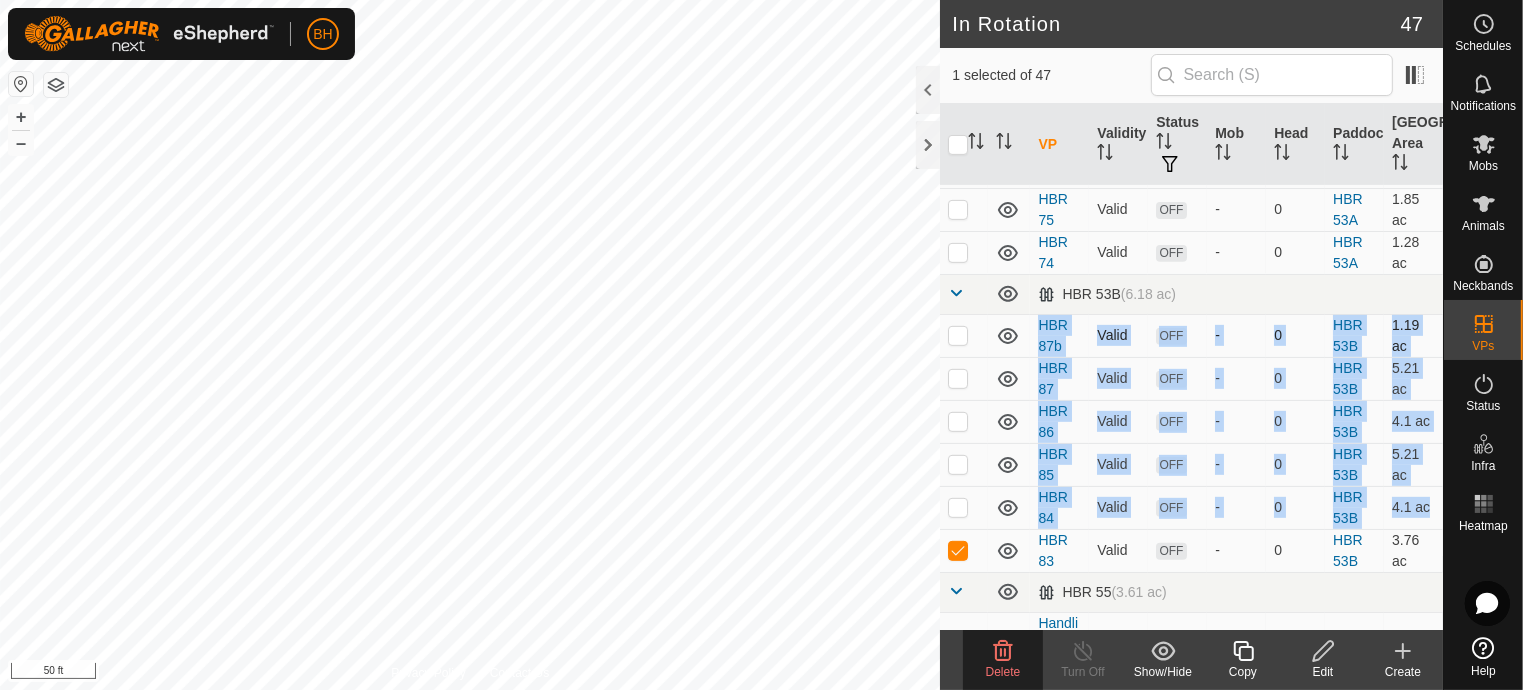 click at bounding box center [958, 335] 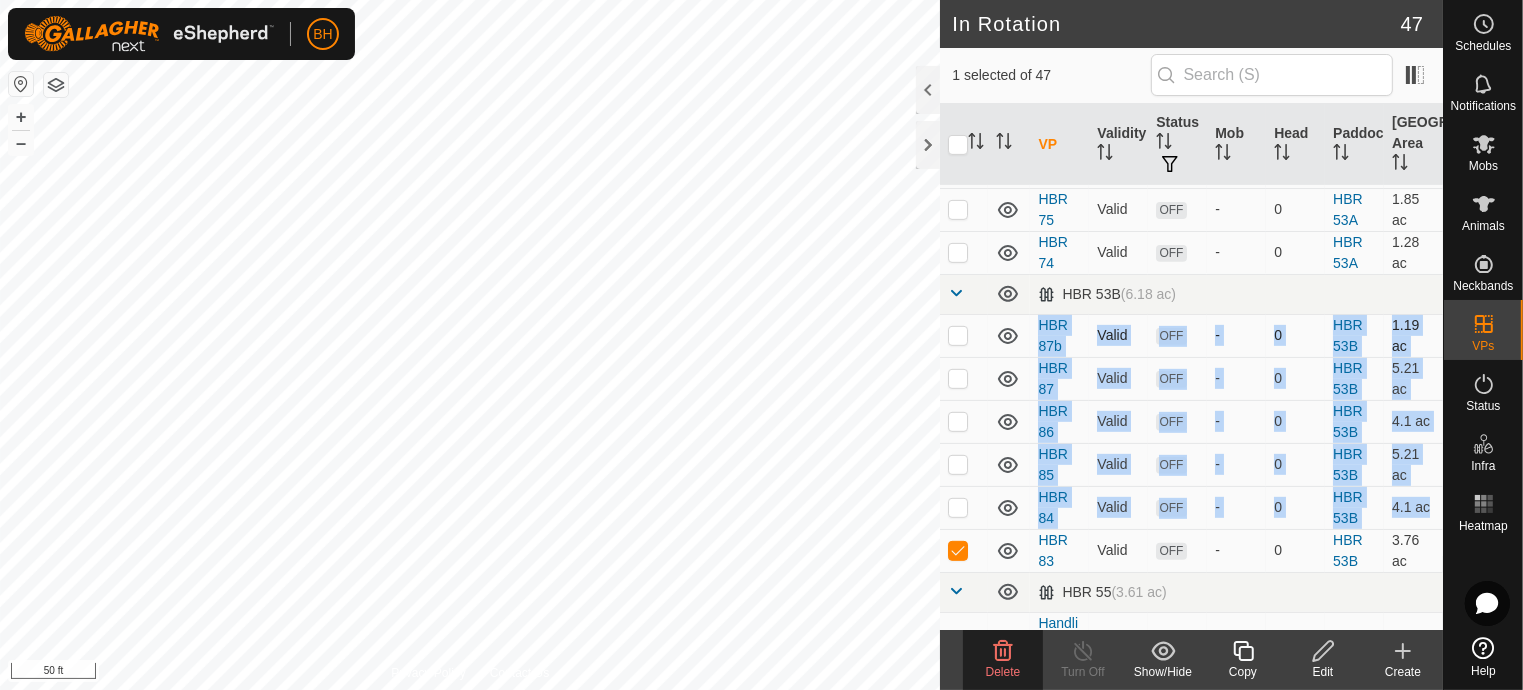 checkbox on "true" 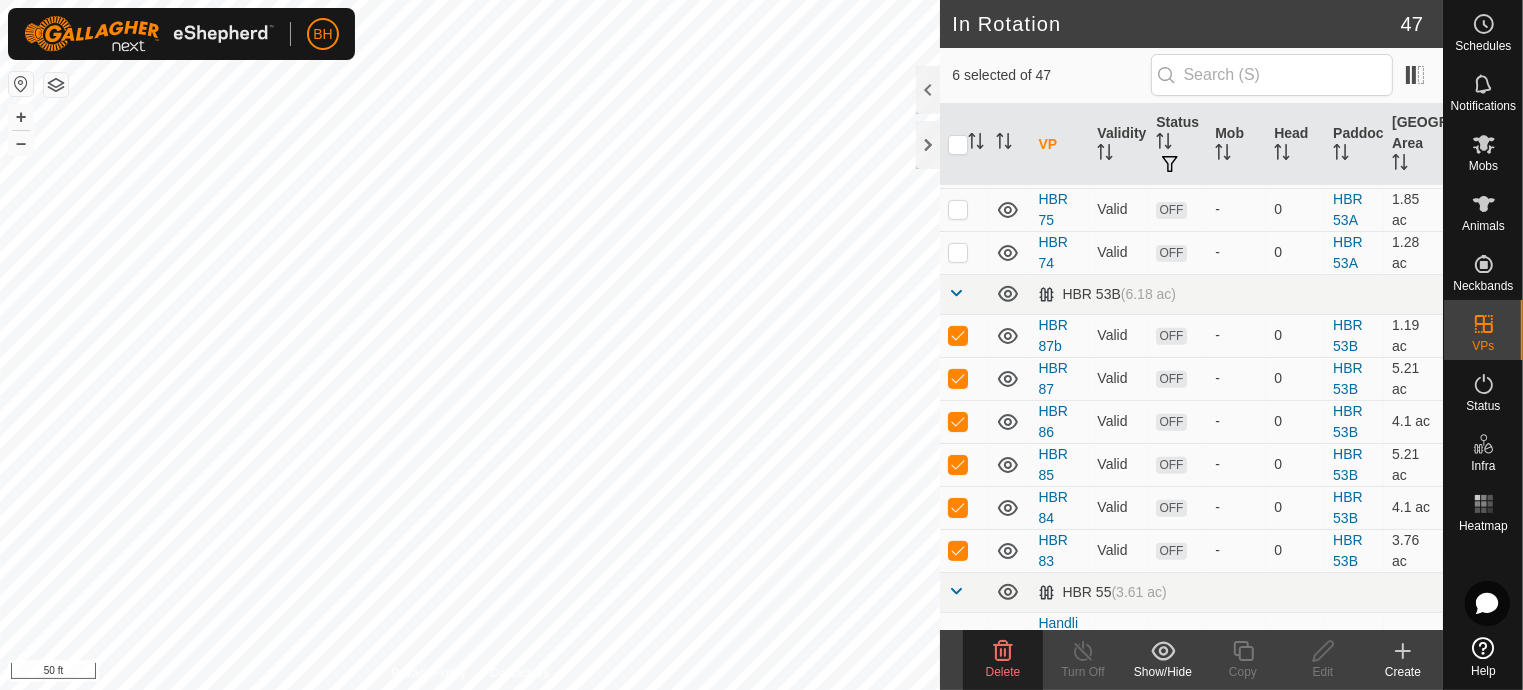 click on "Delete" 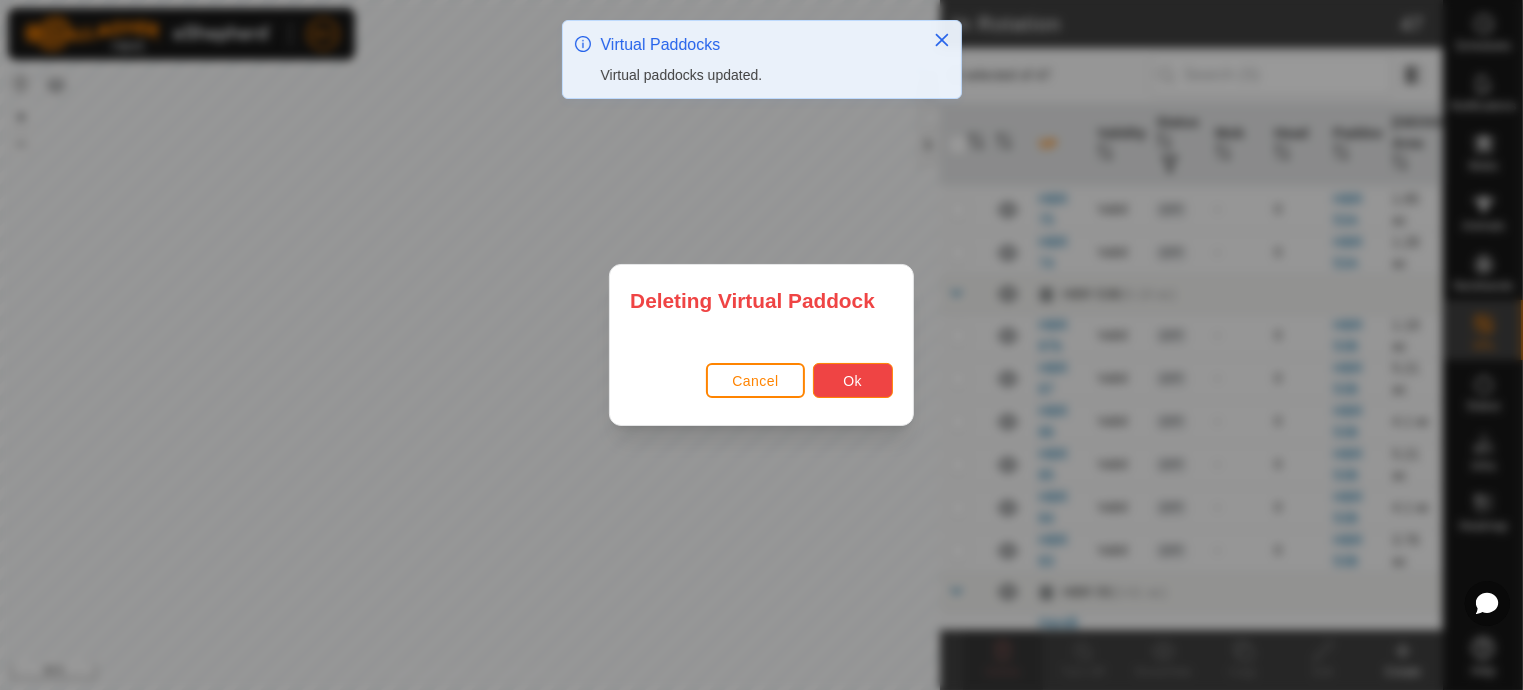 click on "Ok" at bounding box center (853, 380) 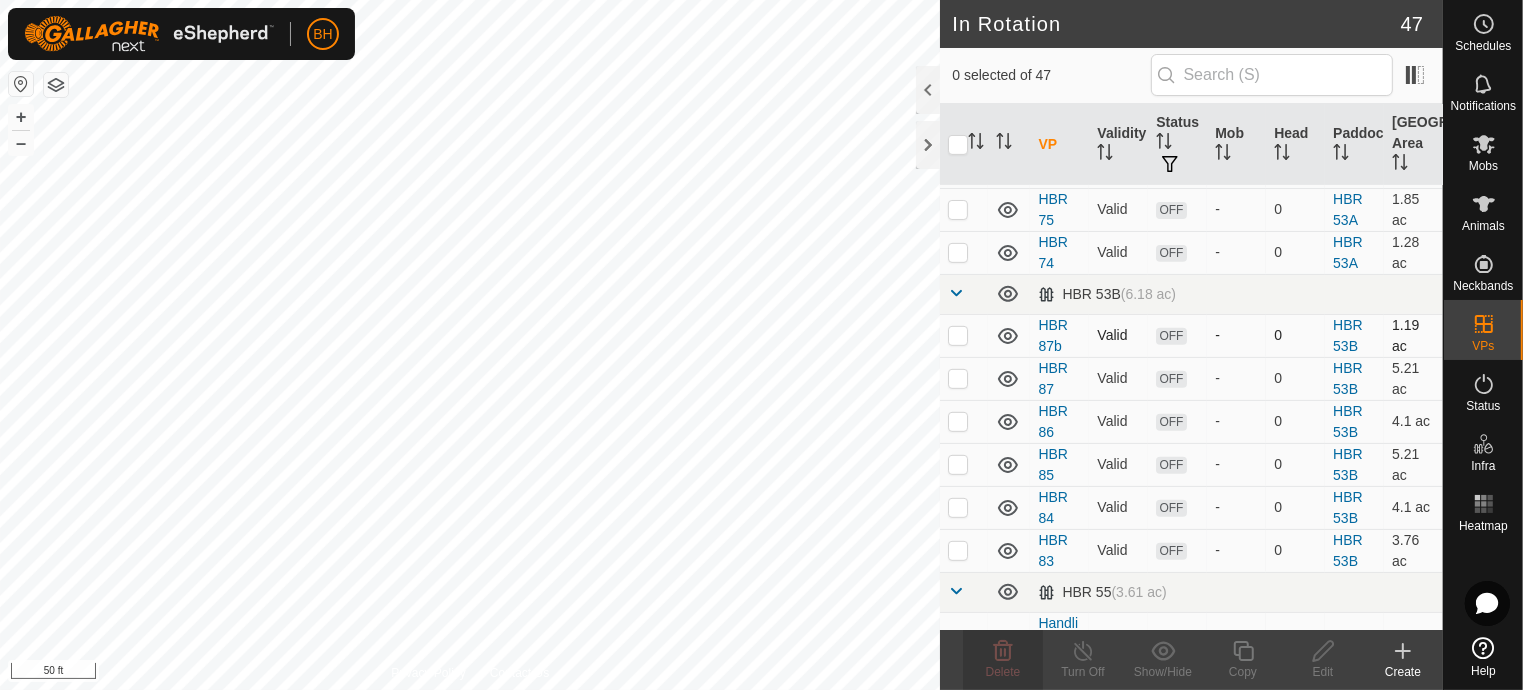 click at bounding box center (958, 335) 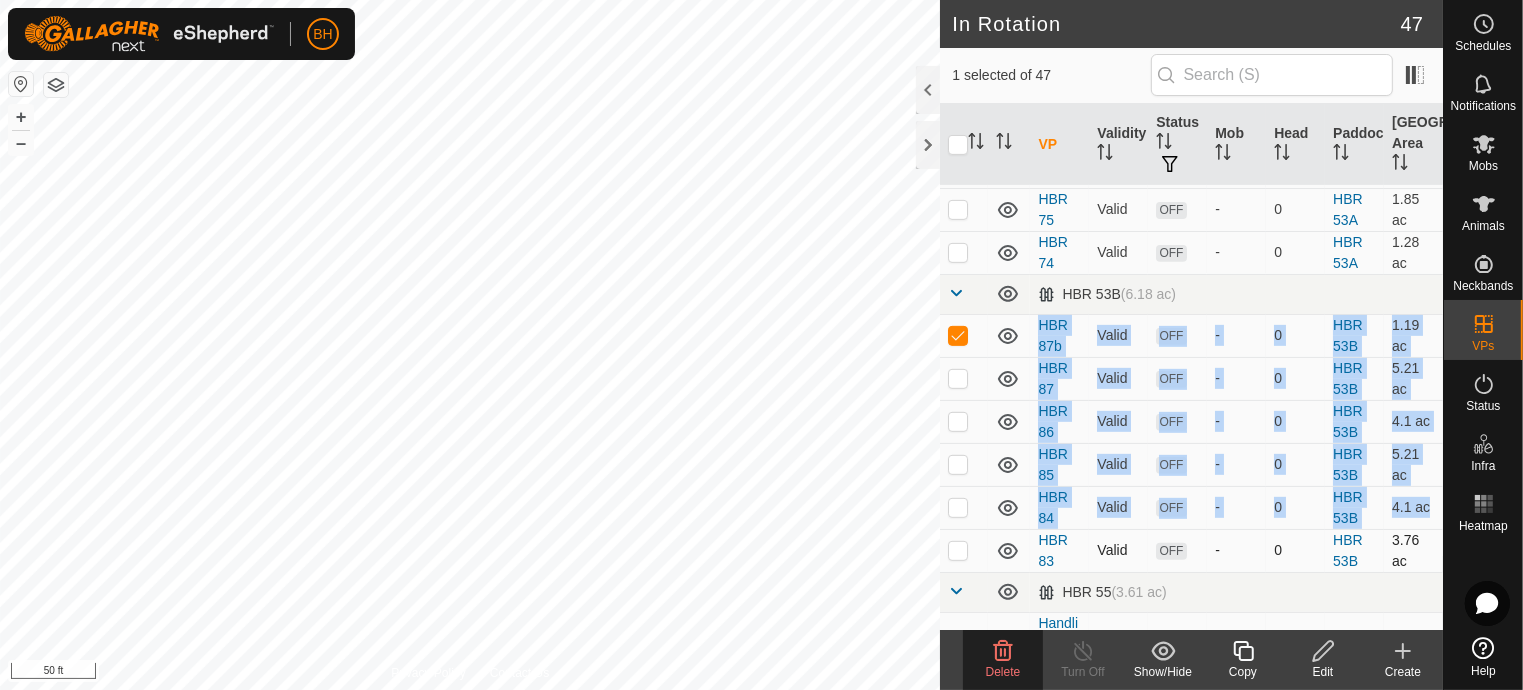 click at bounding box center [958, 550] 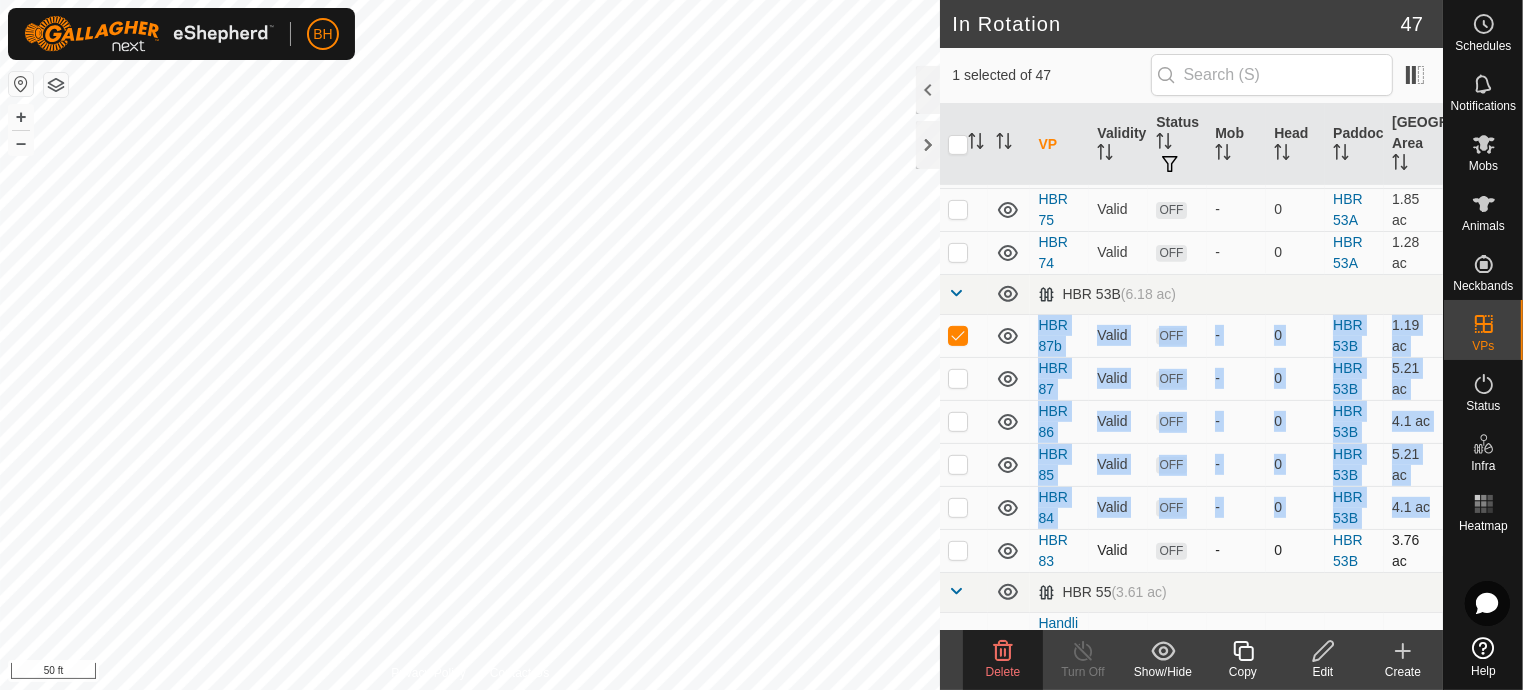 checkbox on "true" 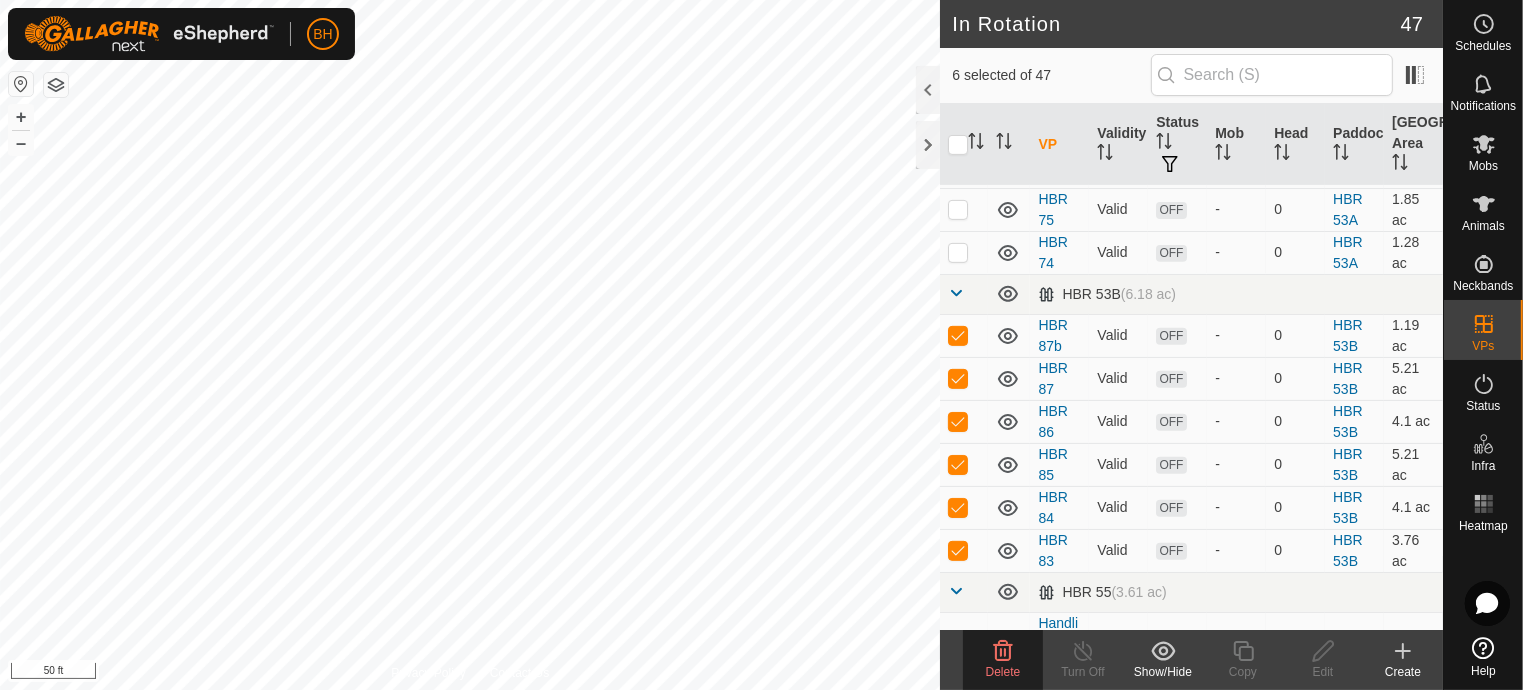 click 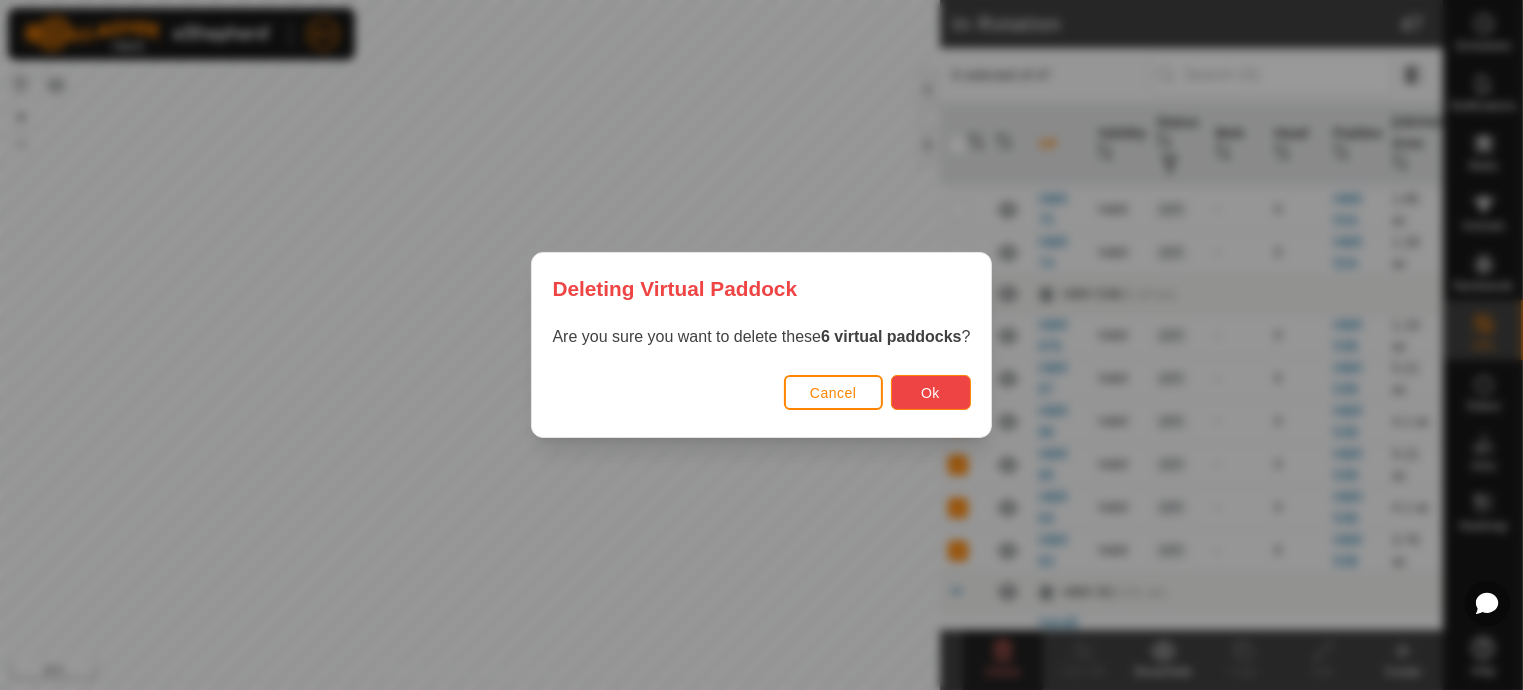 click on "Ok" at bounding box center (931, 392) 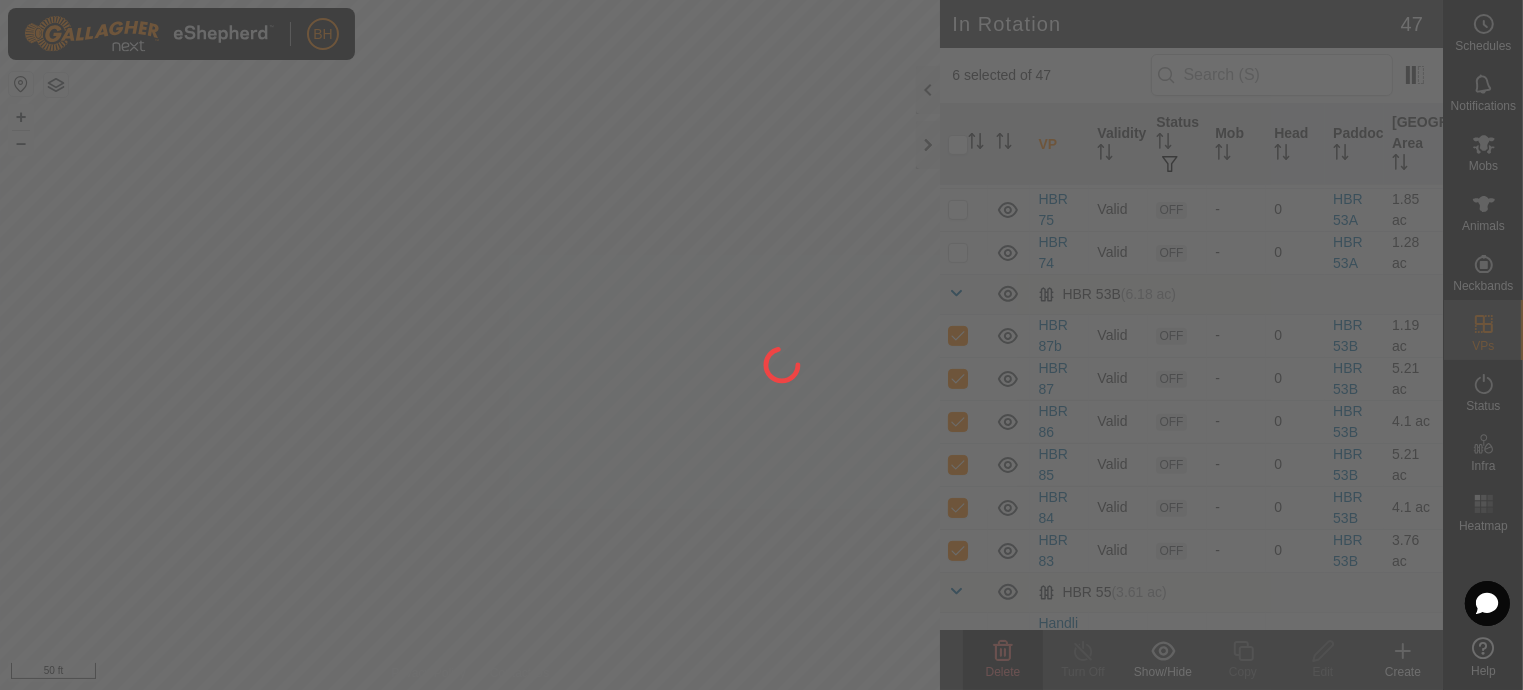 checkbox on "false" 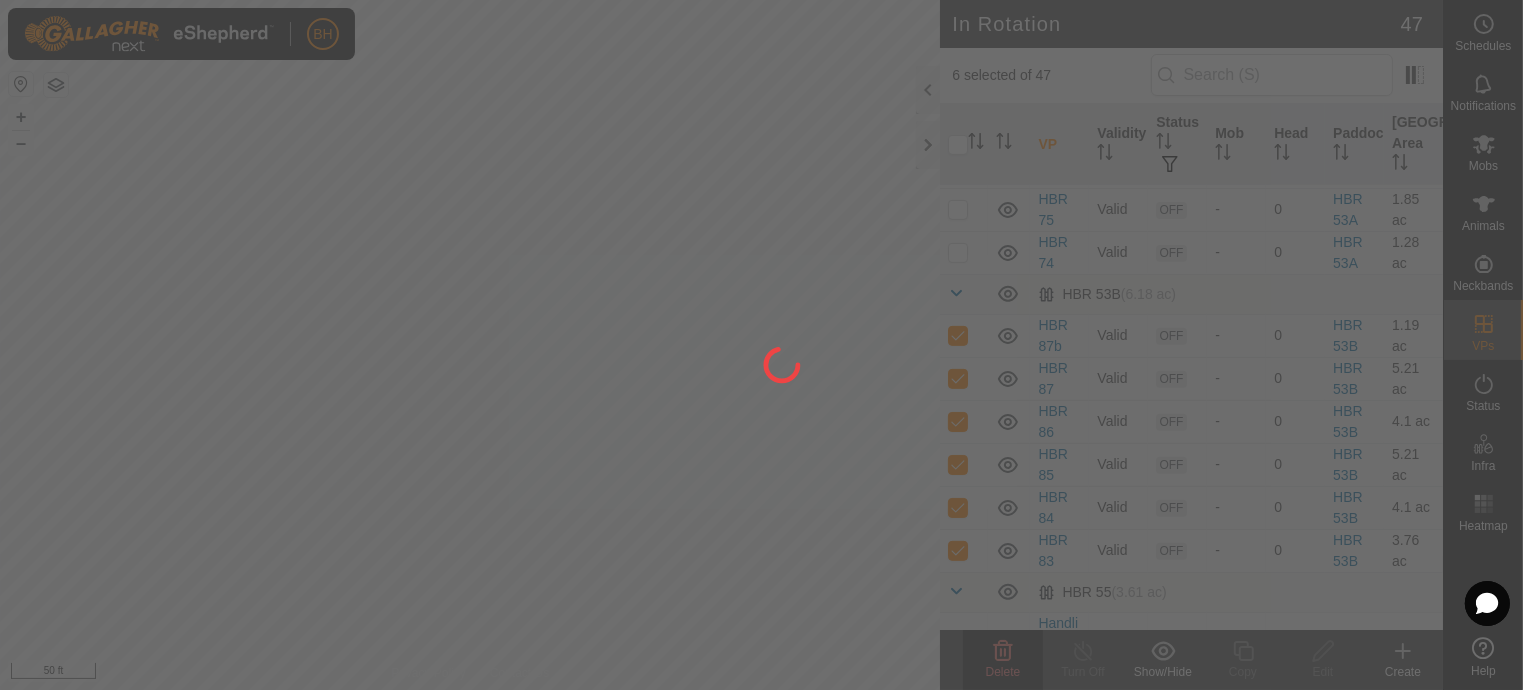 checkbox on "false" 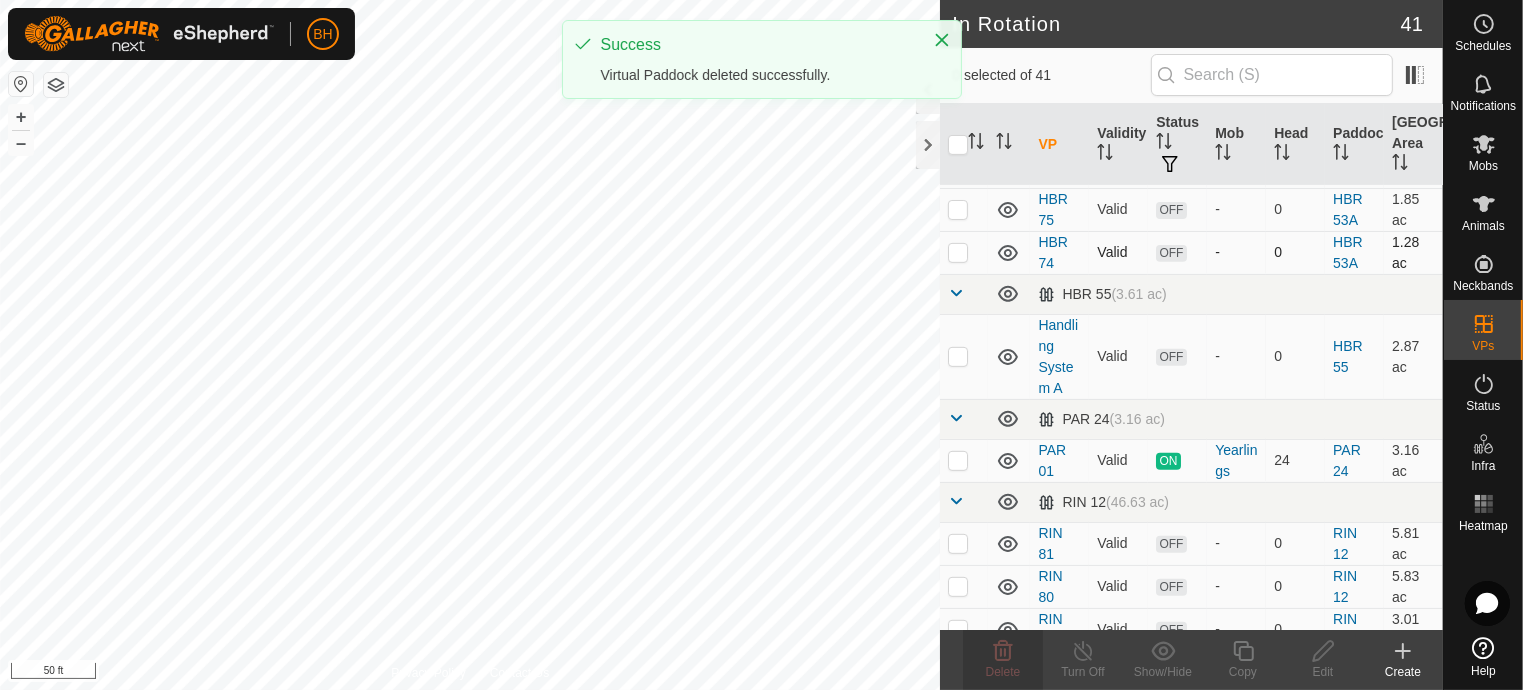 click at bounding box center (958, 252) 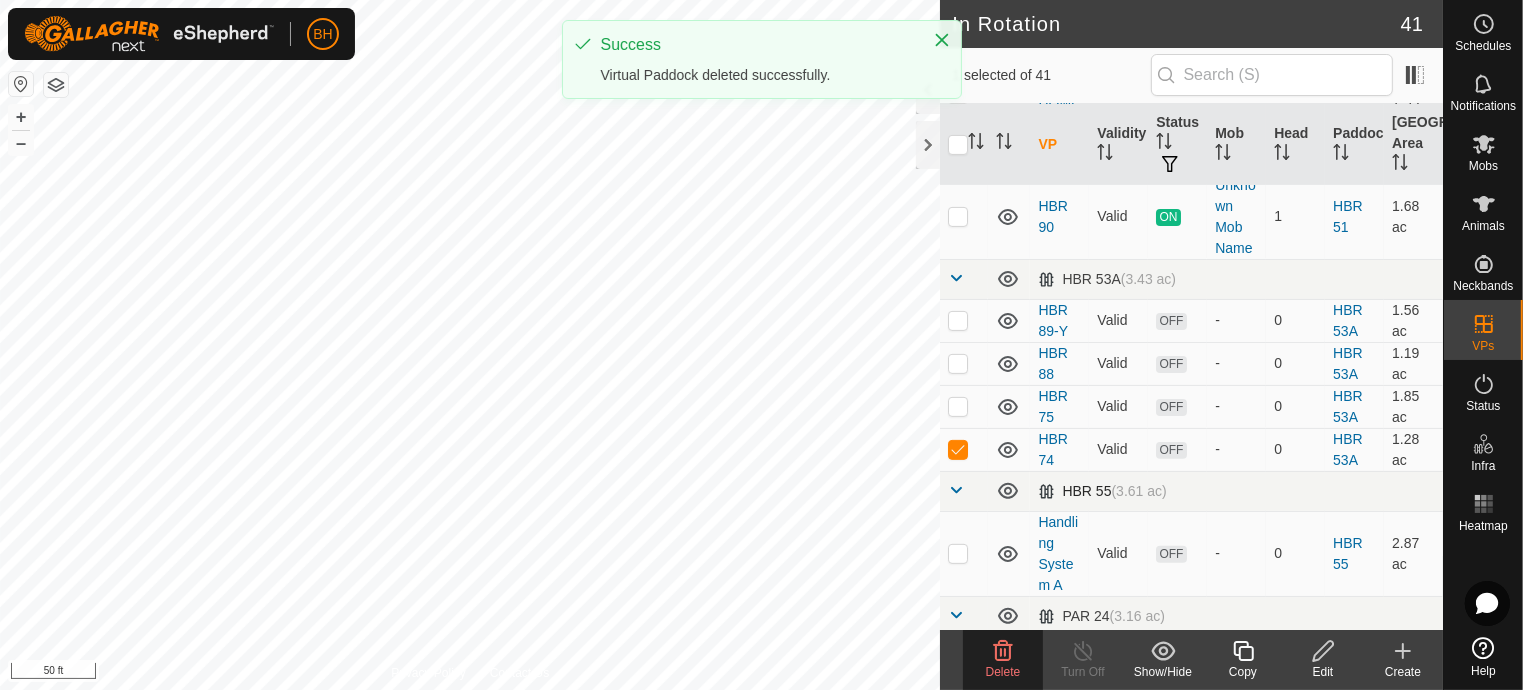 scroll, scrollTop: 600, scrollLeft: 0, axis: vertical 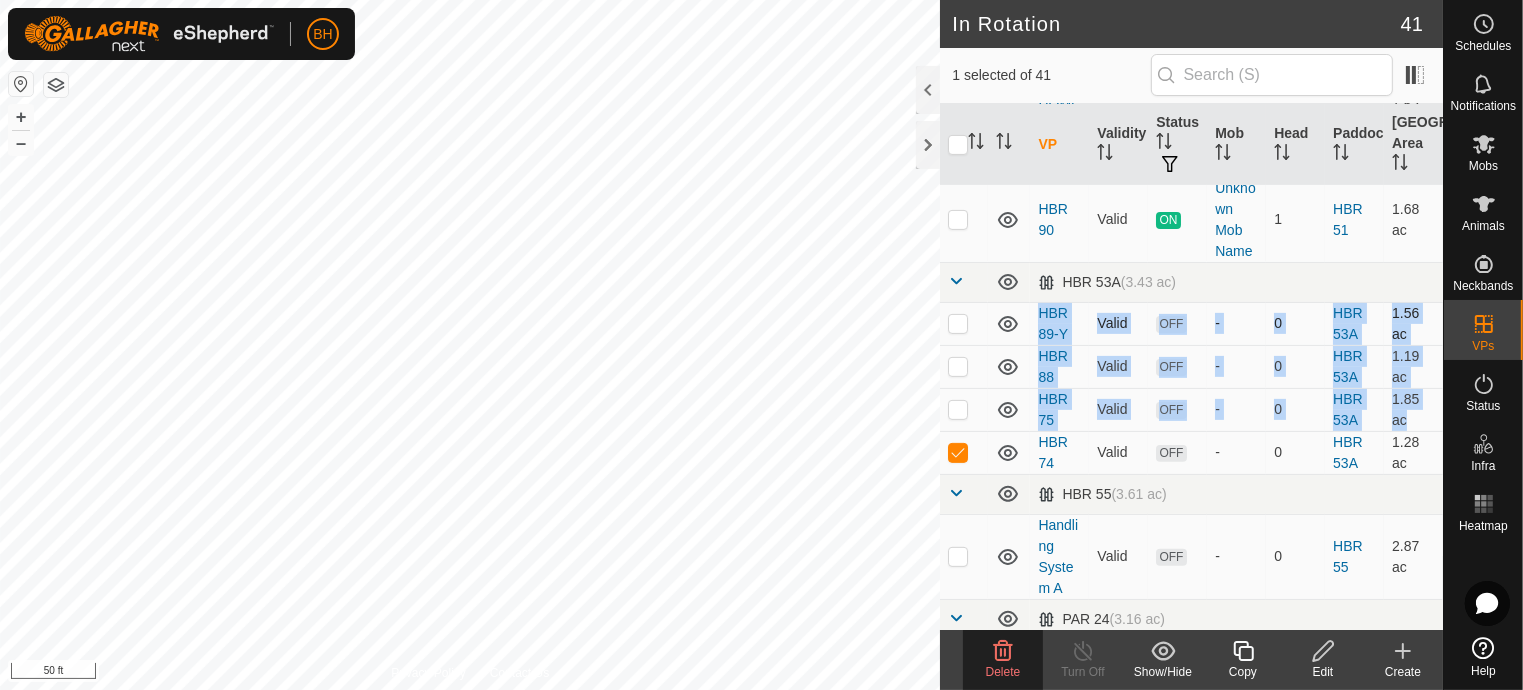click at bounding box center (958, 323) 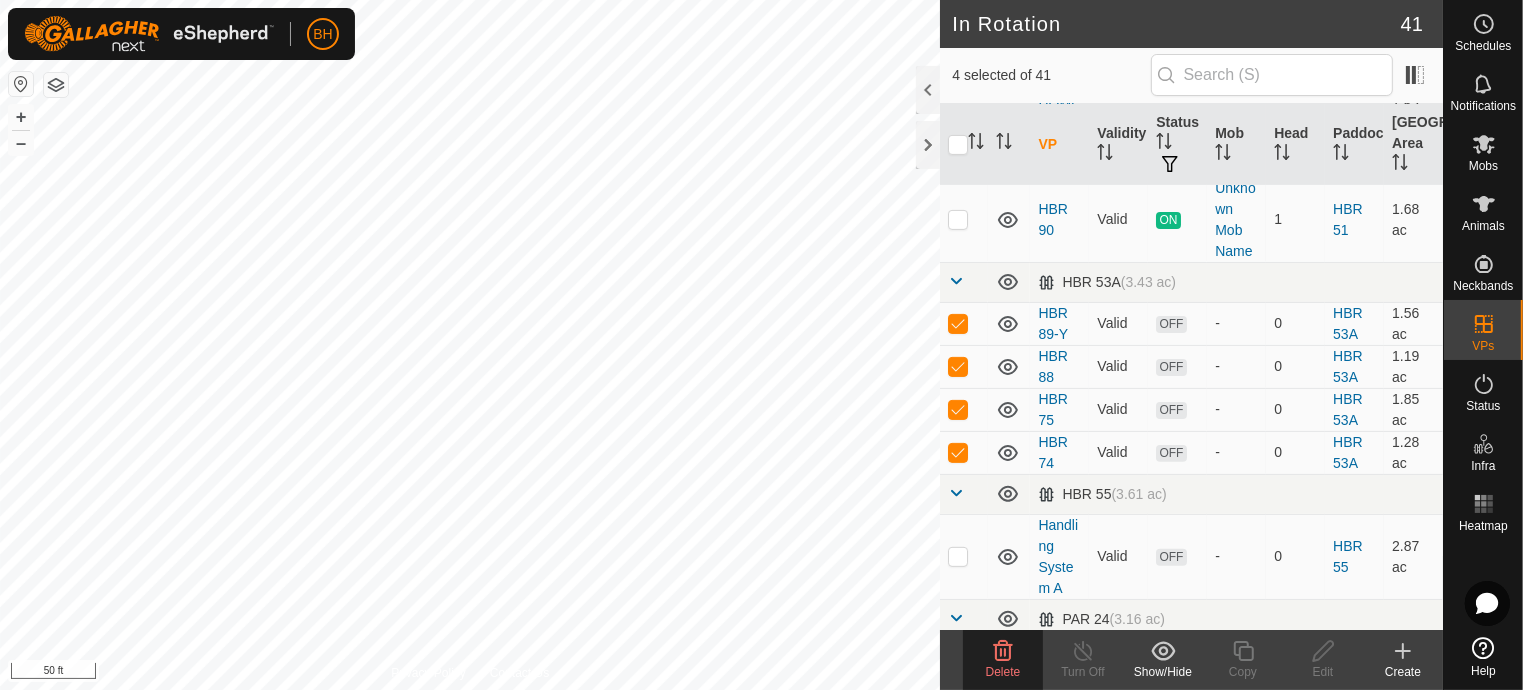 click 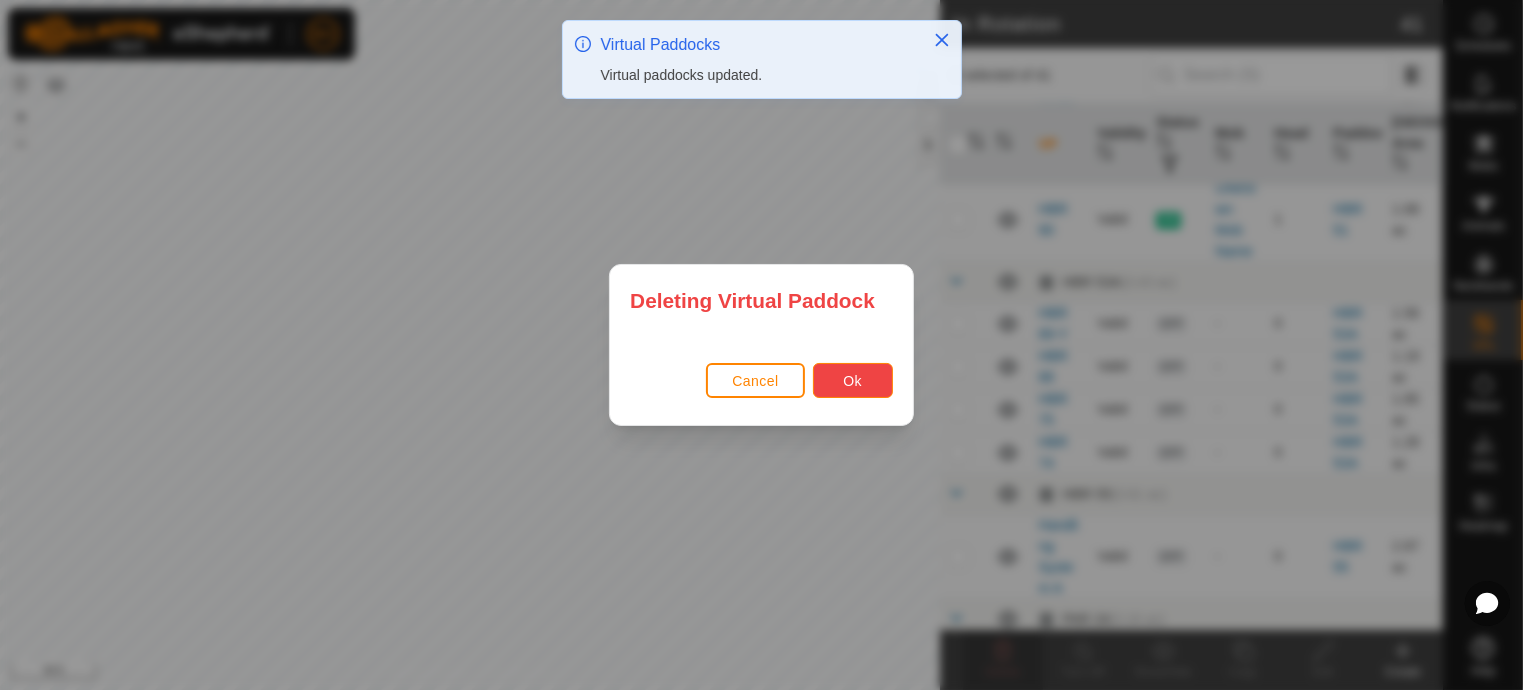 click on "Ok" at bounding box center [852, 381] 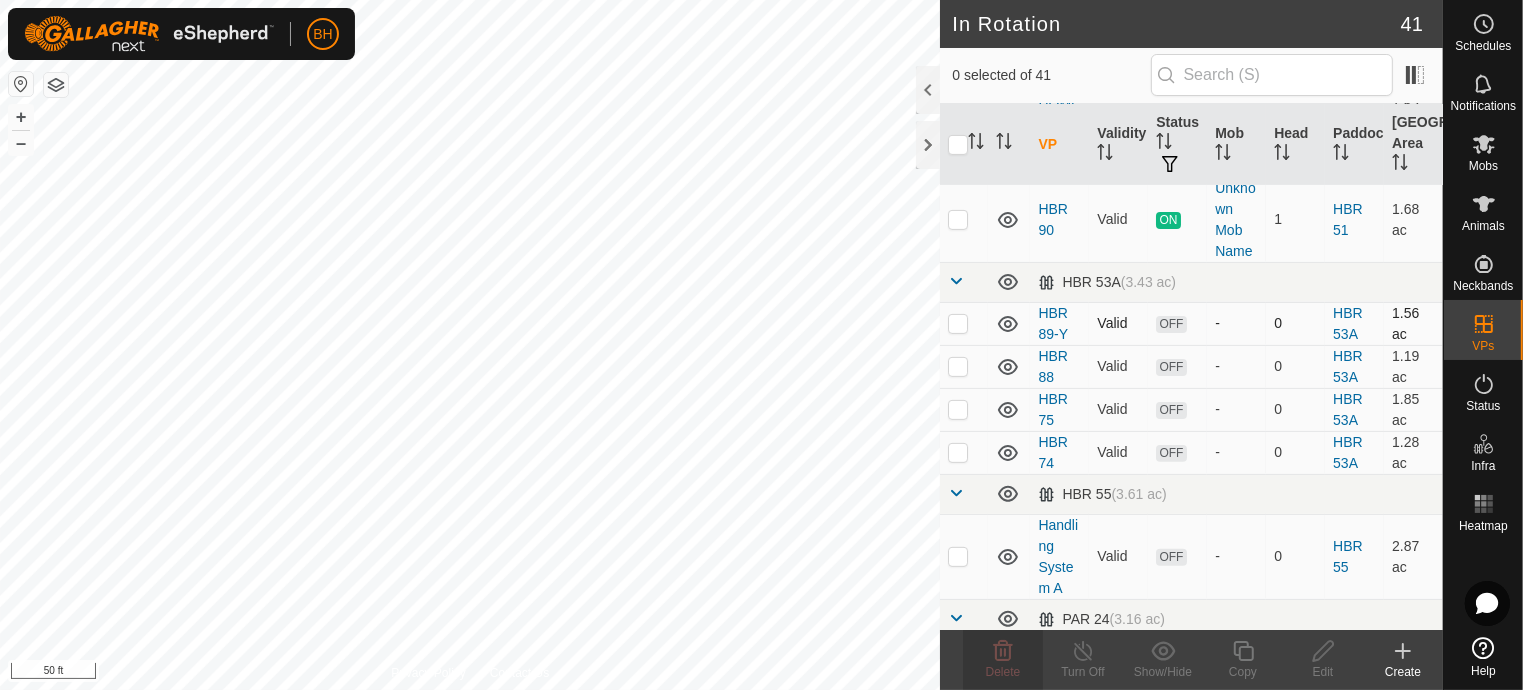click at bounding box center [964, 323] 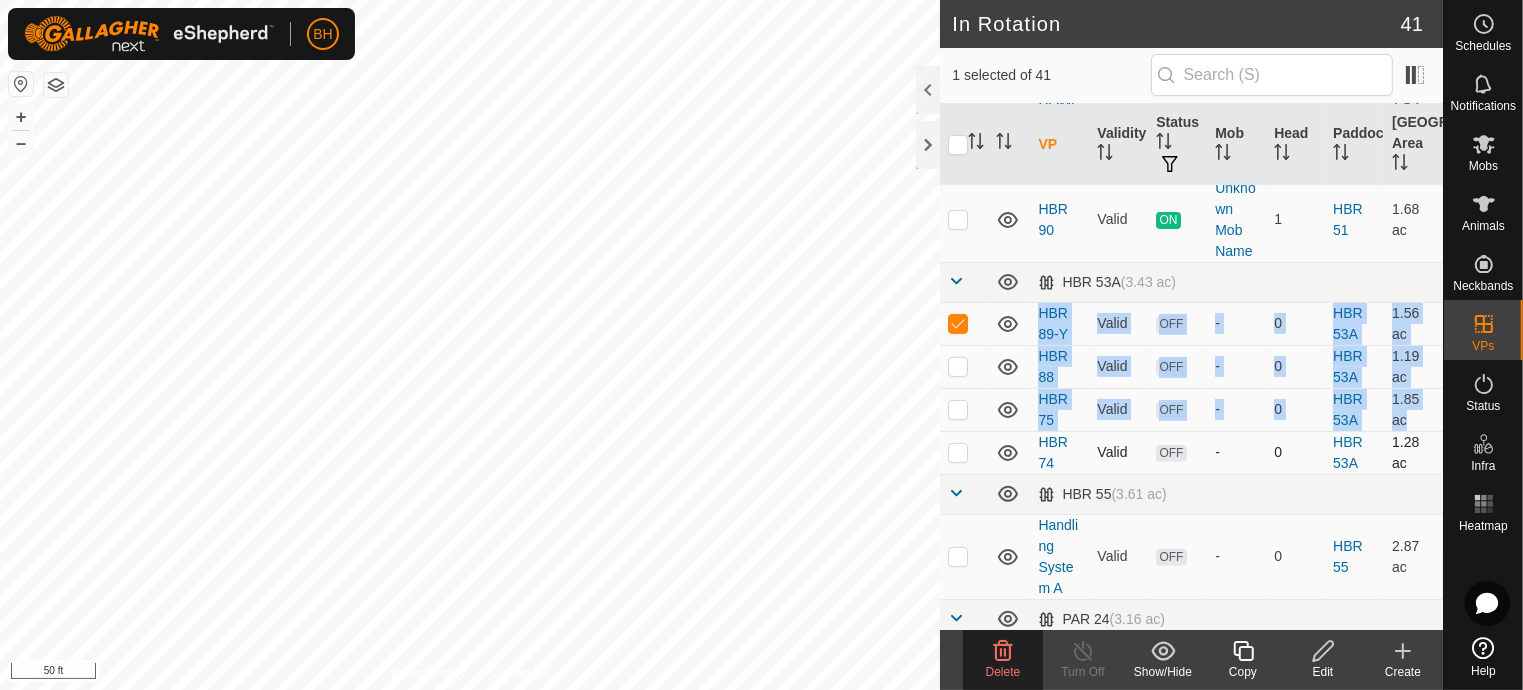 click at bounding box center [964, 452] 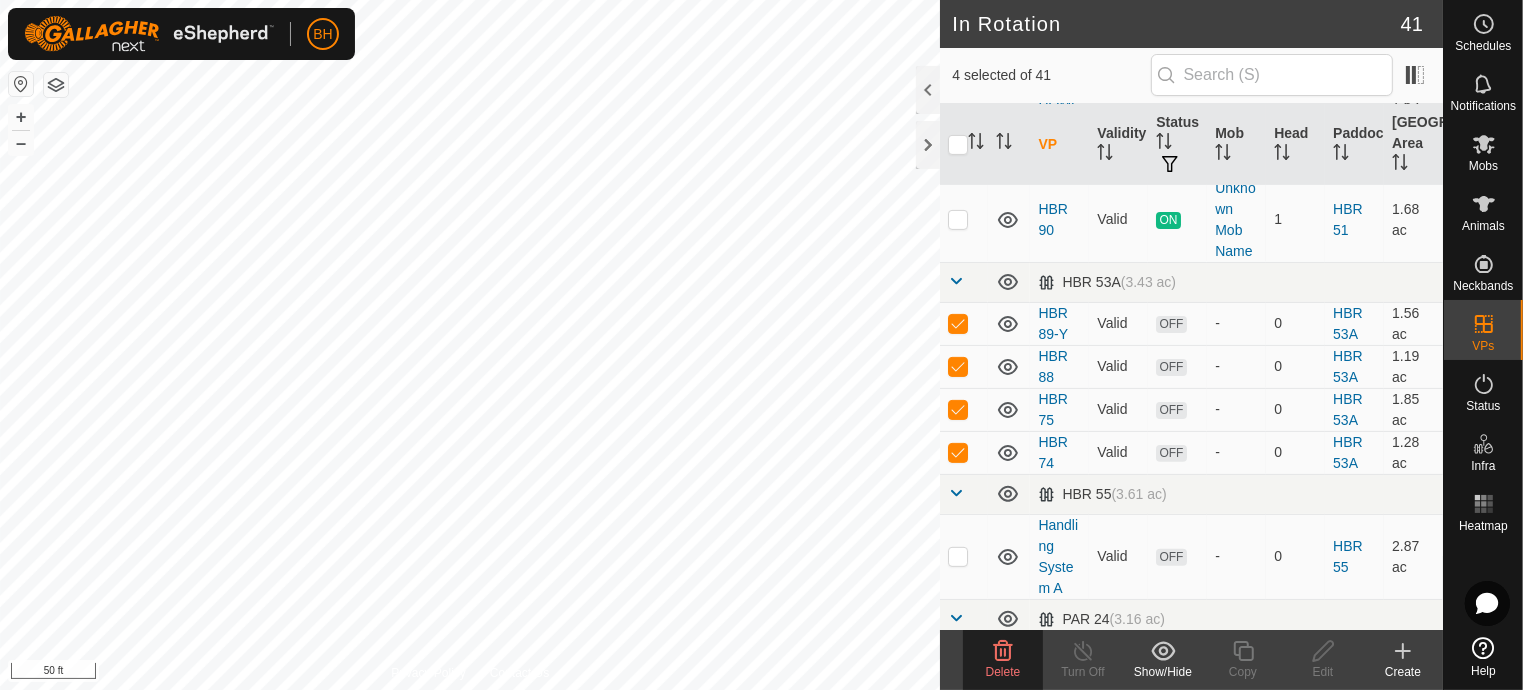 click on "Delete" 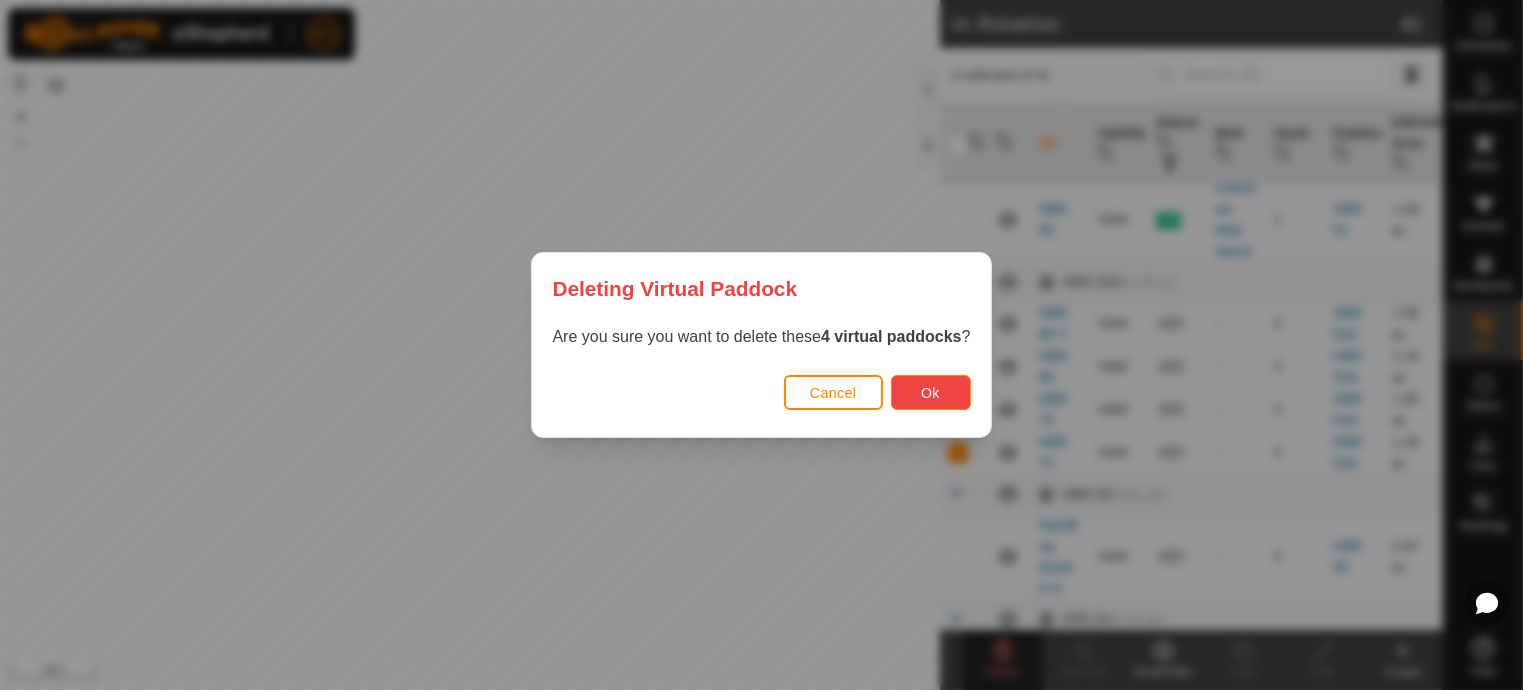click on "Ok" at bounding box center (931, 392) 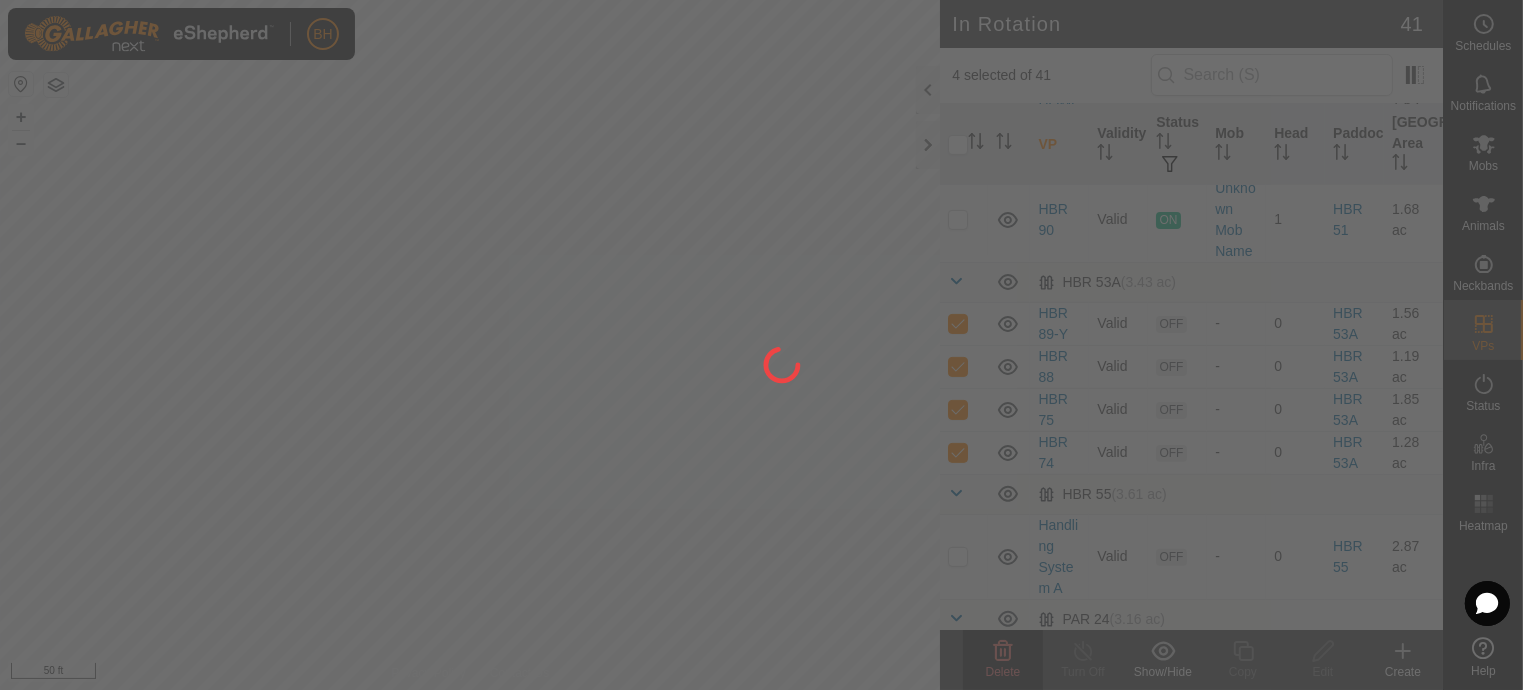 checkbox on "false" 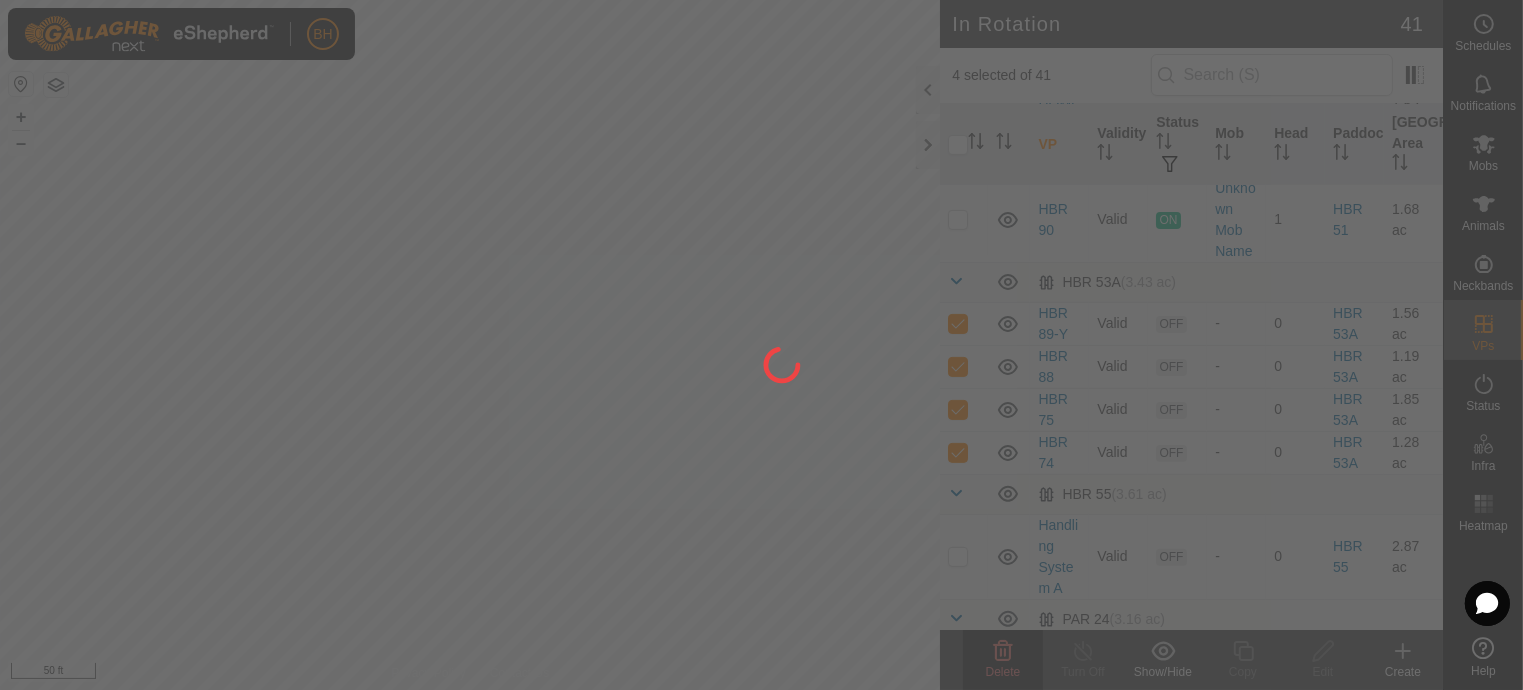 checkbox on "false" 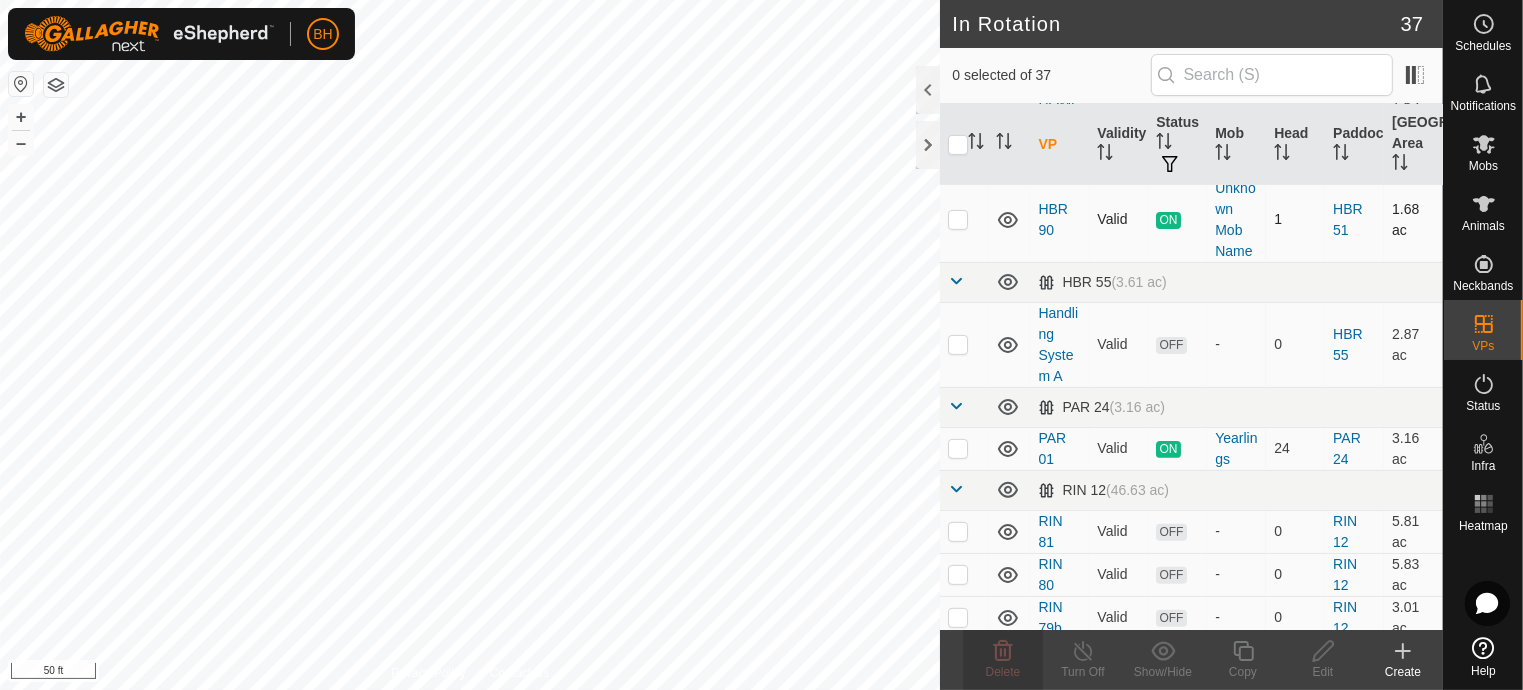 click at bounding box center (958, 219) 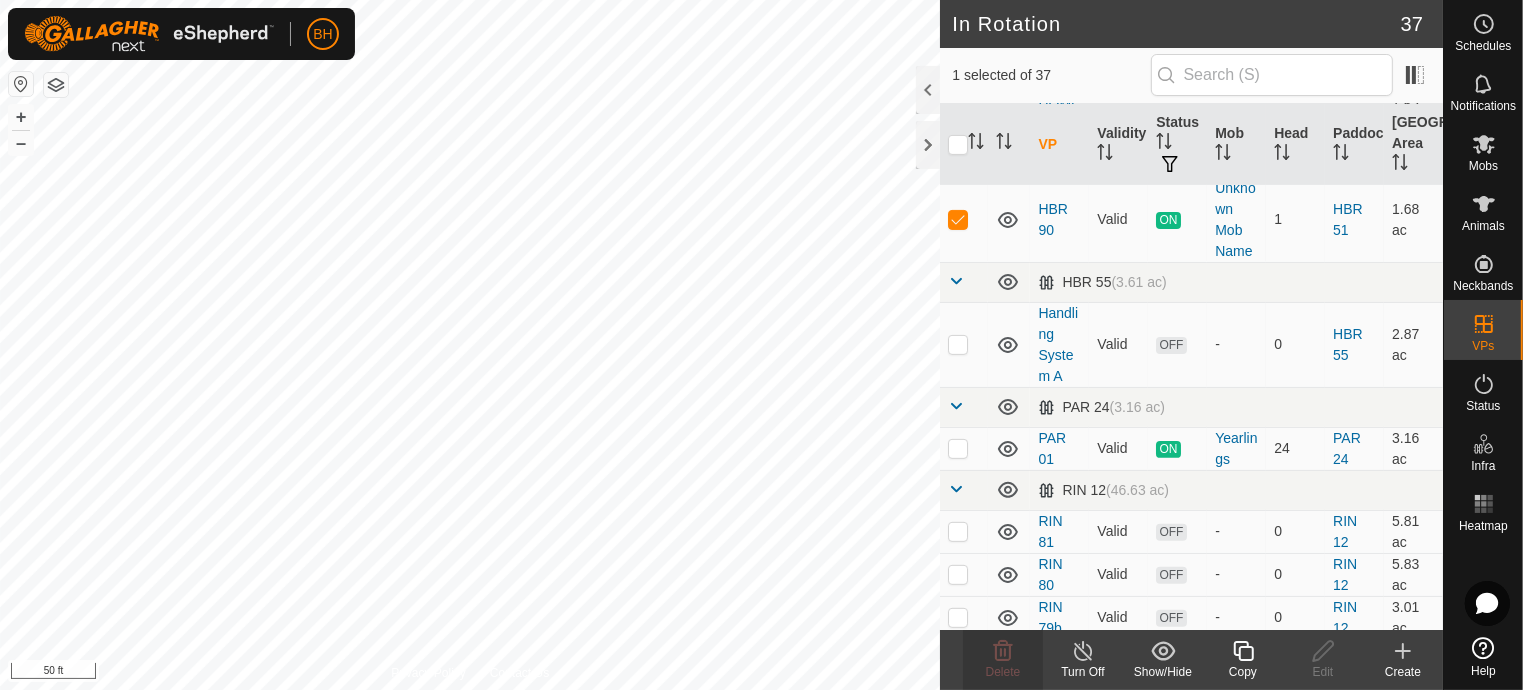 click 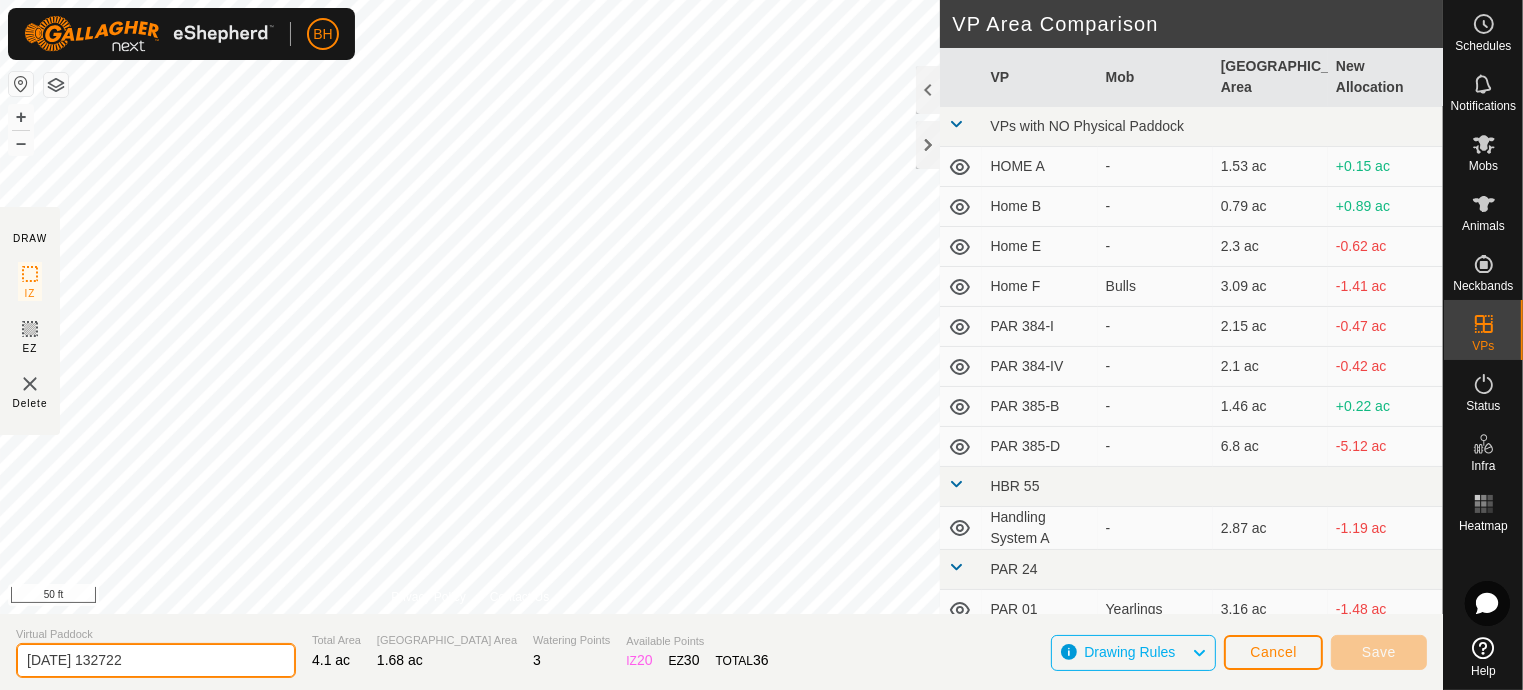 drag, startPoint x: 212, startPoint y: 667, endPoint x: -17, endPoint y: 599, distance: 238.88281 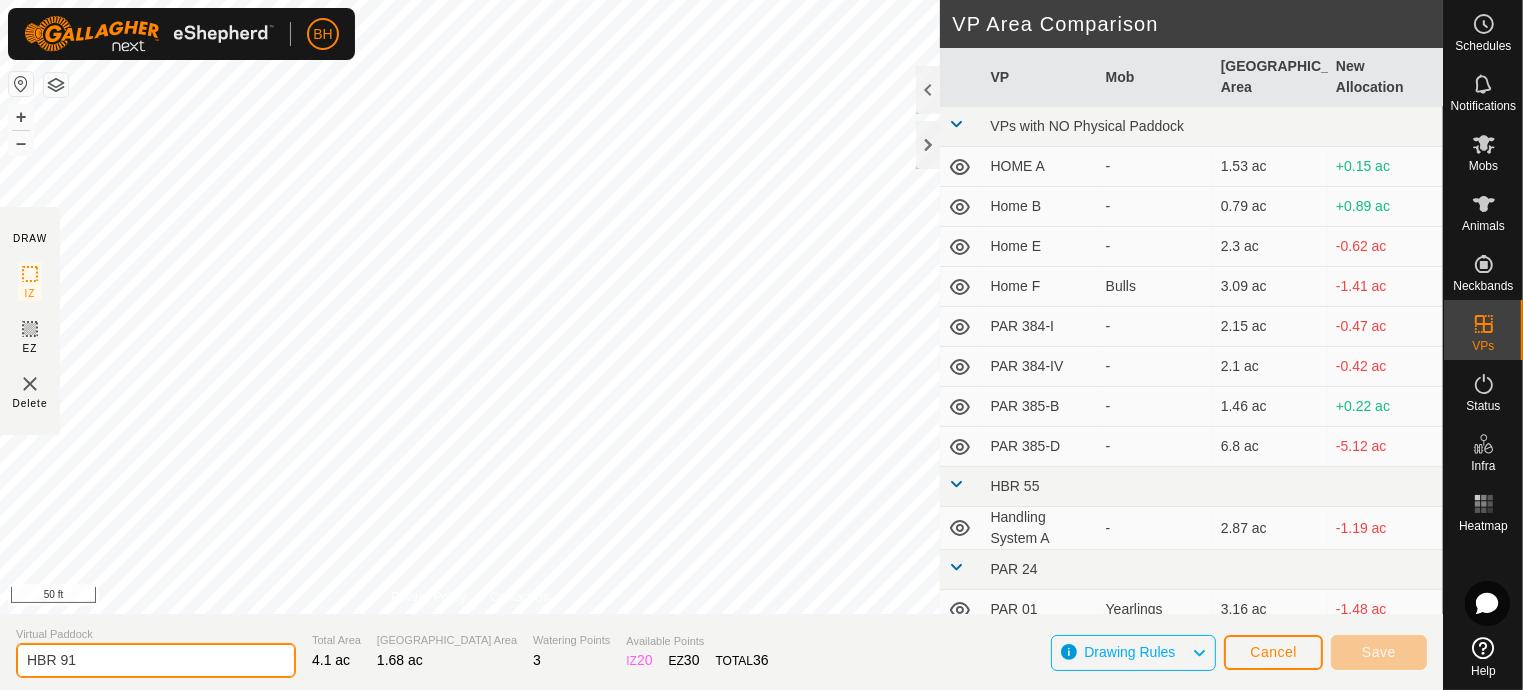 type on "HBR 91" 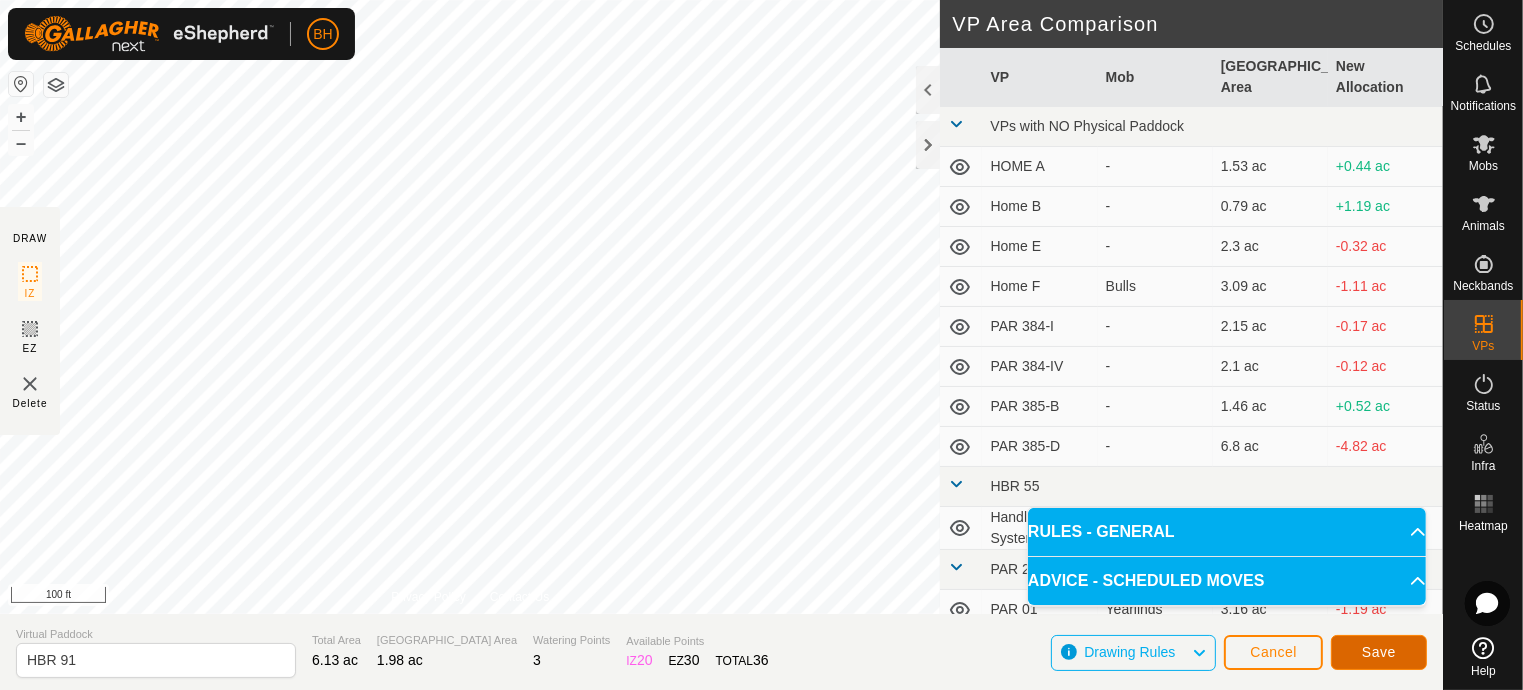 click on "Save" 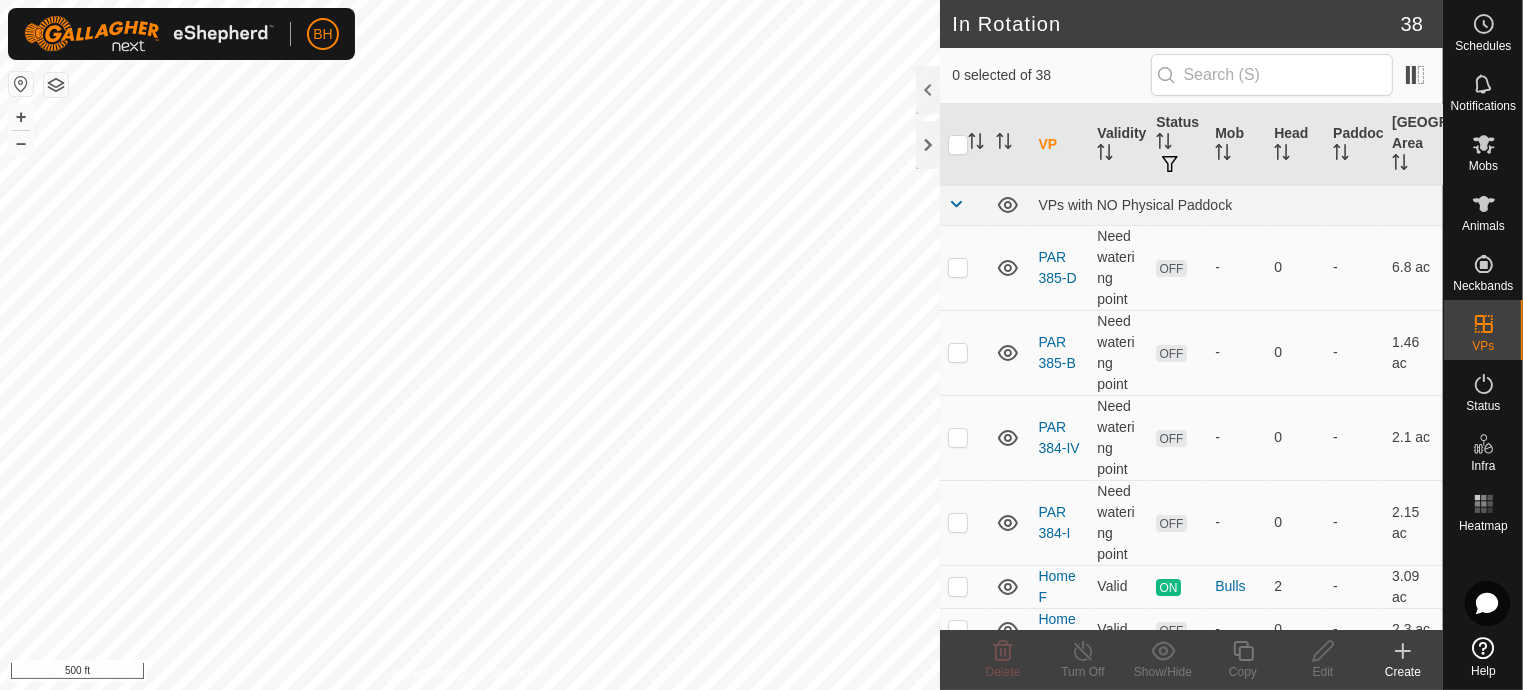 checkbox on "true" 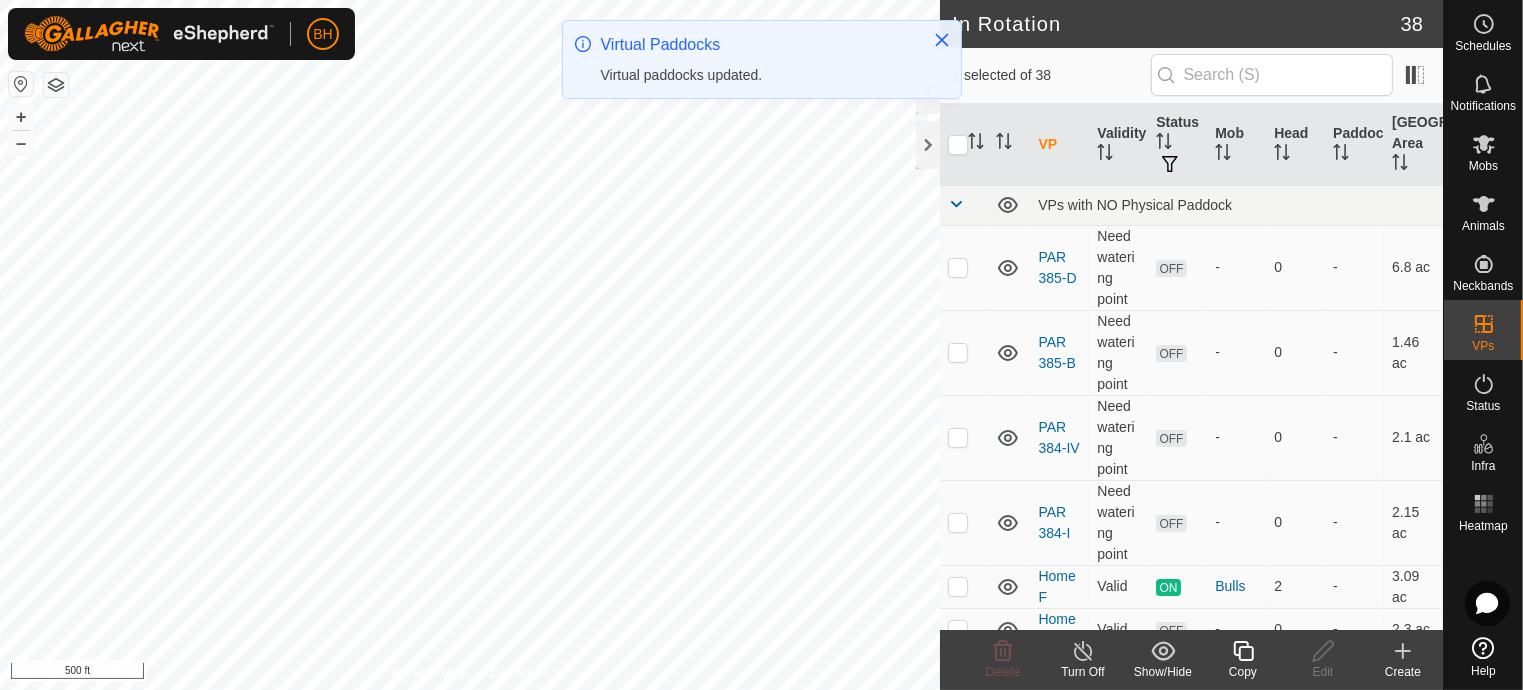 checkbox on "true" 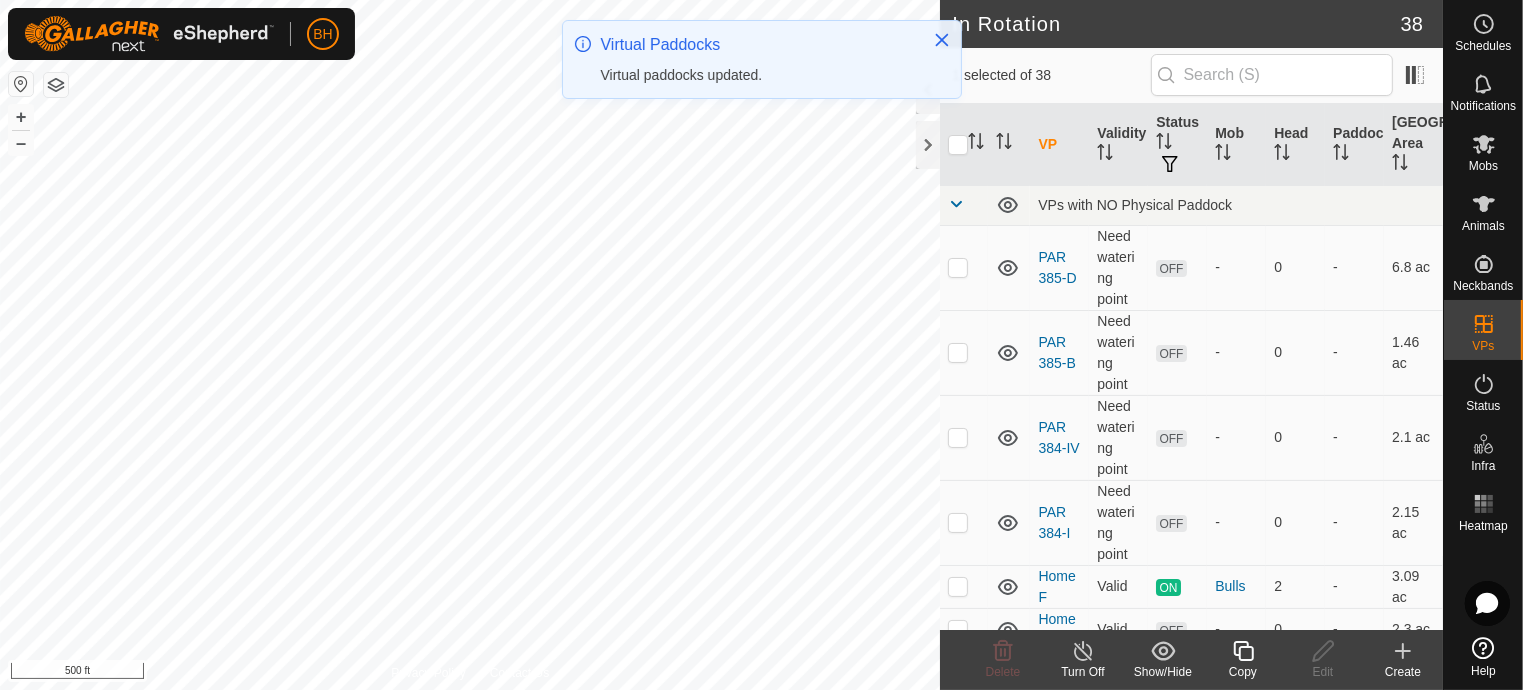 checkbox on "false" 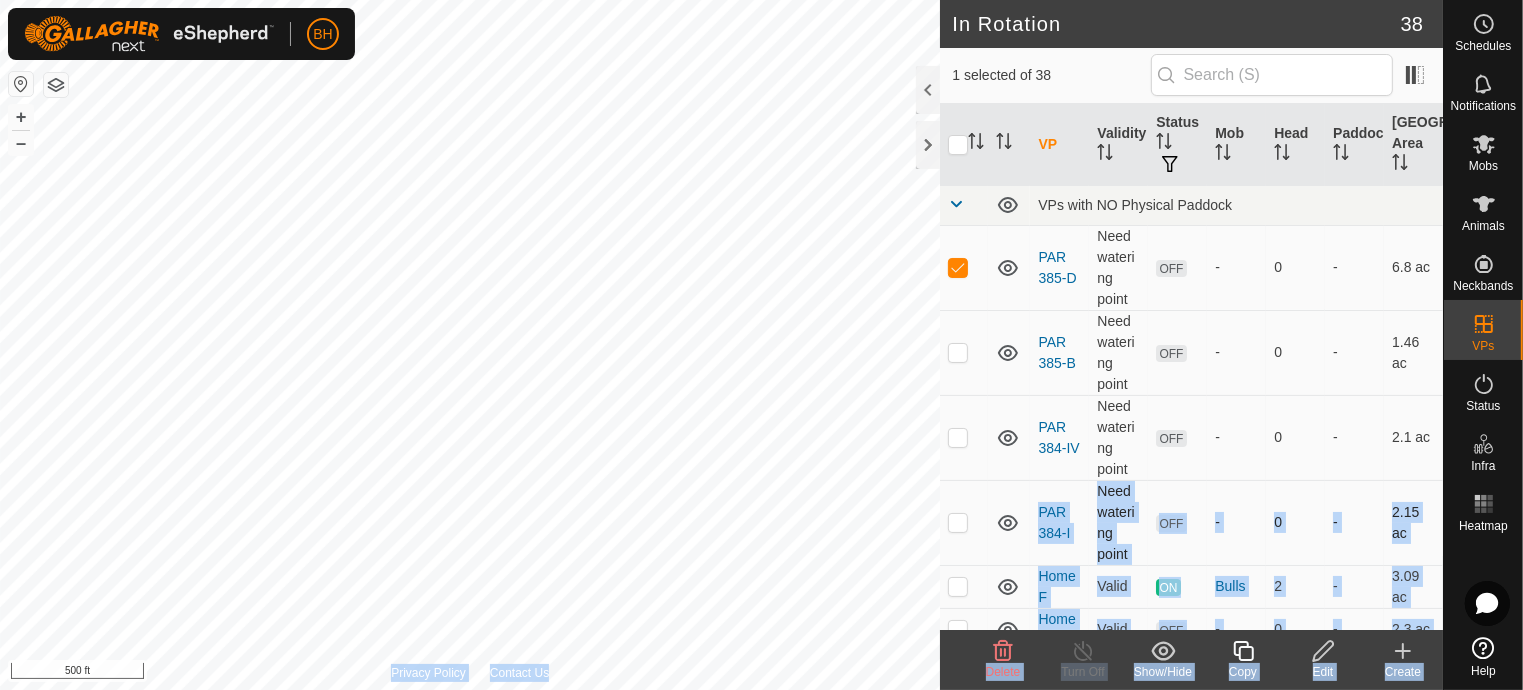 click at bounding box center (958, 522) 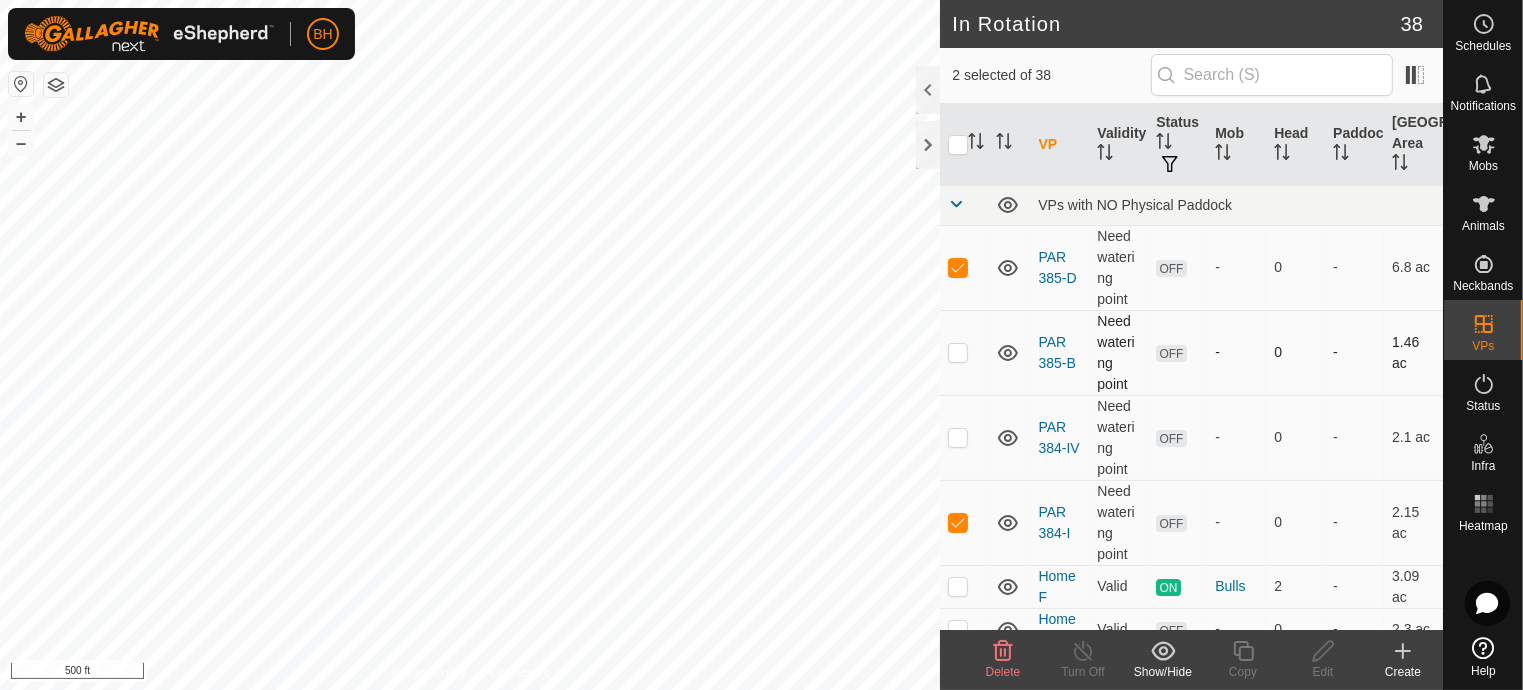click at bounding box center [958, 352] 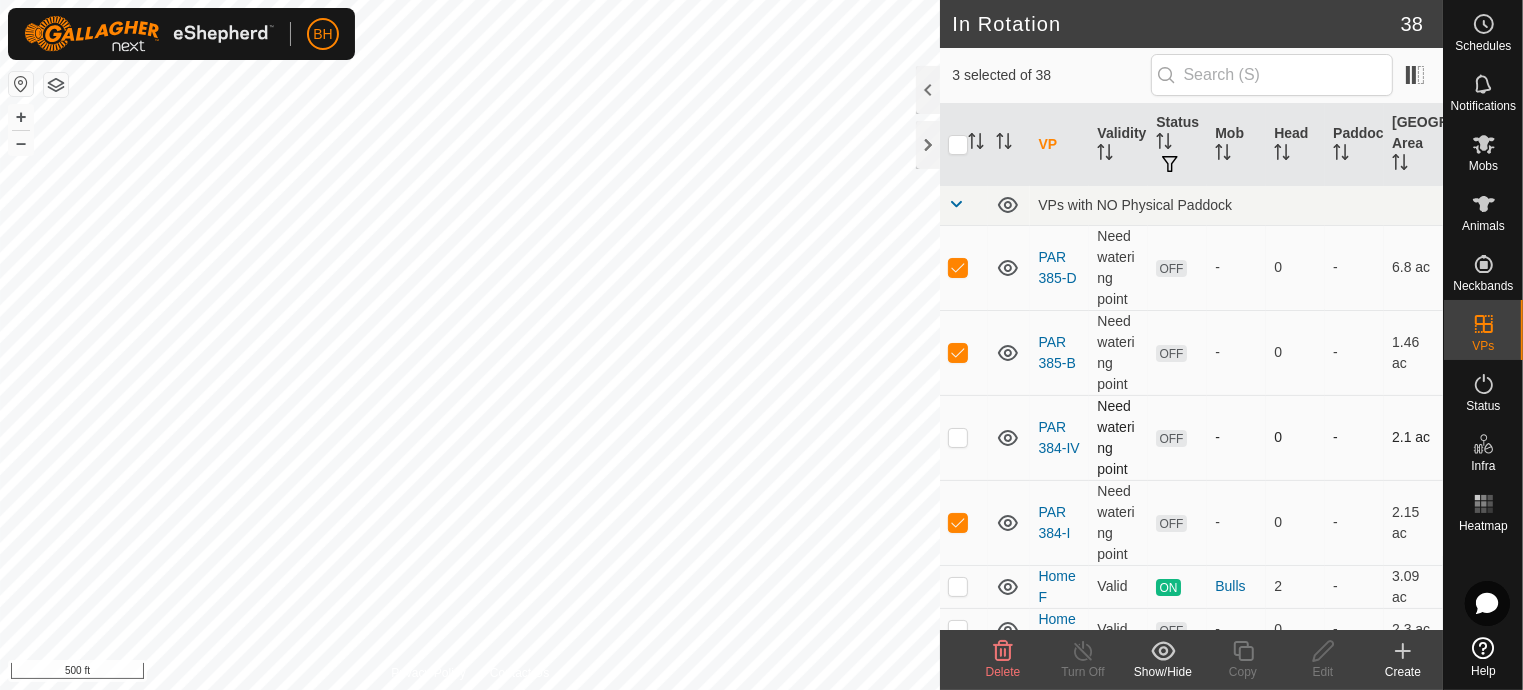 click at bounding box center (958, 437) 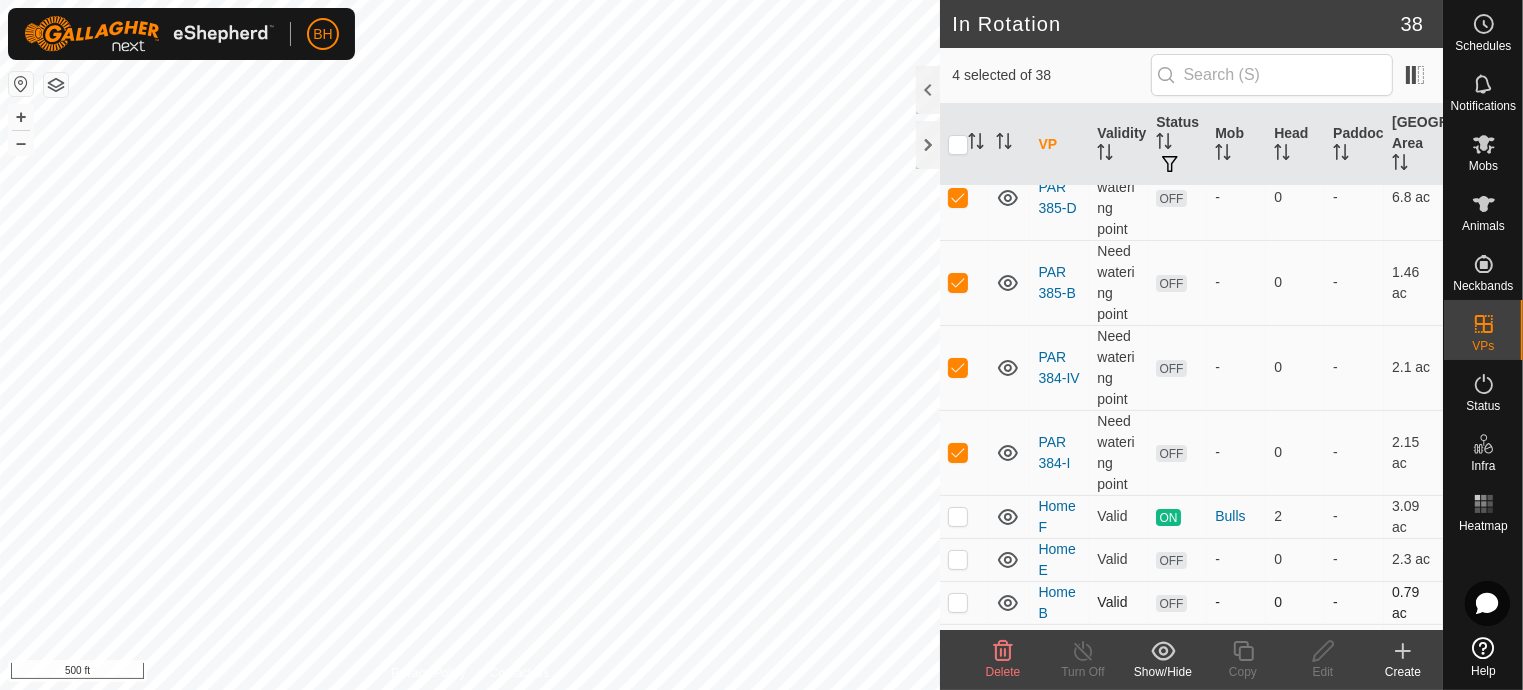 scroll, scrollTop: 0, scrollLeft: 0, axis: both 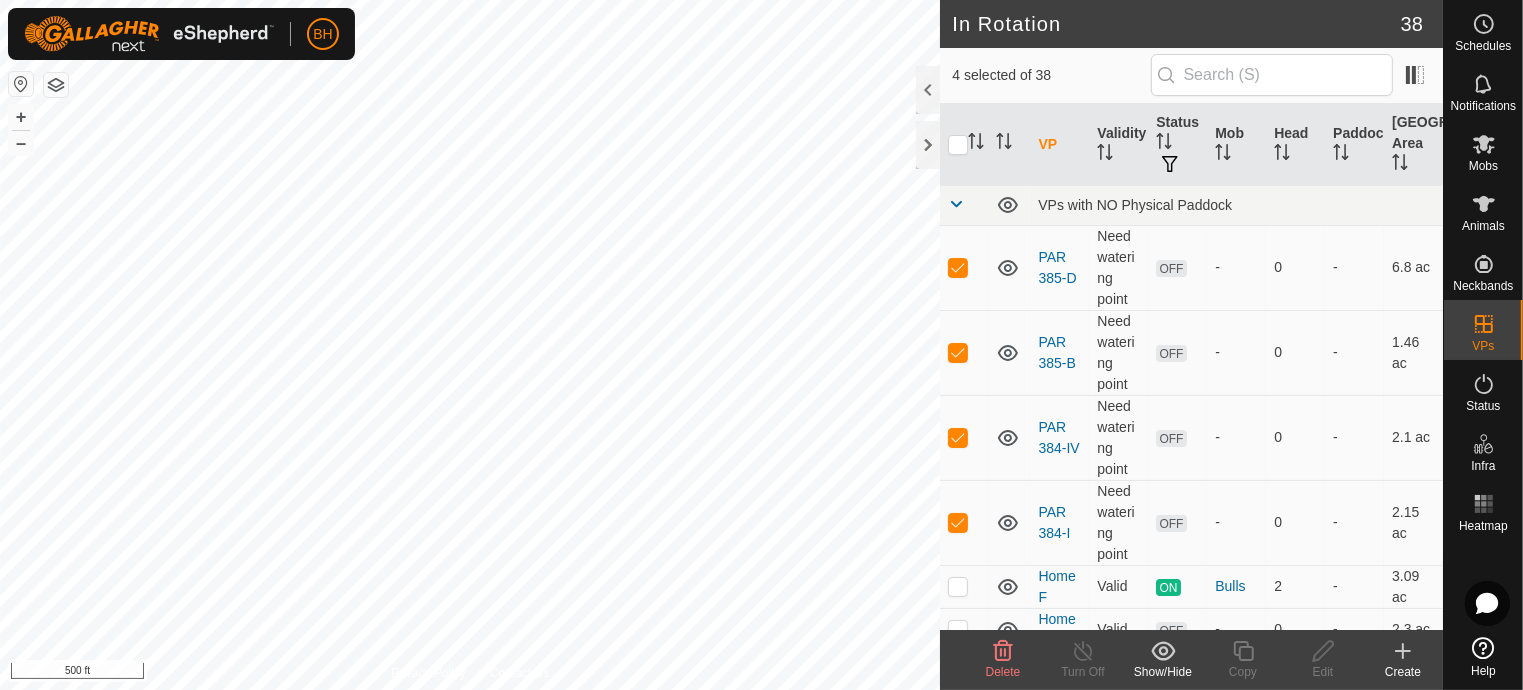 click 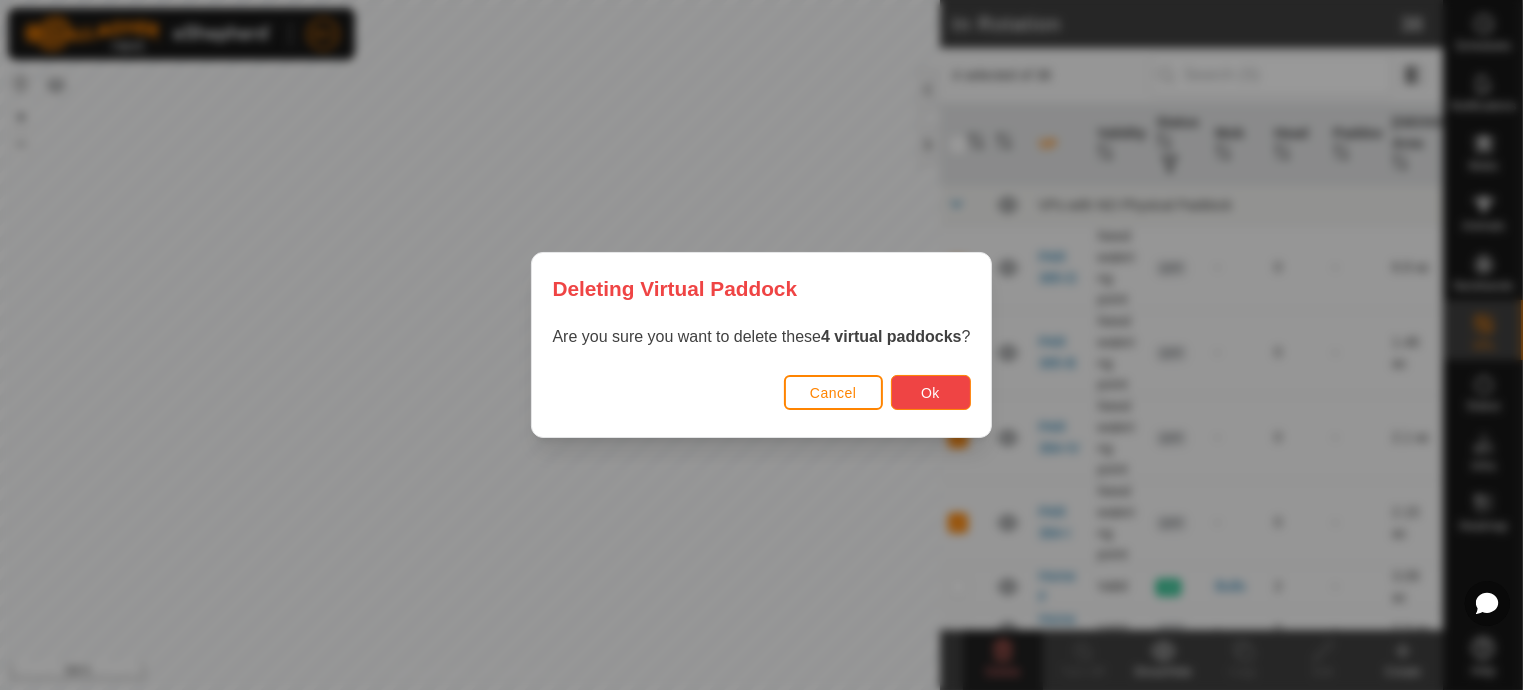 click on "Ok" at bounding box center (931, 392) 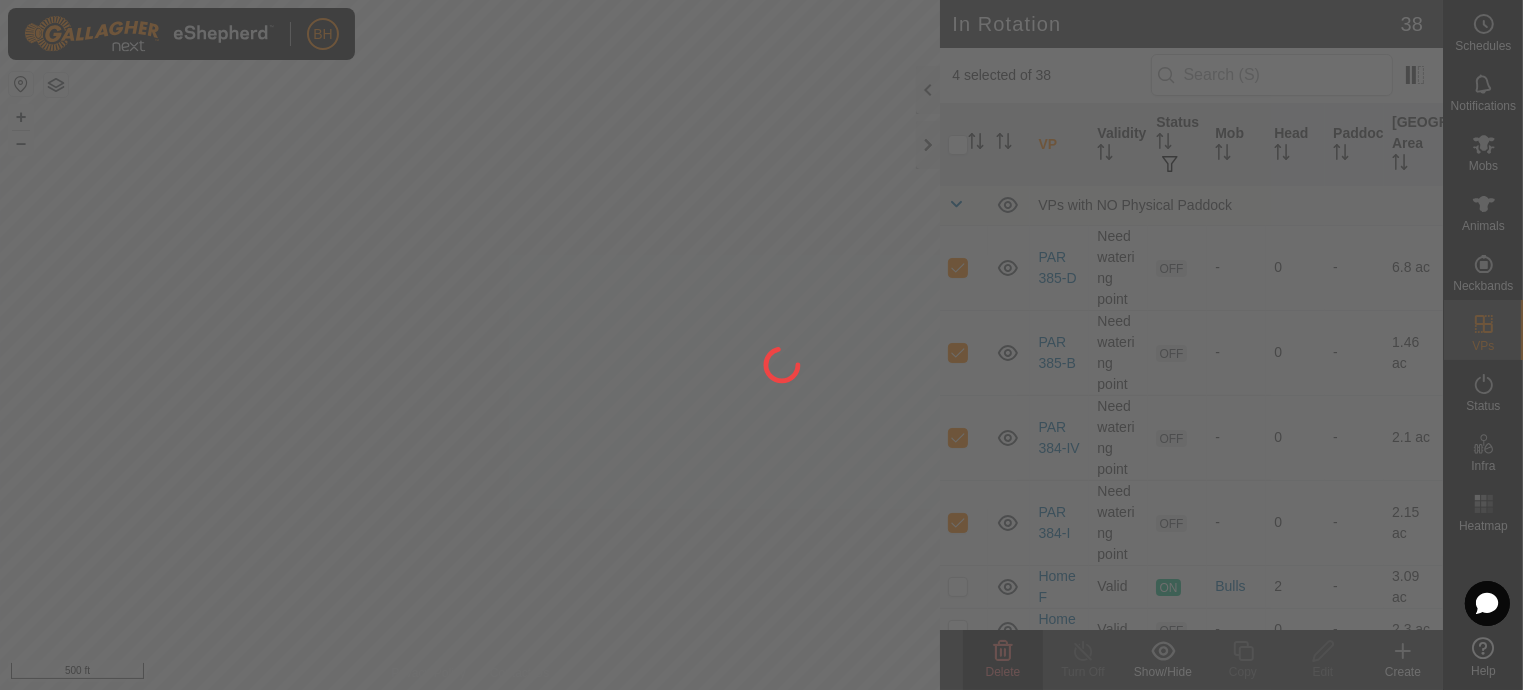 checkbox on "false" 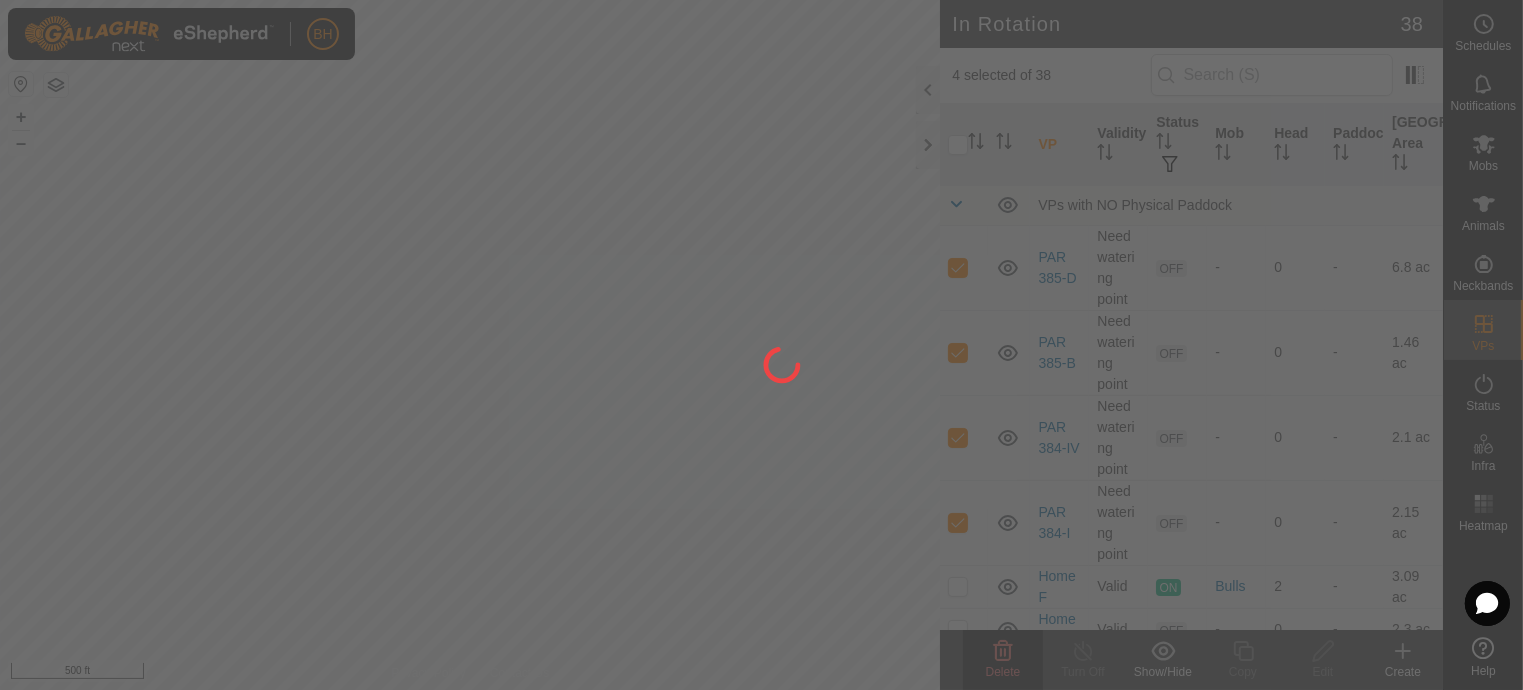 checkbox on "false" 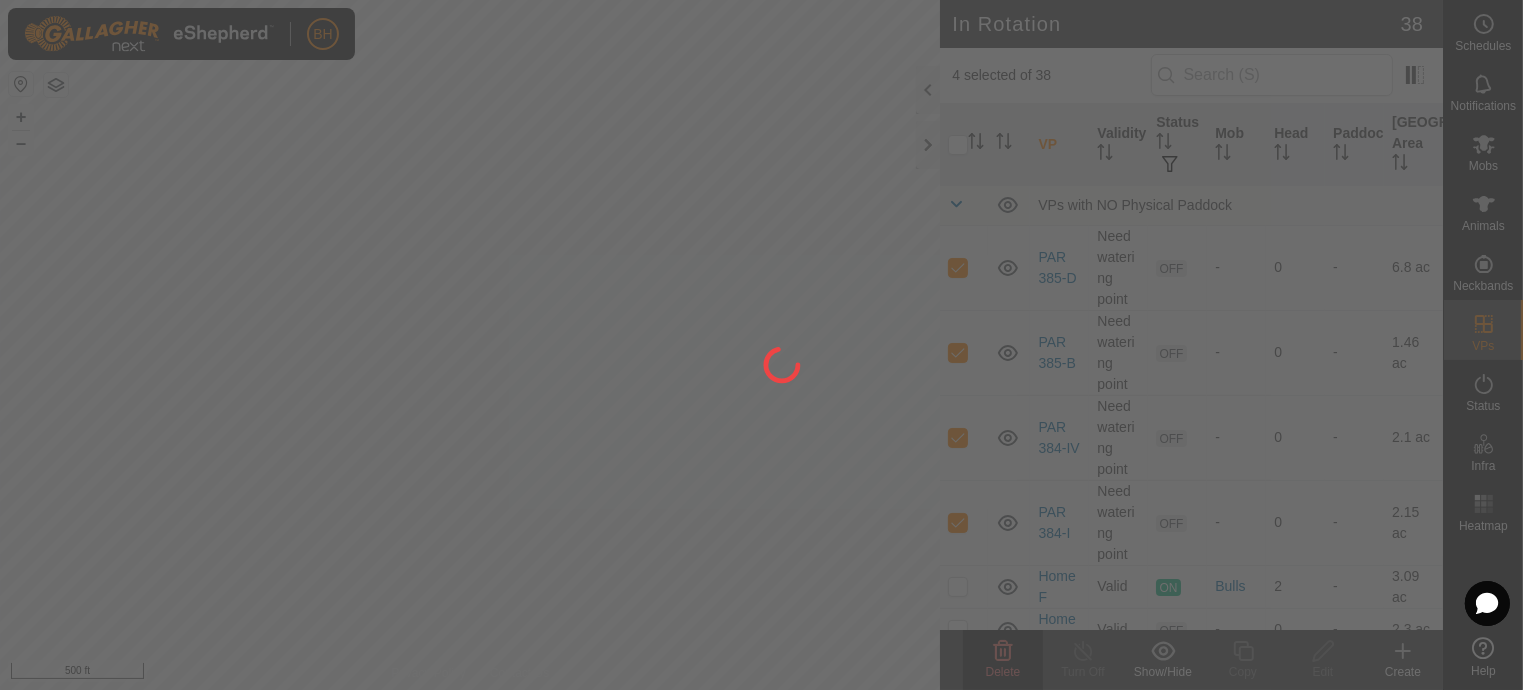 checkbox on "false" 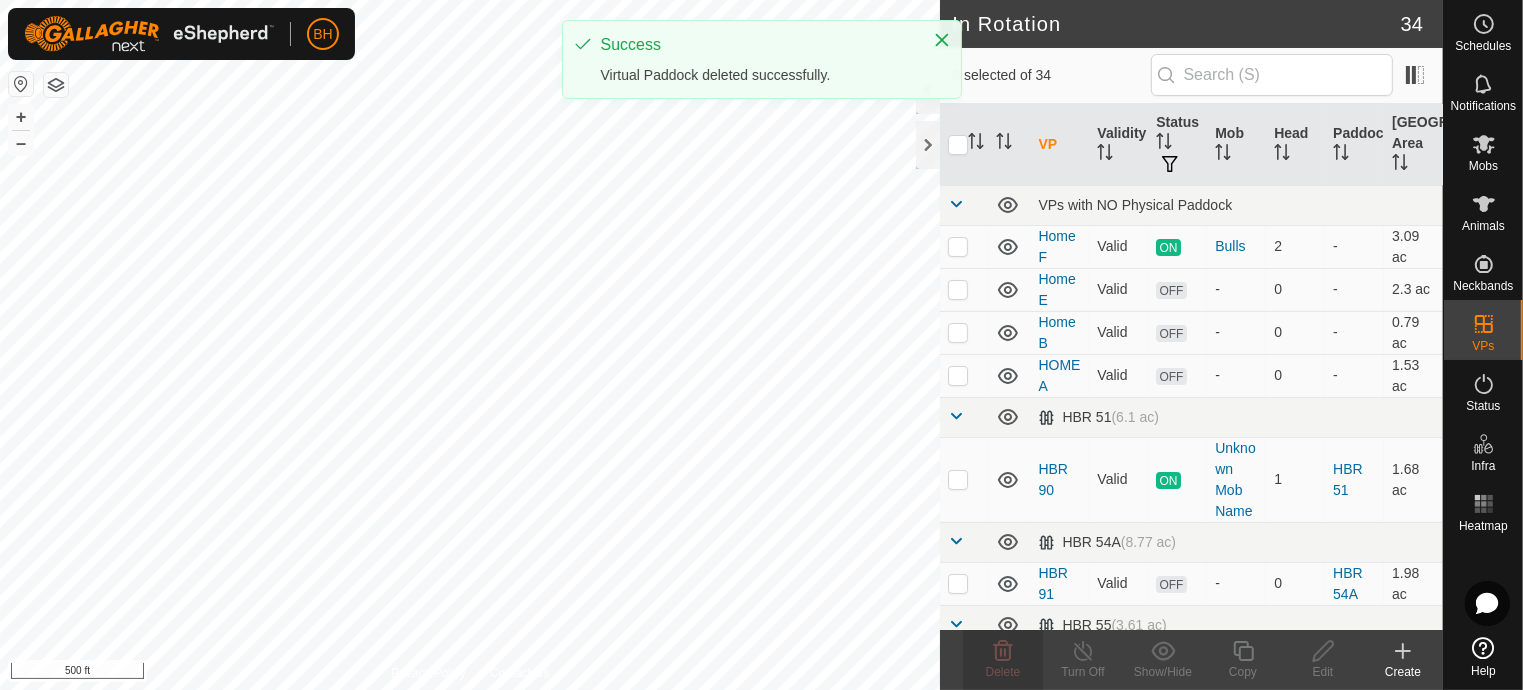 checkbox on "true" 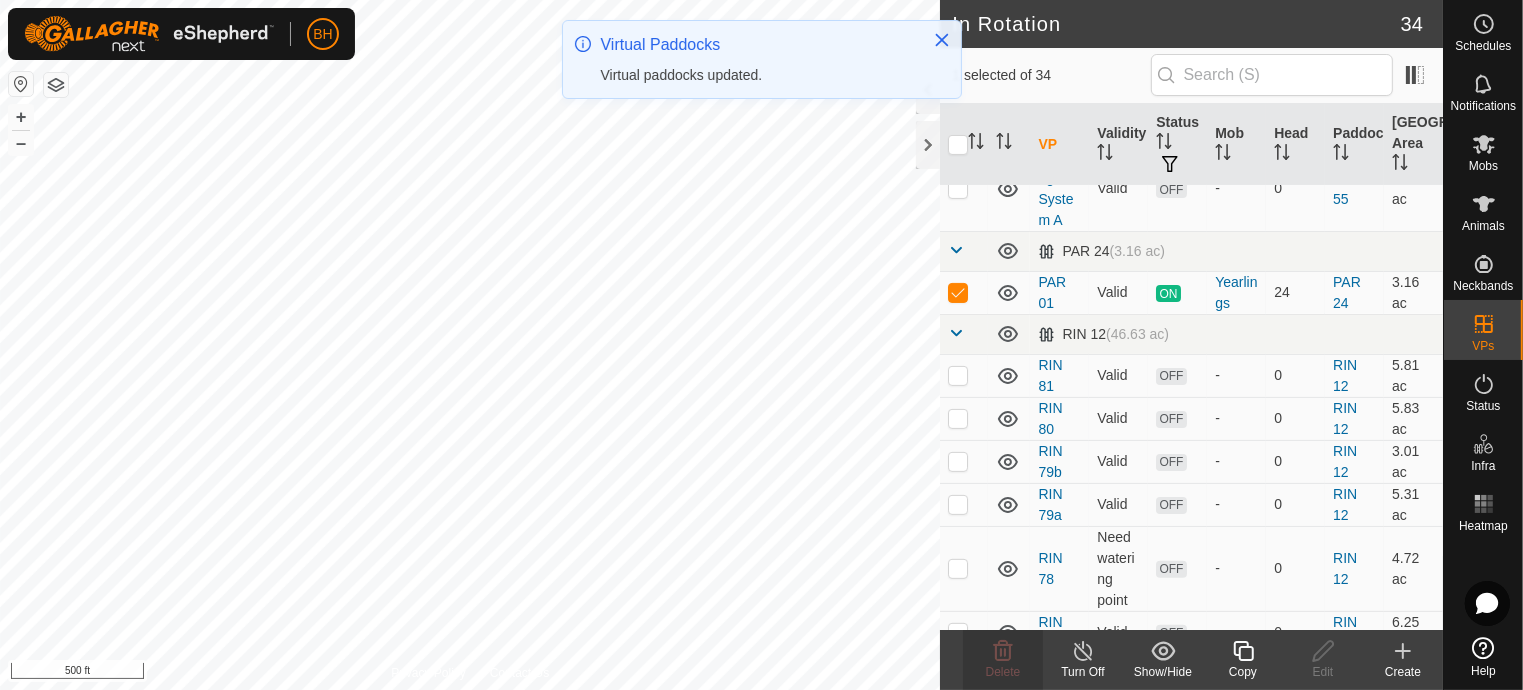 scroll, scrollTop: 500, scrollLeft: 0, axis: vertical 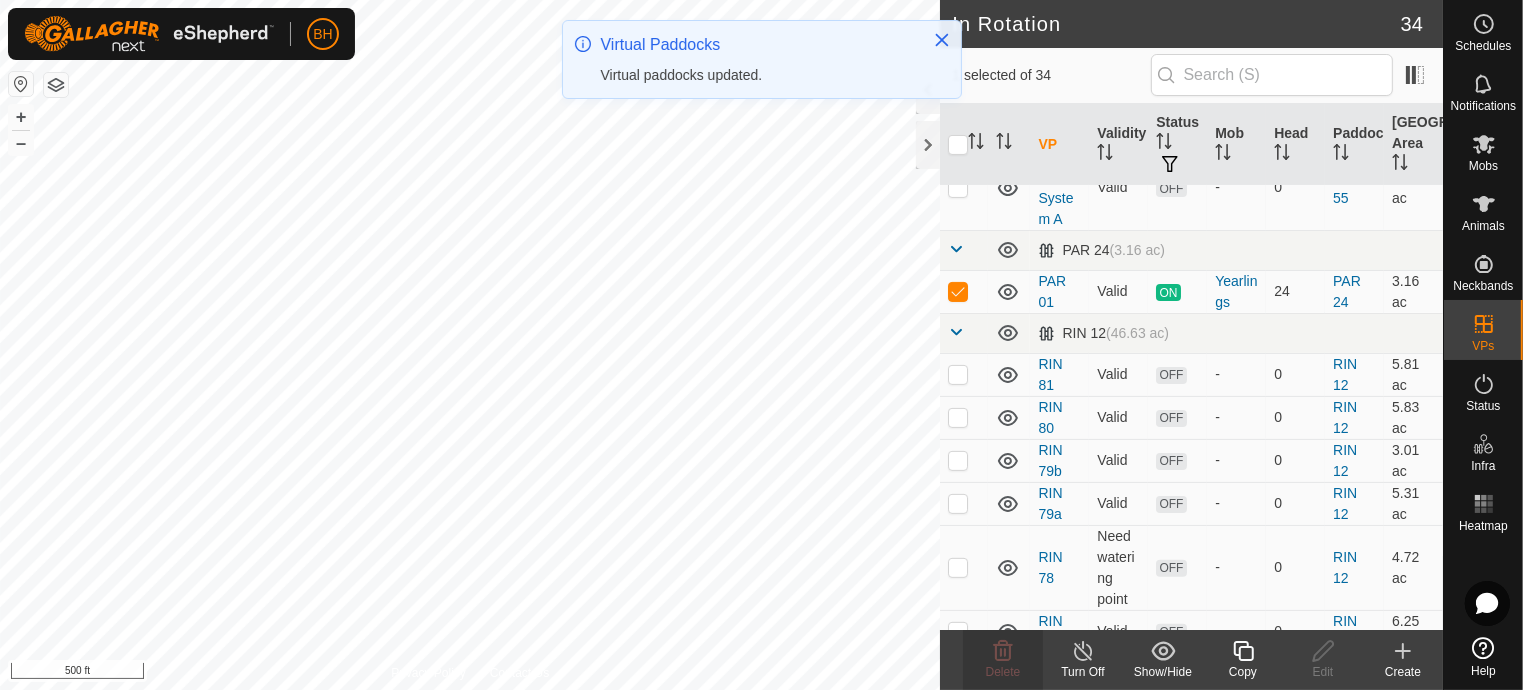 click on "Copy" 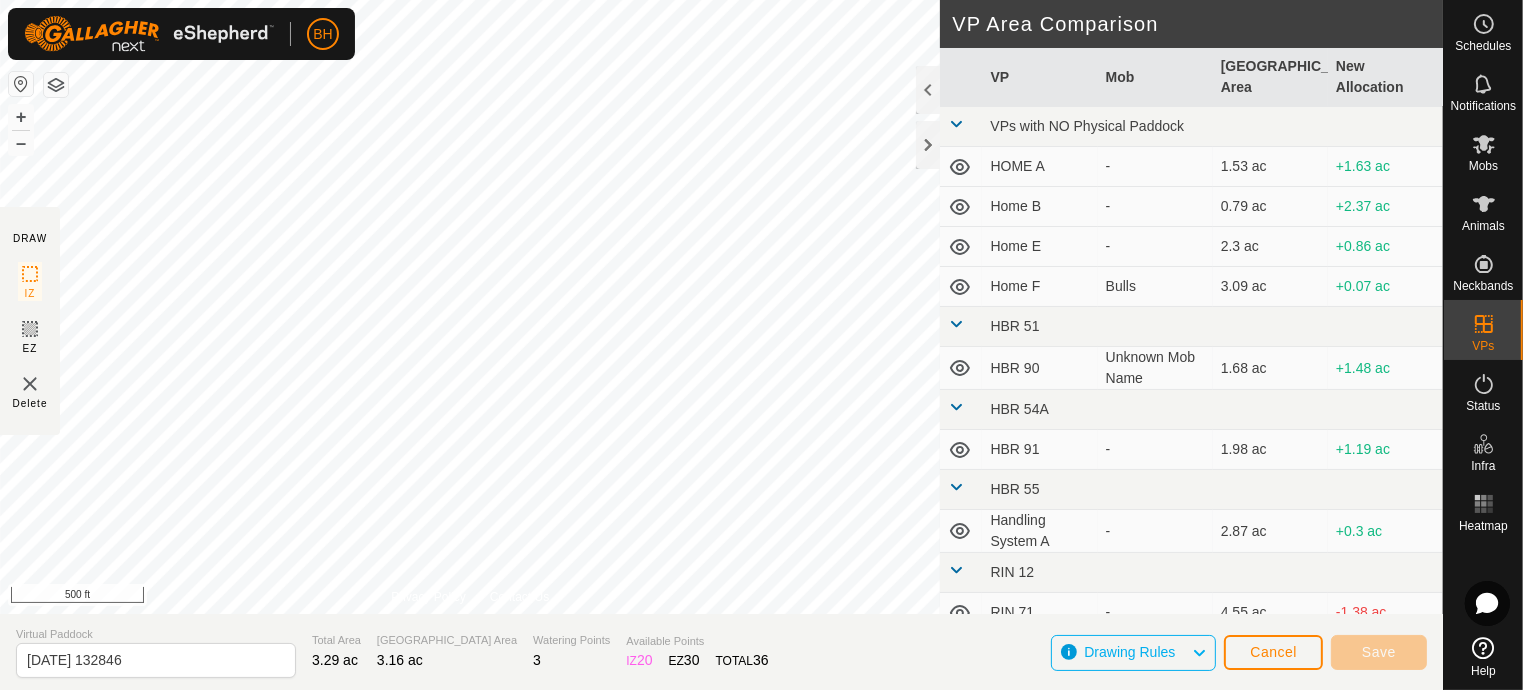 click on "Virtual Paddock" 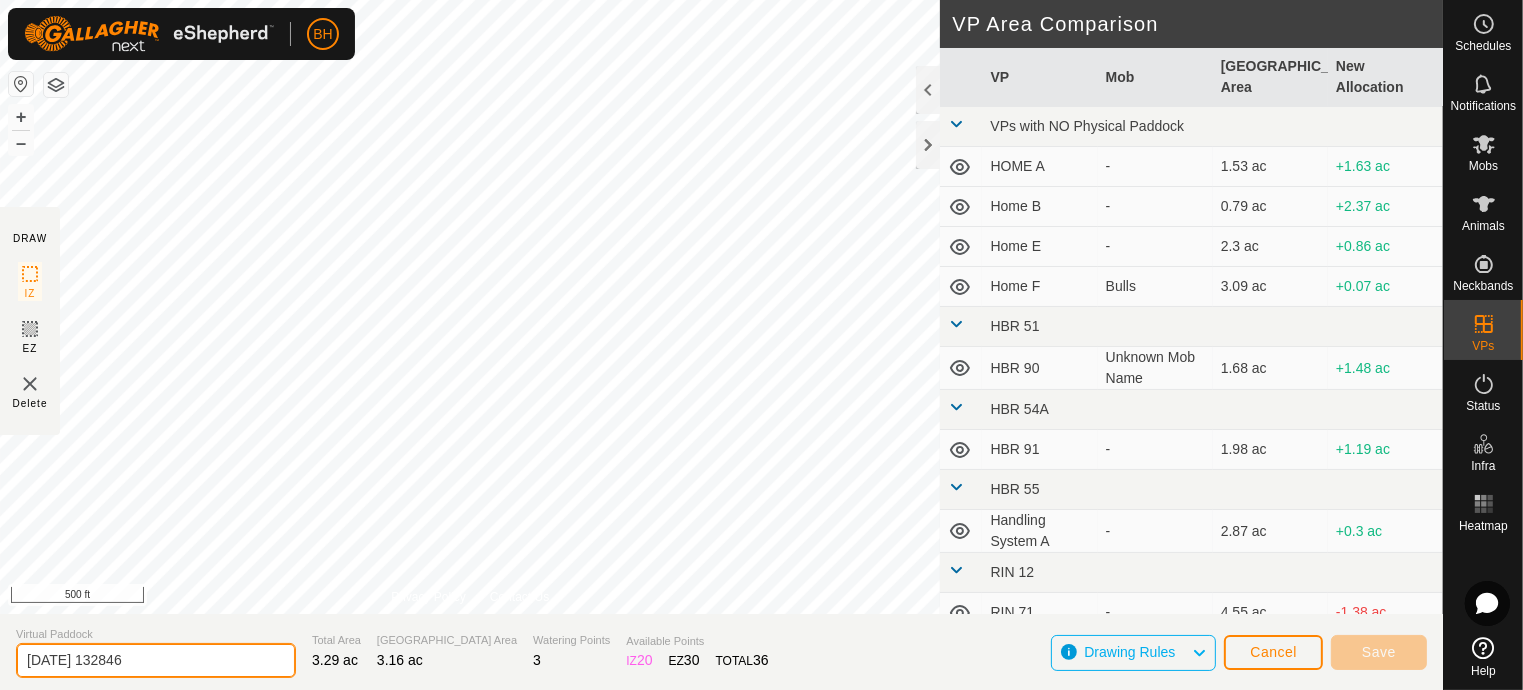 drag, startPoint x: 204, startPoint y: 654, endPoint x: -17, endPoint y: 578, distance: 233.7028 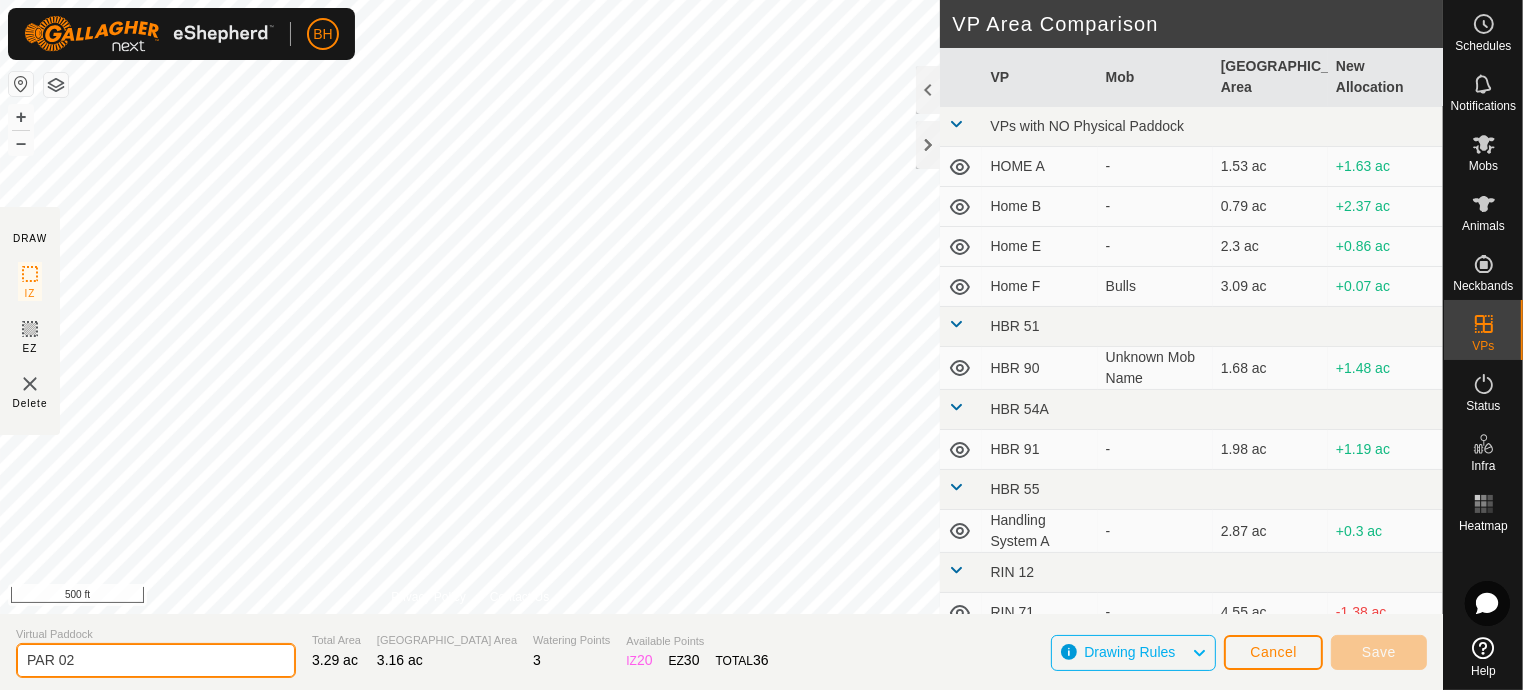 type on "PAR 02" 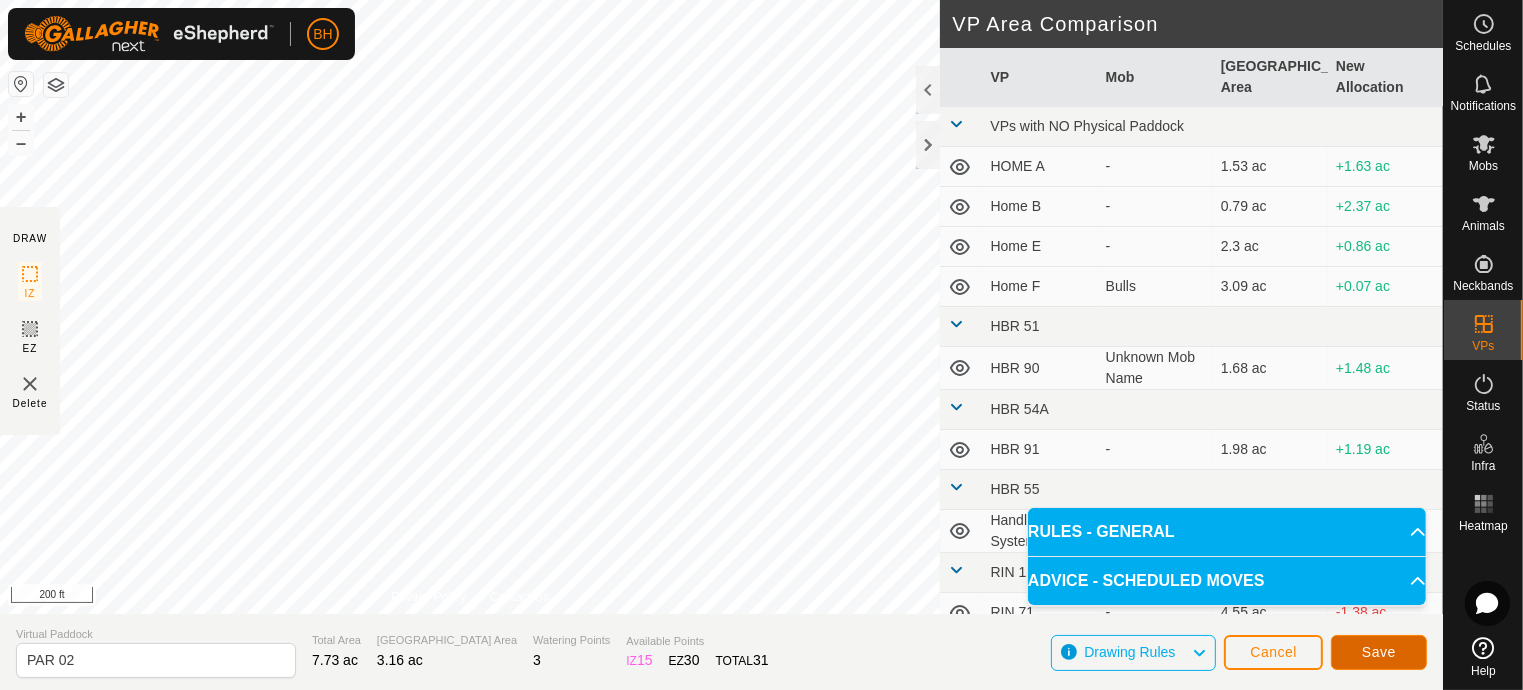 click on "Save" 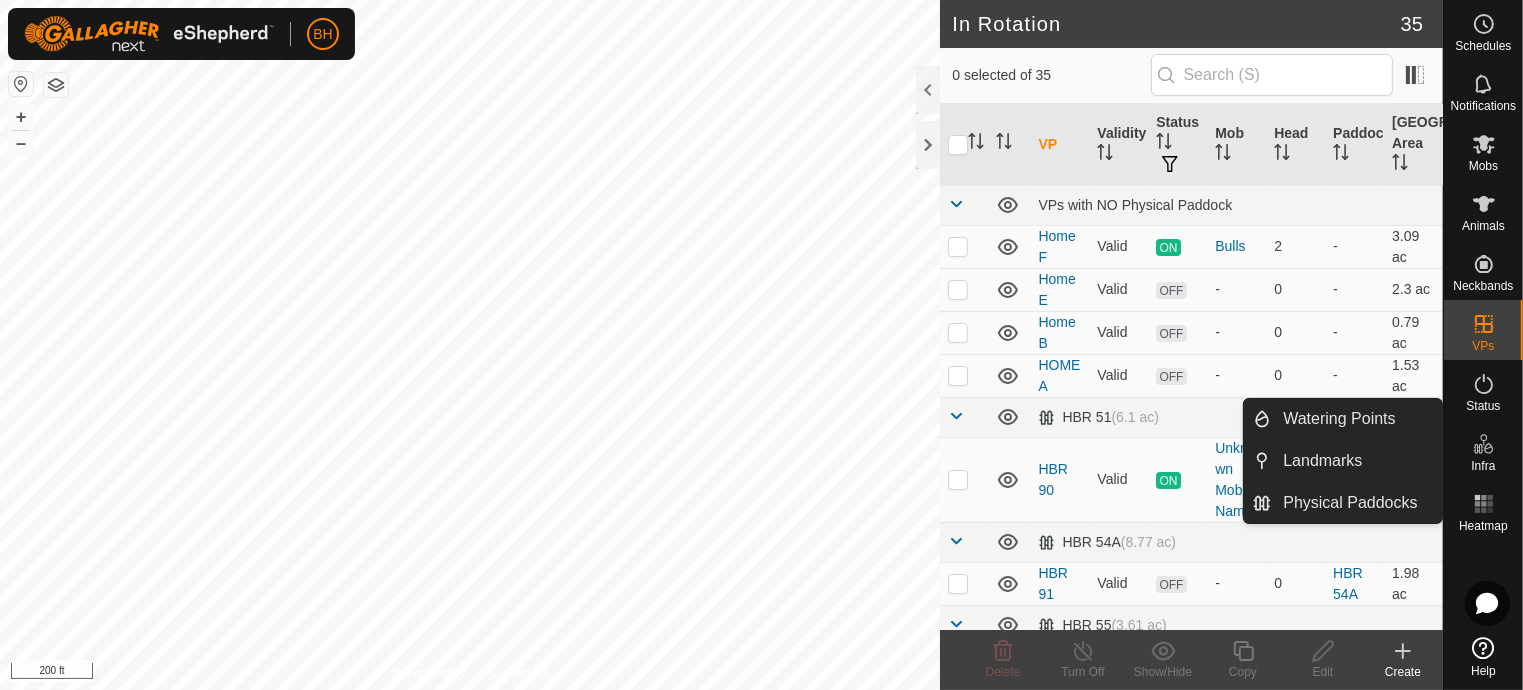 click 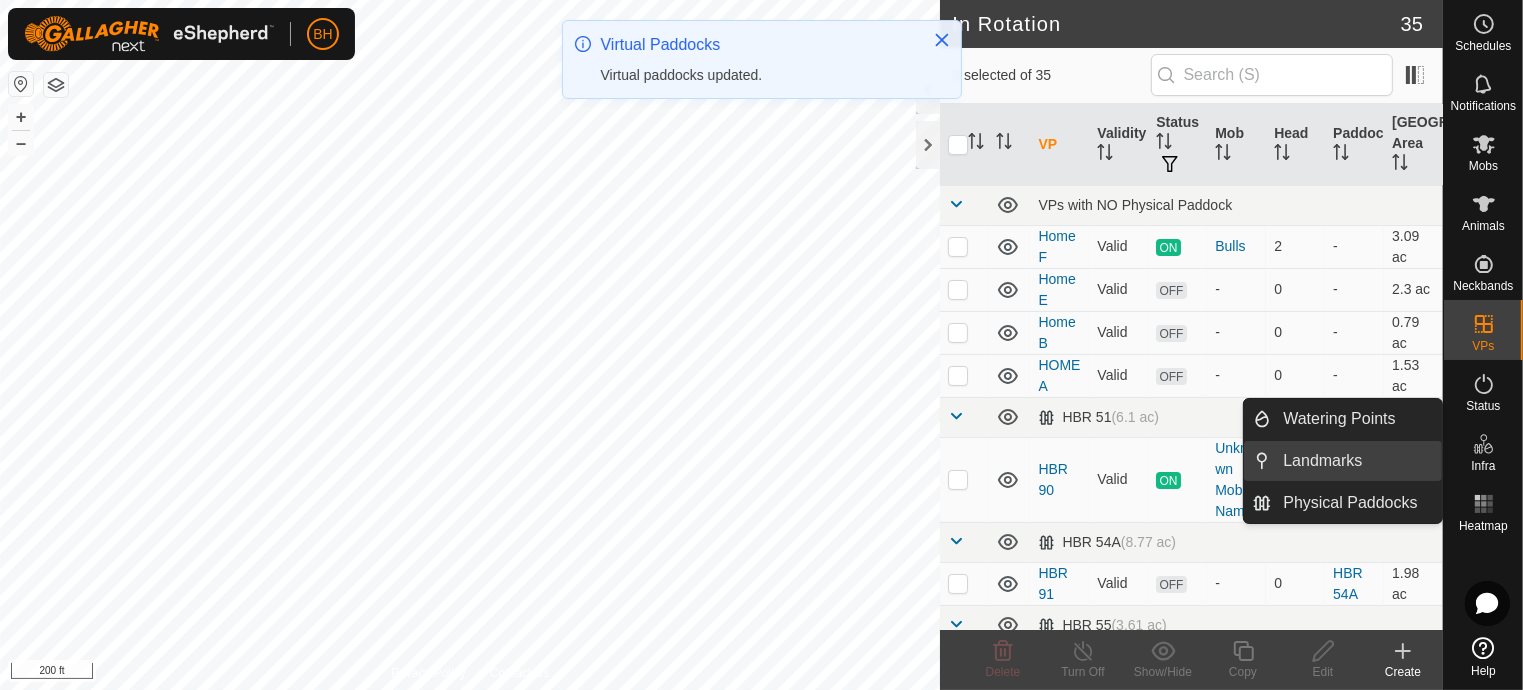 click on "Landmarks" at bounding box center (1356, 461) 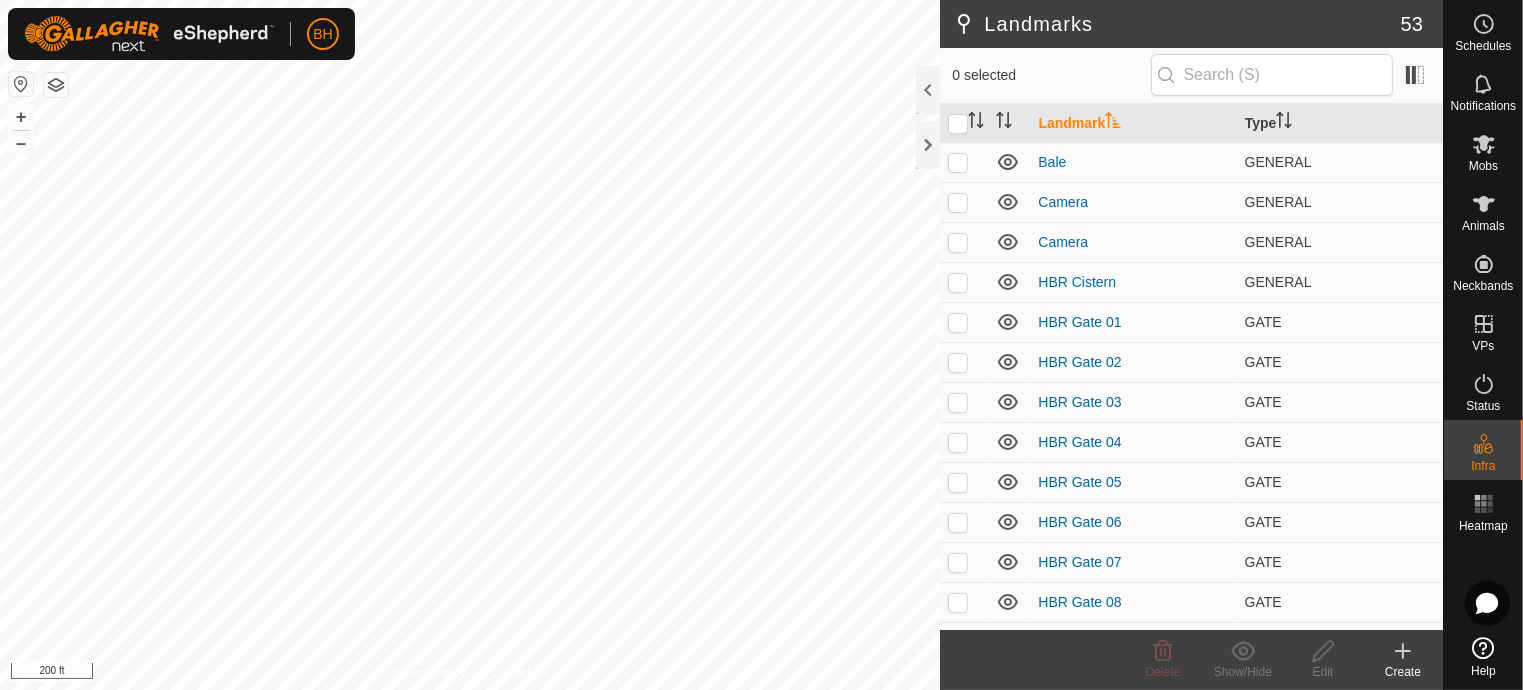 click on "Create" 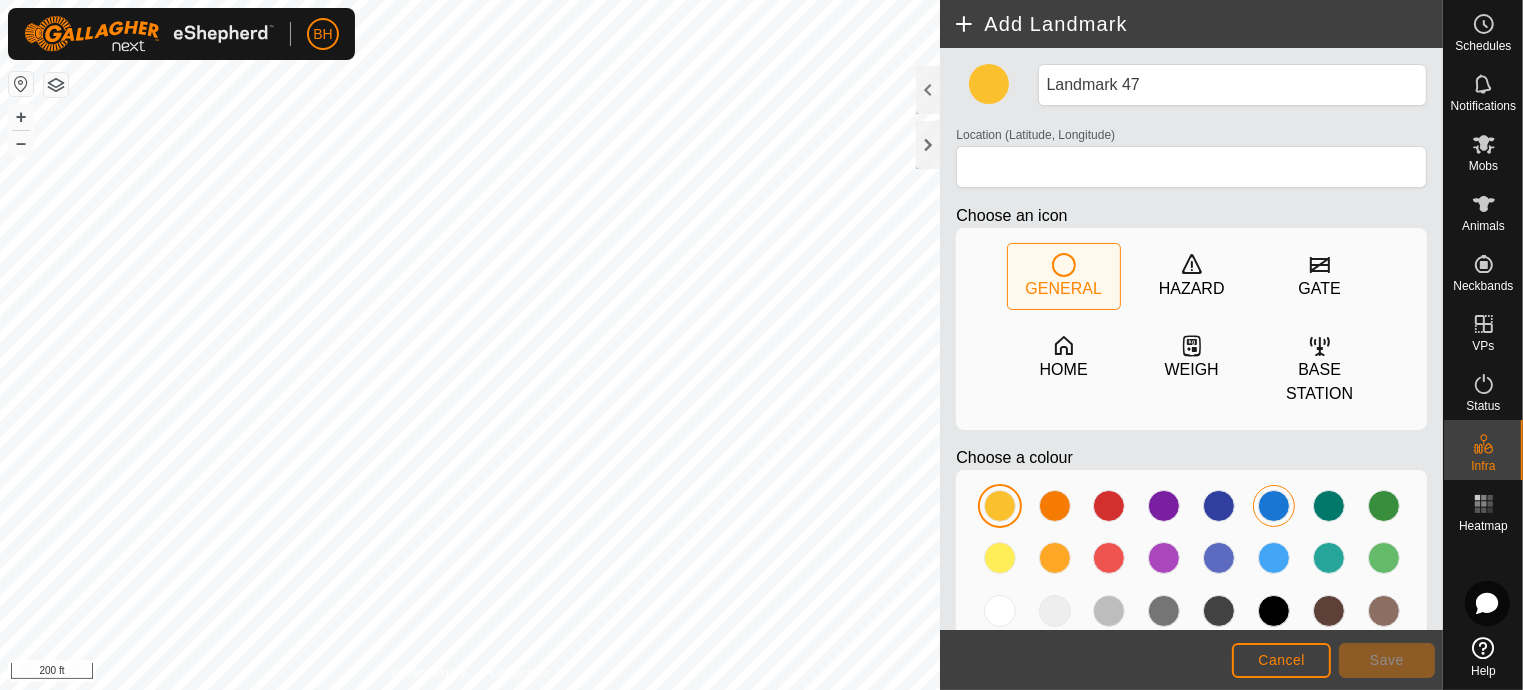click 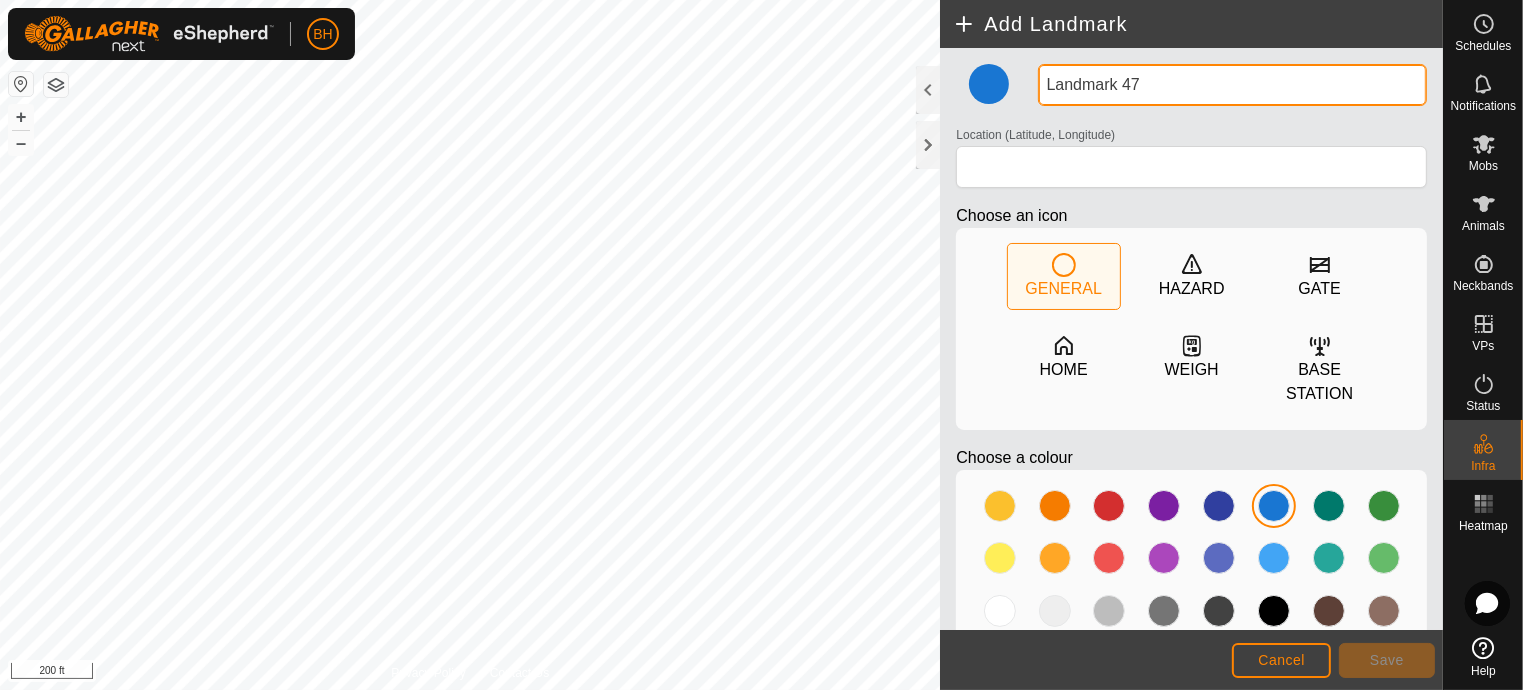 click on "Privacy Policy Contact Us + – ⇧ i 200 ft  Add Landmark  Landmark 47 Location (Latitude, Longitude) Choose an icon  GENERAL   HAZARD   GATE   HOME   WEIGH   BASE STATION  Choose a colour Cancel Save" 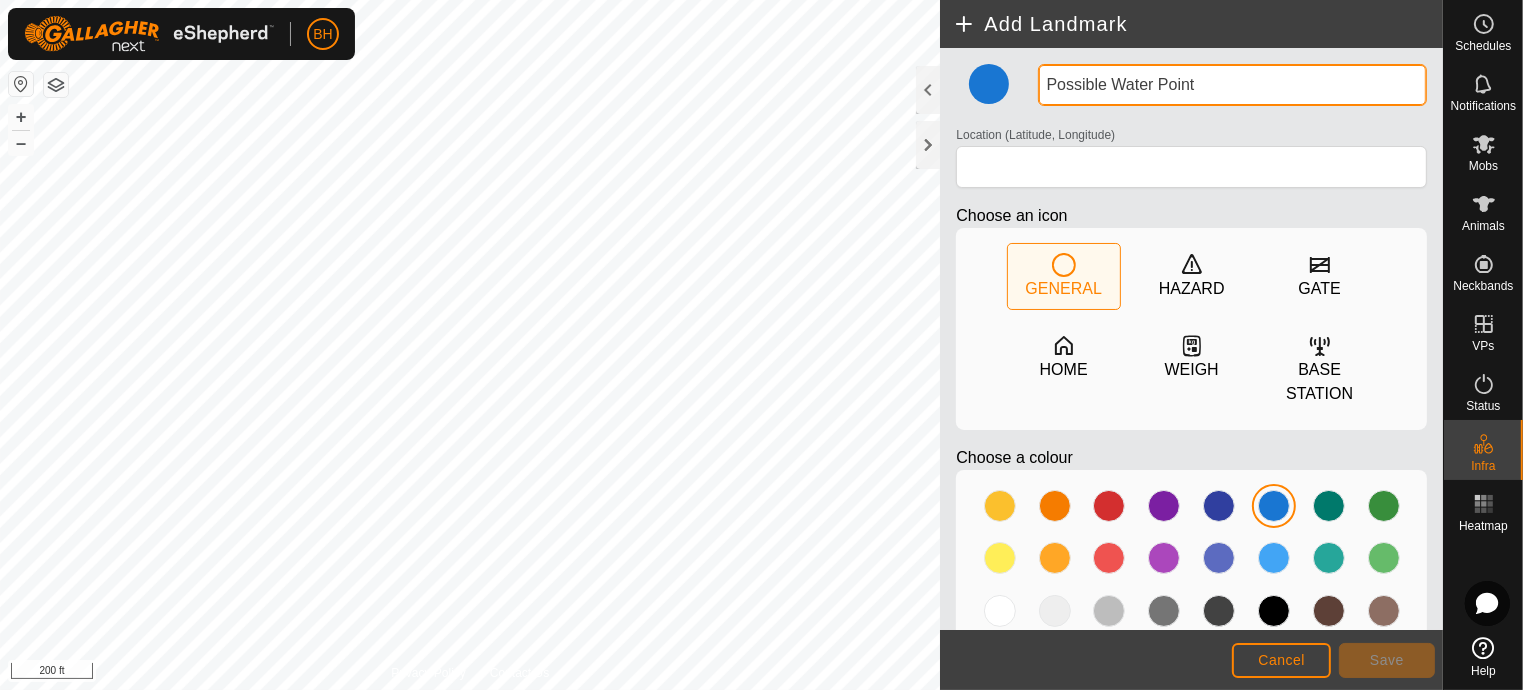 type on "Possible Water Point" 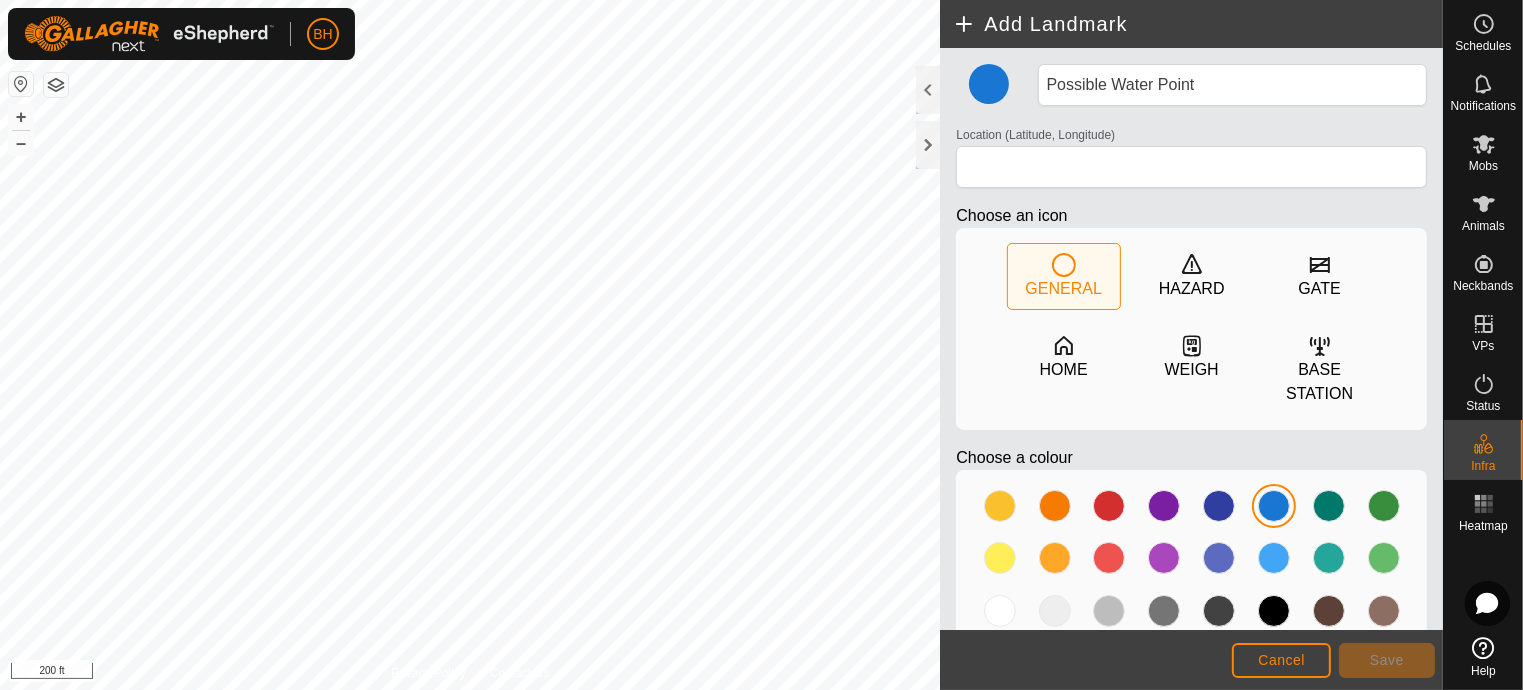 type on "43.768339, -70.468707" 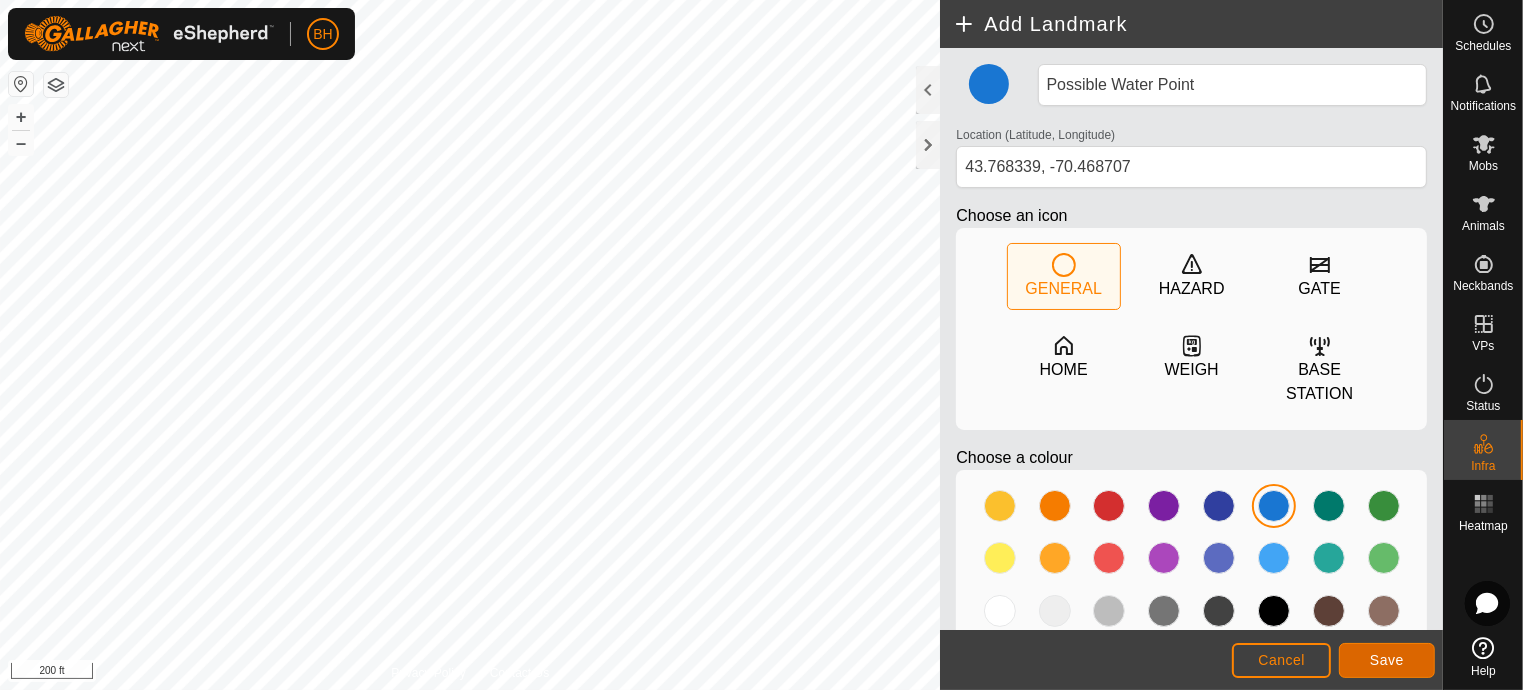 click on "Save" 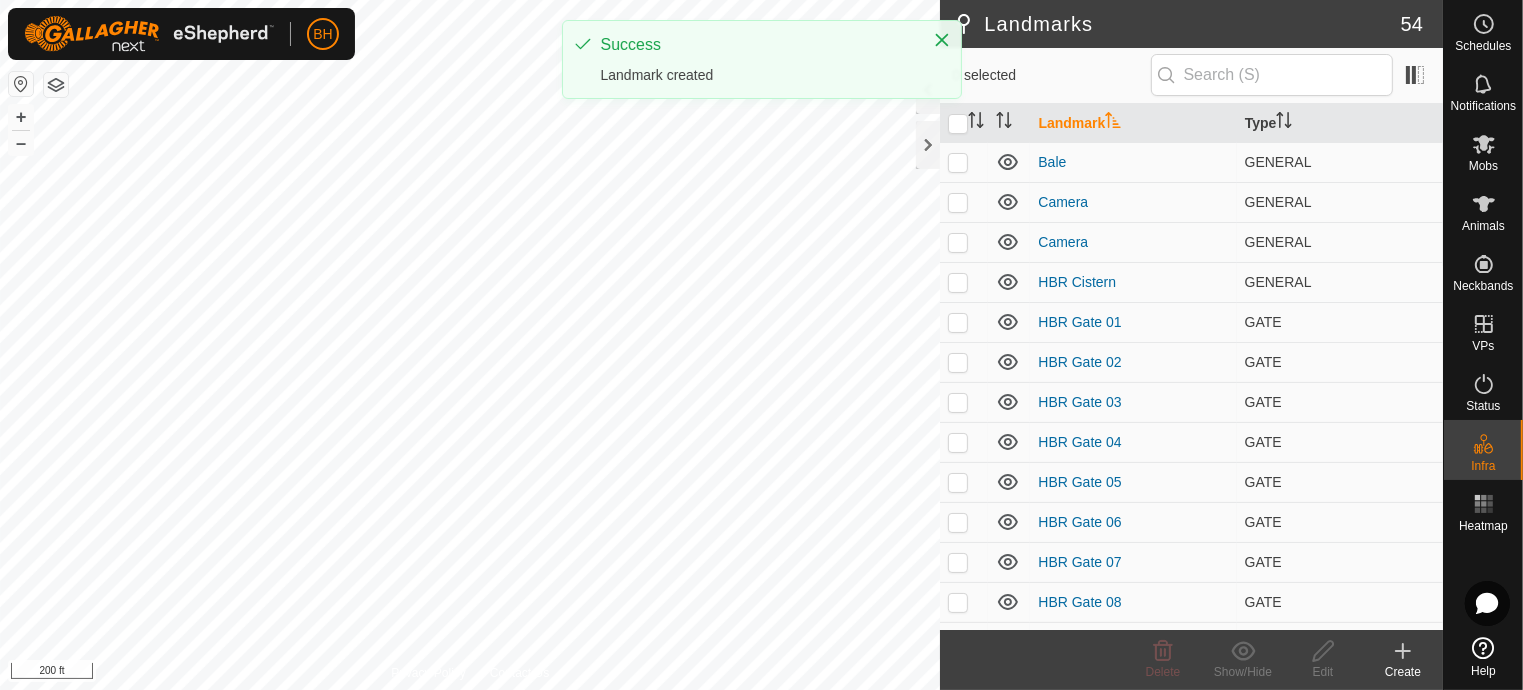 click 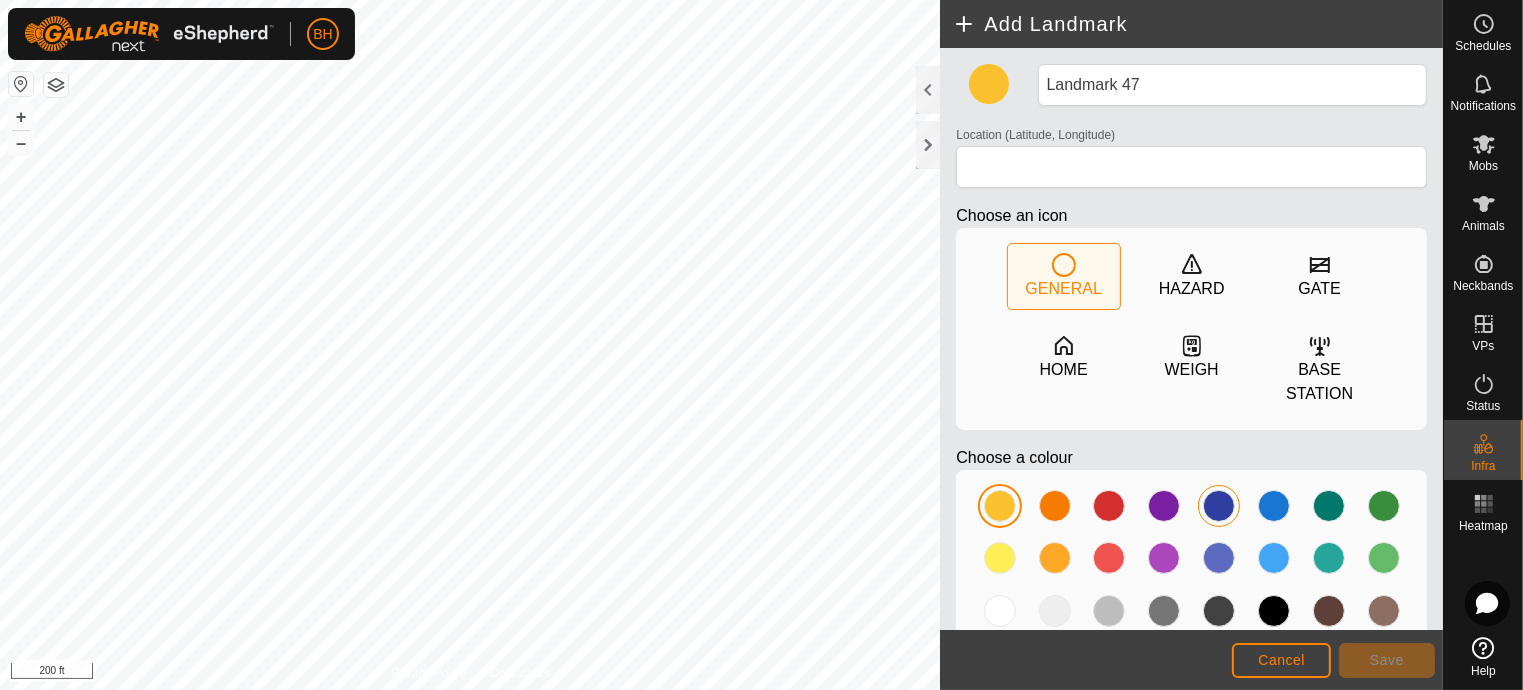 click 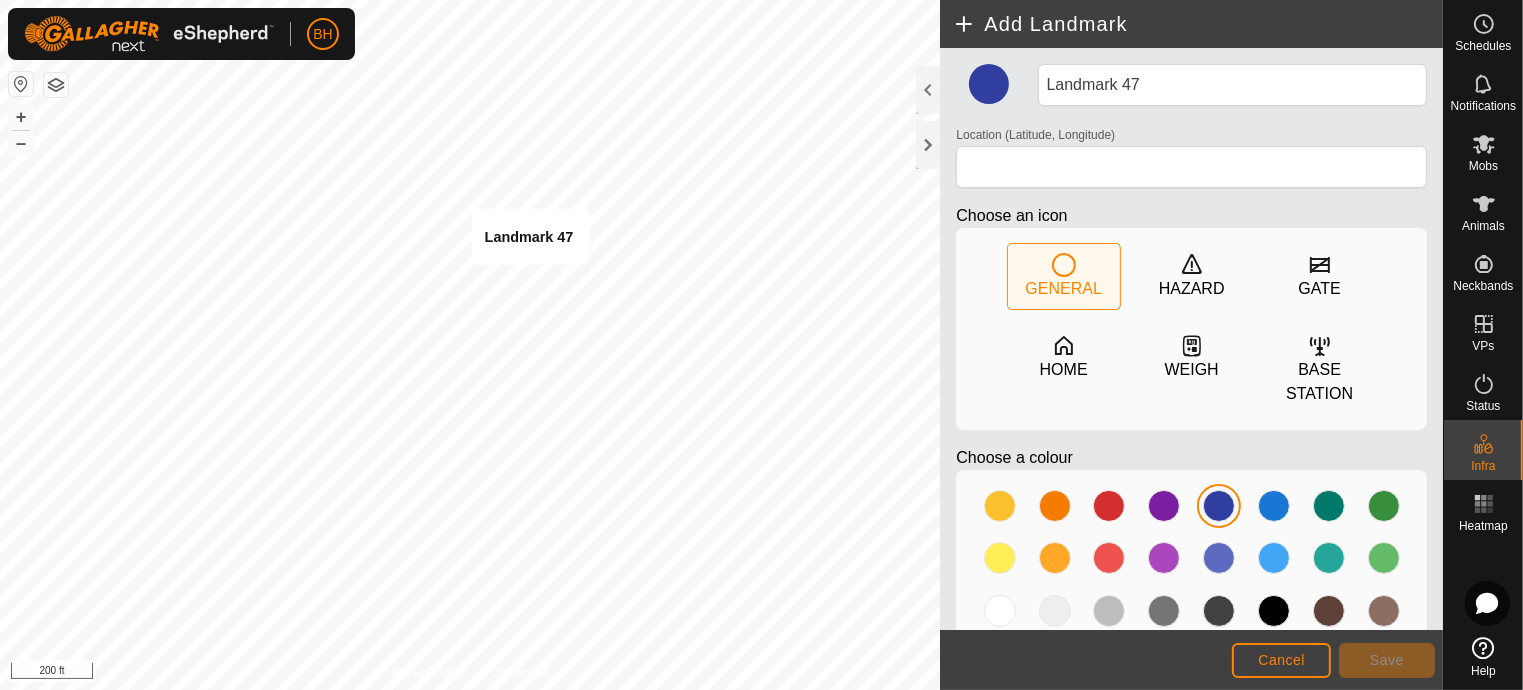 type on "43.769371, -70.468349" 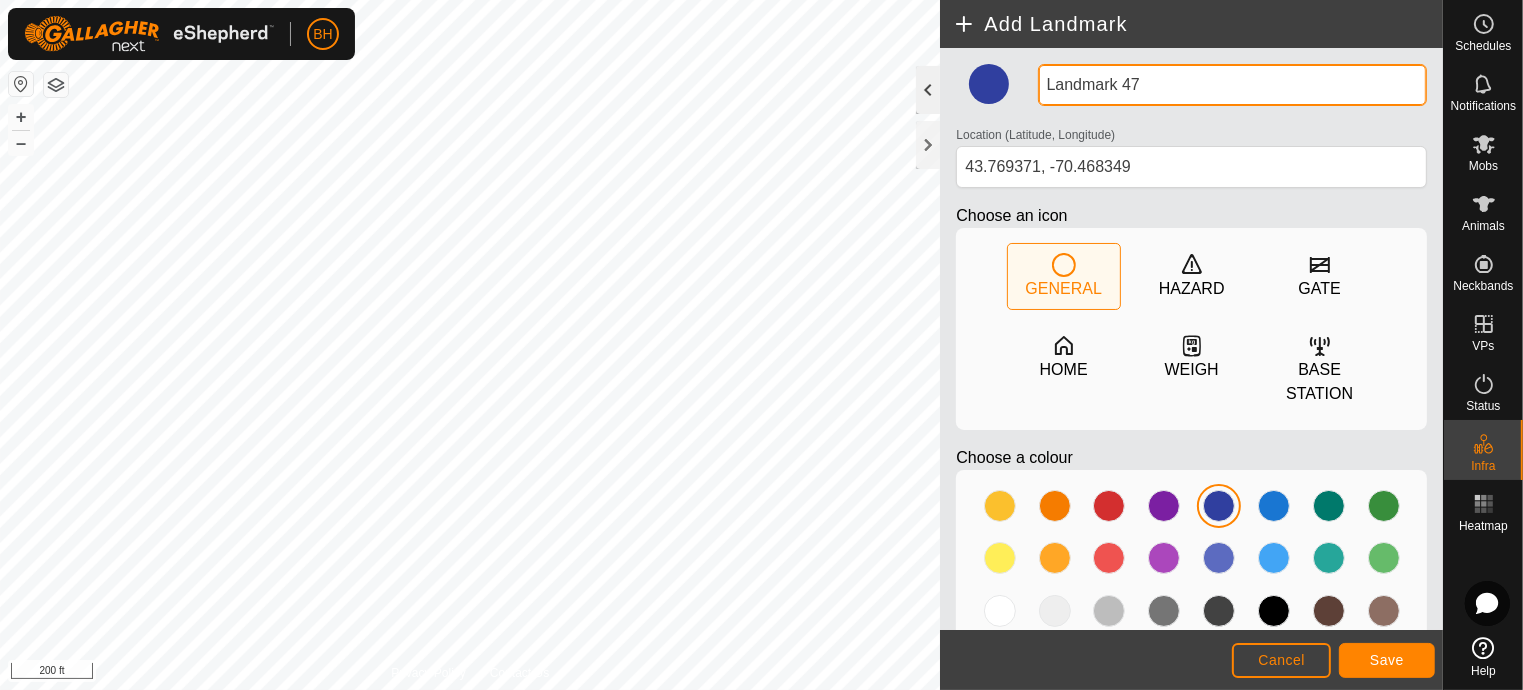 click on "Privacy Policy Contact Us
Landmark 47
+ – ⇧ i 200 ft  Add Landmark  Landmark 47 Location (Latitude, Longitude) [GEOGRAPHIC_DATA] Choose an icon  GENERAL   HAZARD   GATE   HOME   WEIGH   BASE STATION  Choose a colour Cancel Save" 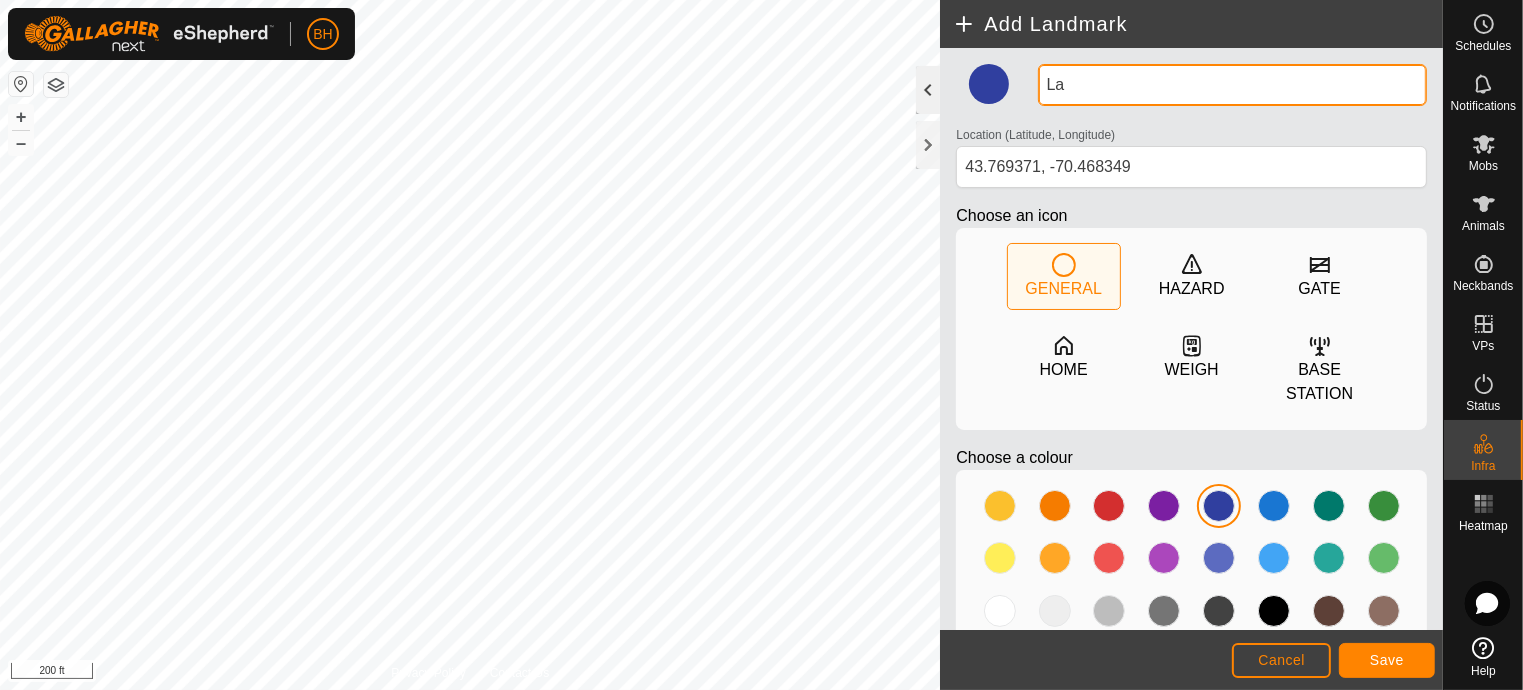 type on "L" 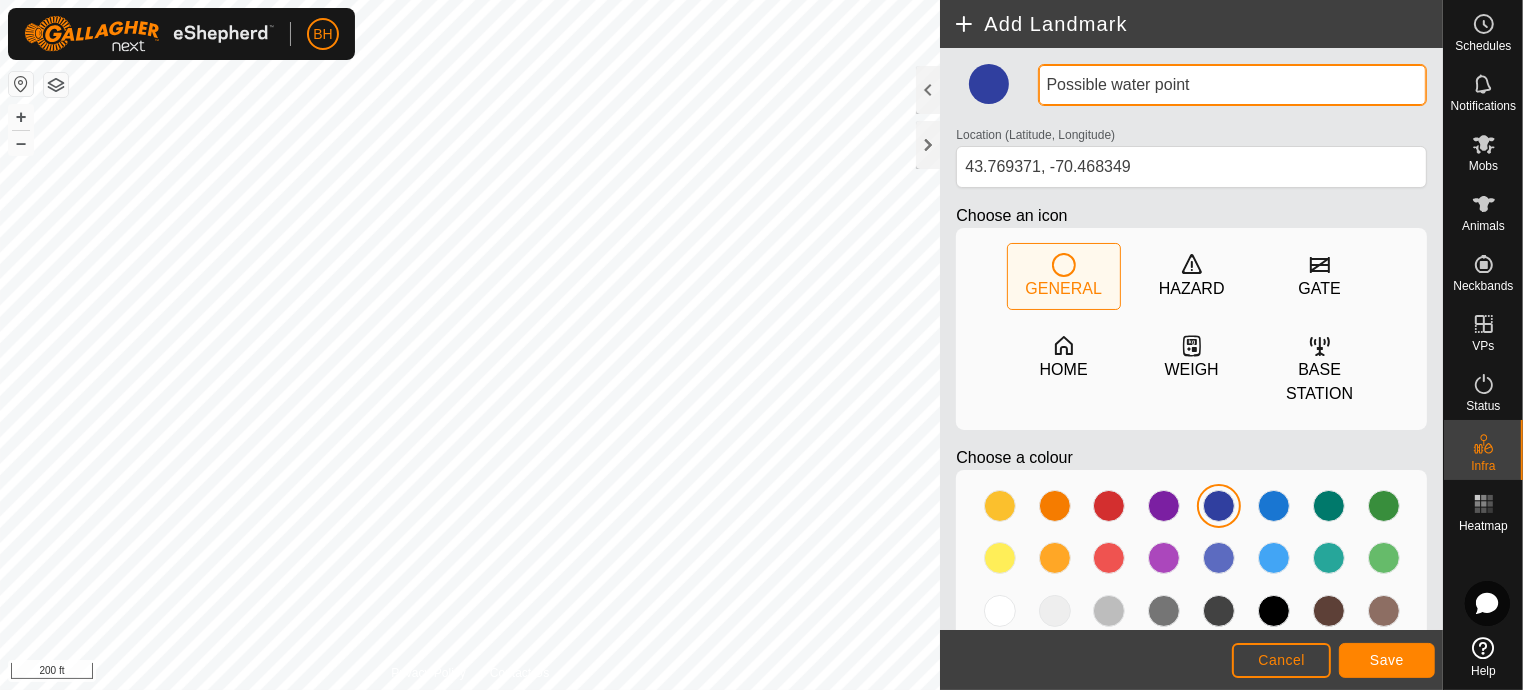type on "Possible water point" 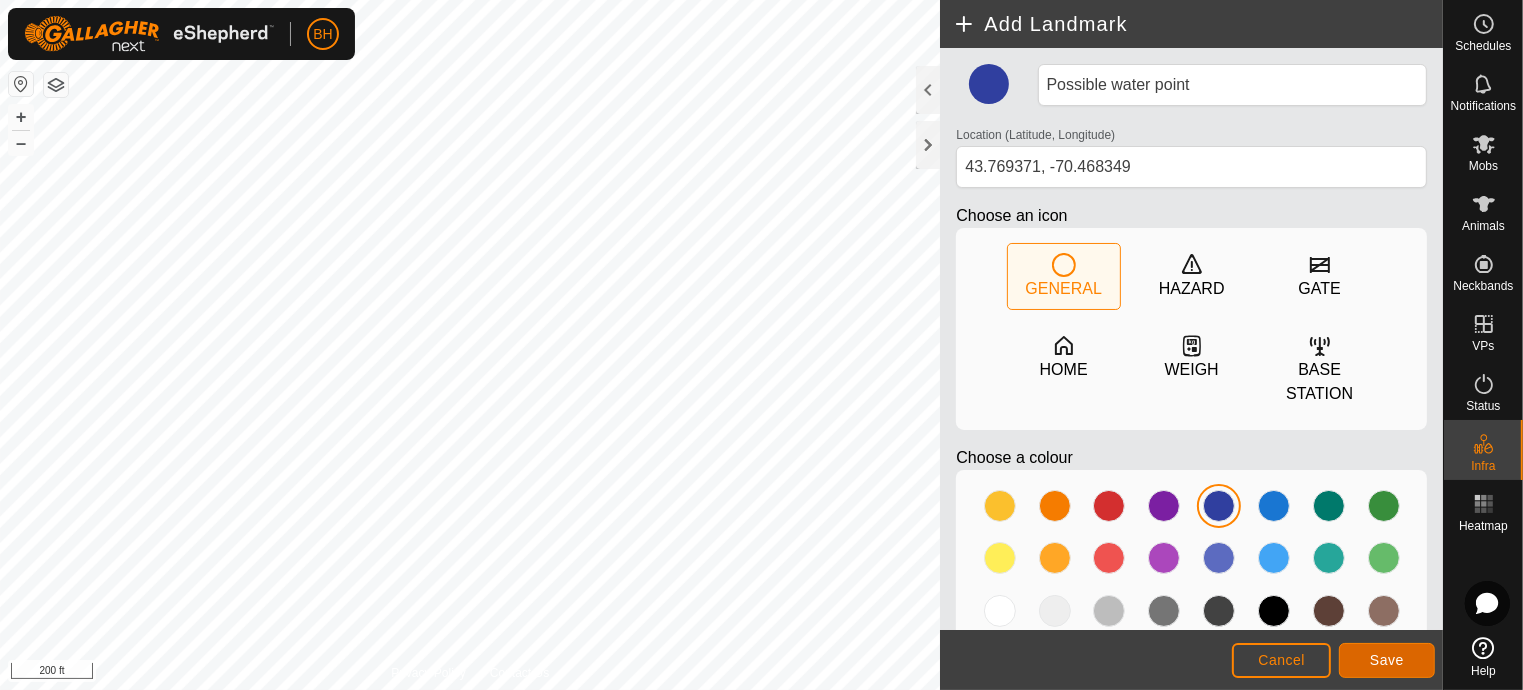 click on "Save" 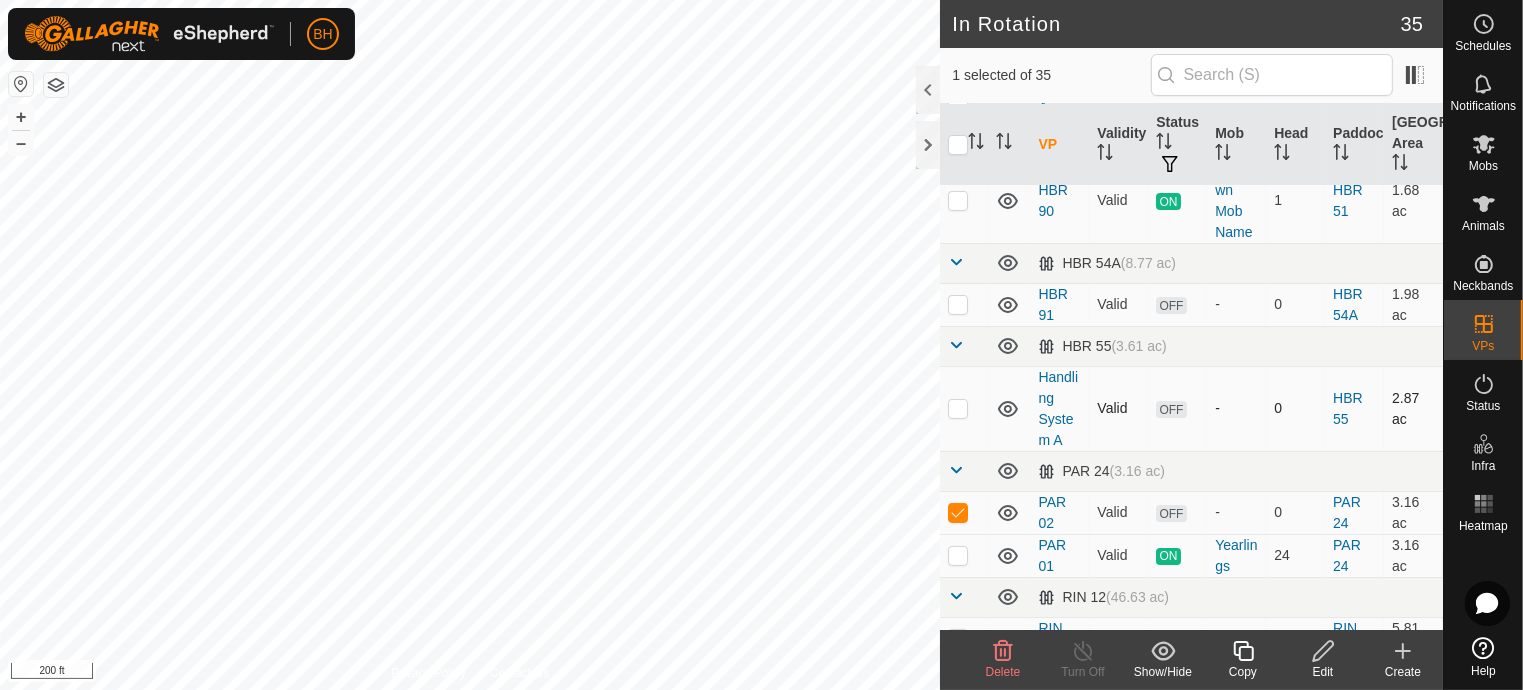 scroll, scrollTop: 300, scrollLeft: 0, axis: vertical 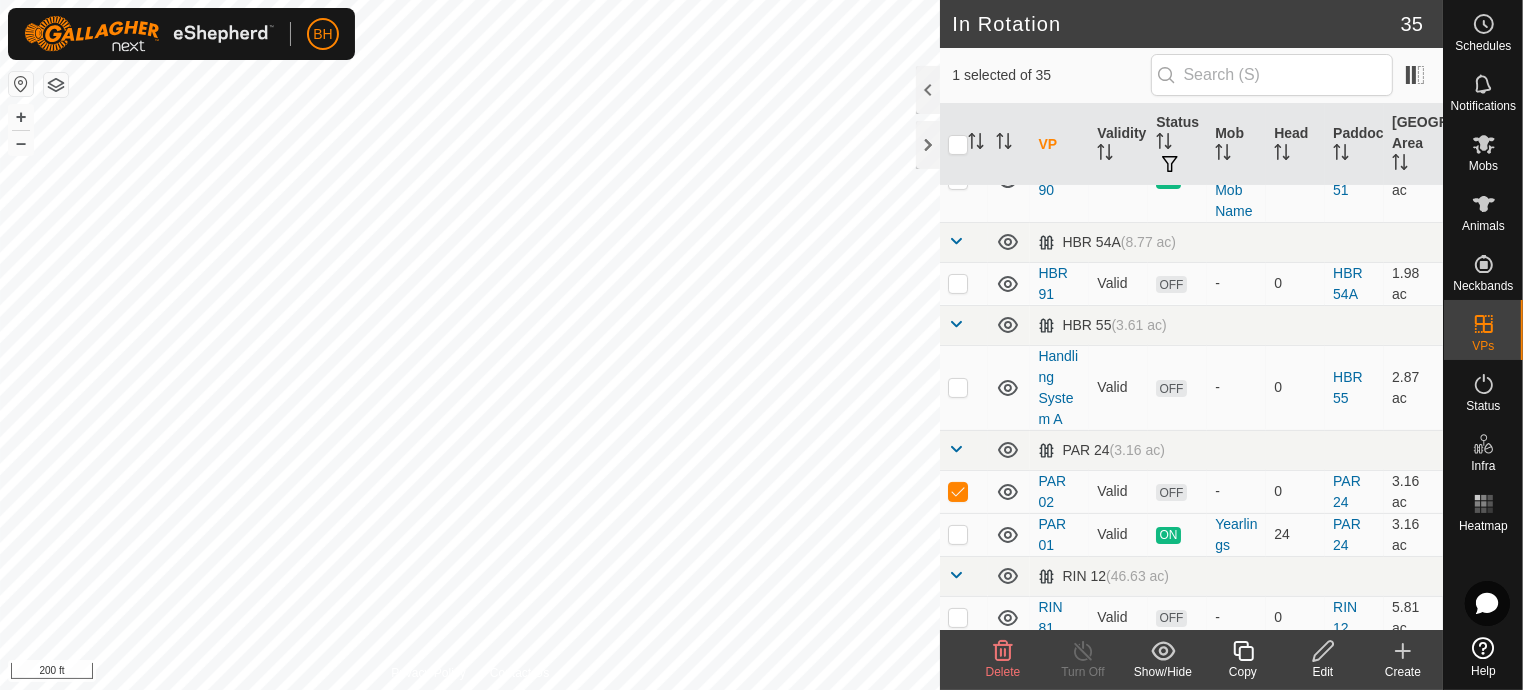 click on "Edit" 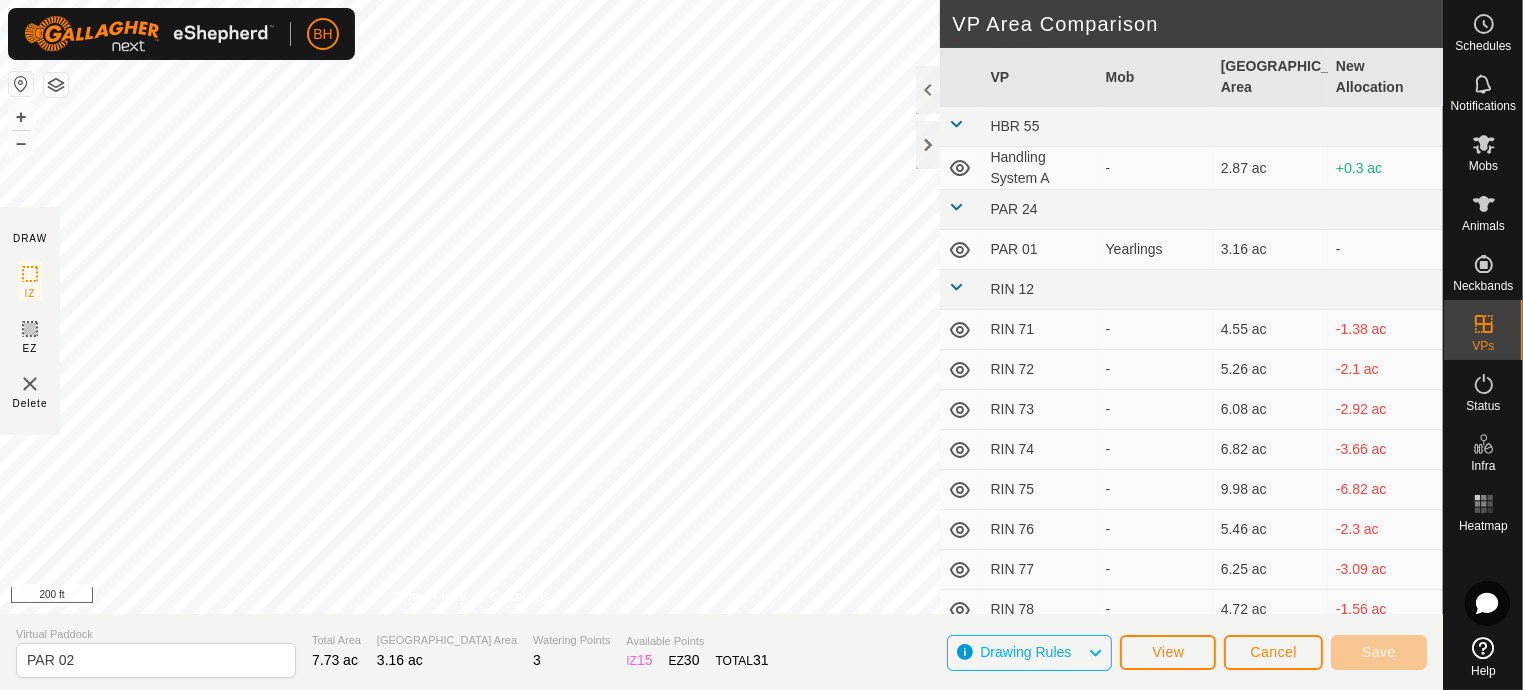 scroll, scrollTop: 400, scrollLeft: 0, axis: vertical 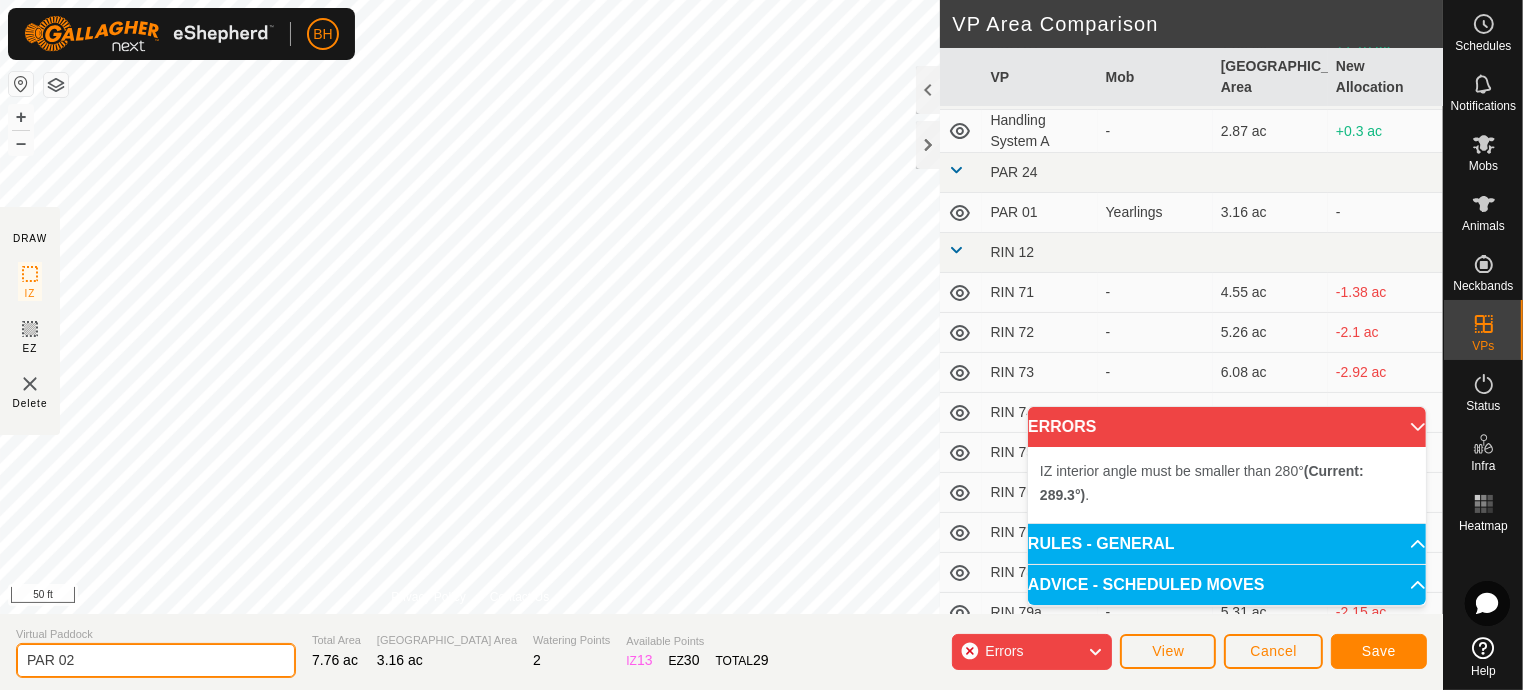 click on "PAR 02" 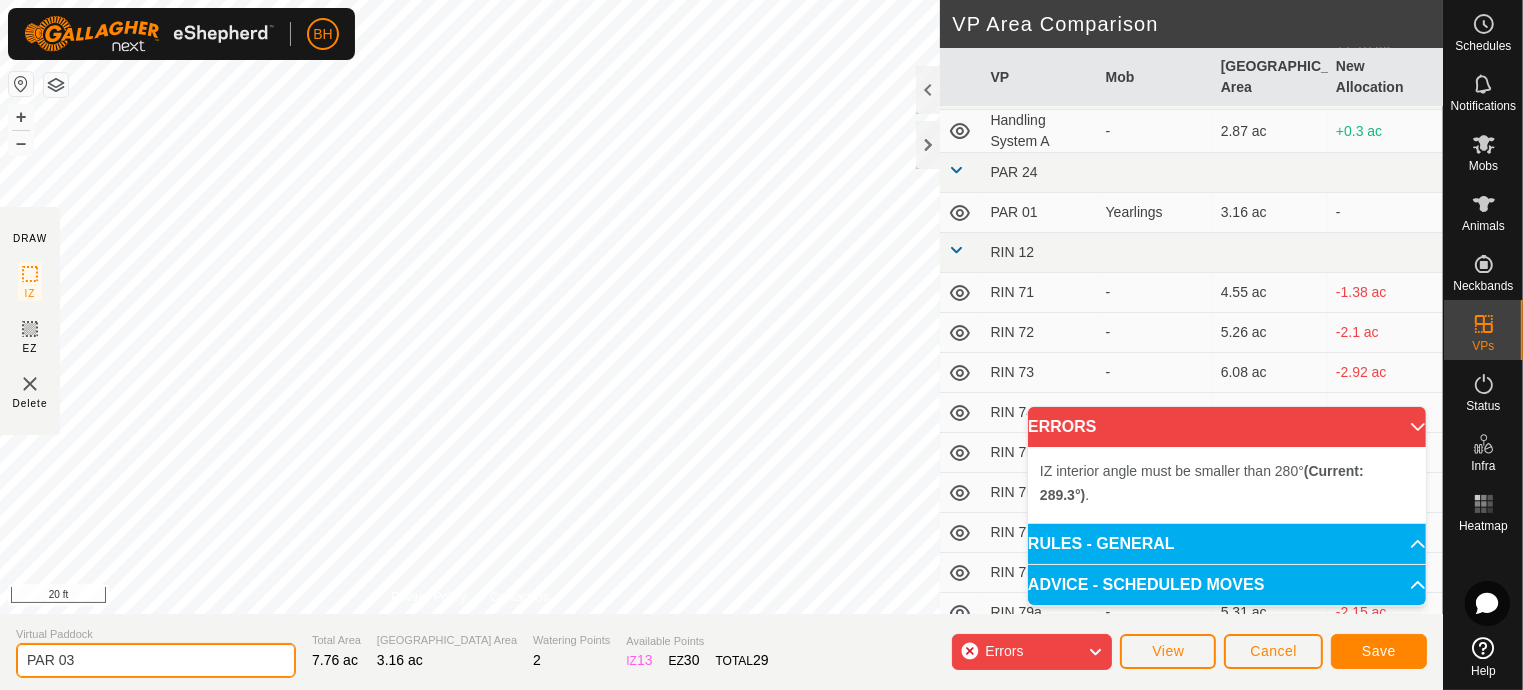 type on "PAR 03" 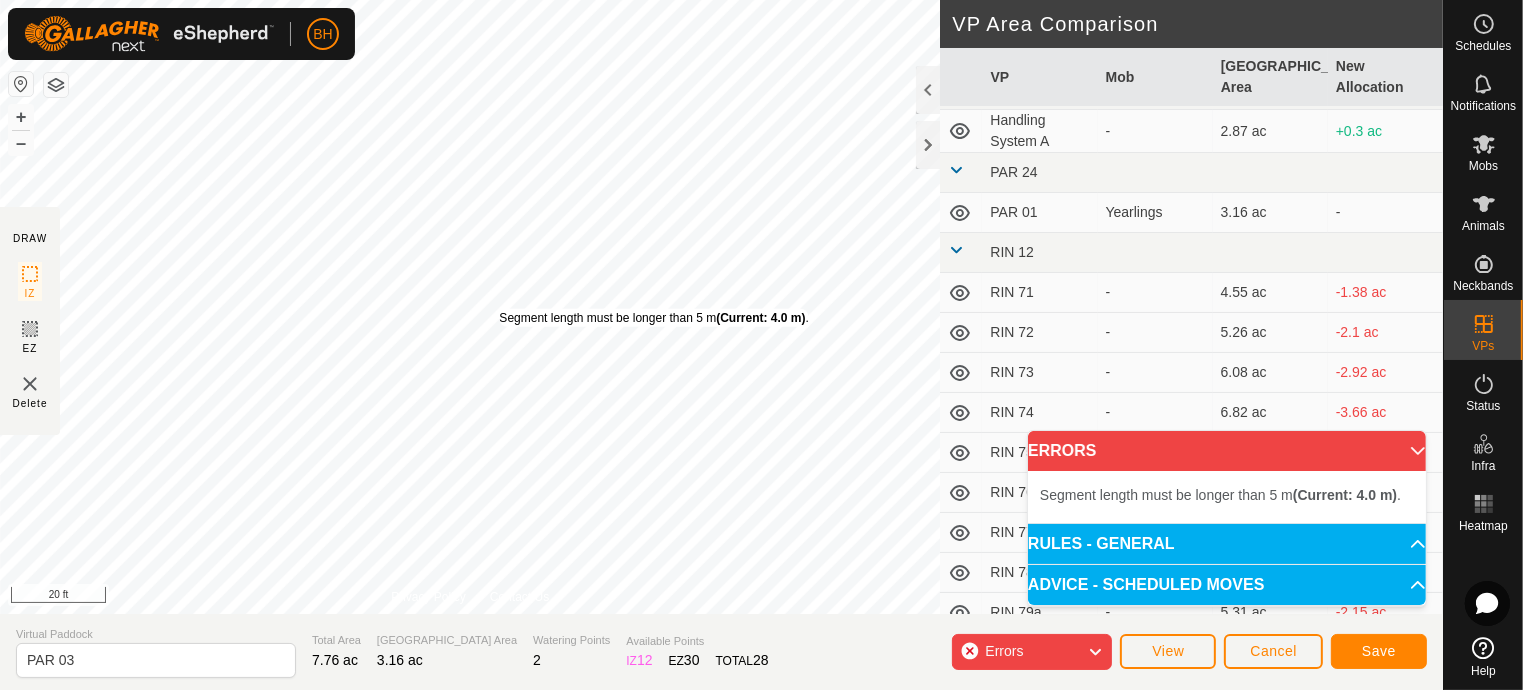 click on "Segment length must be longer than 5 m  (Current: 4.0 m) ." at bounding box center (653, 318) 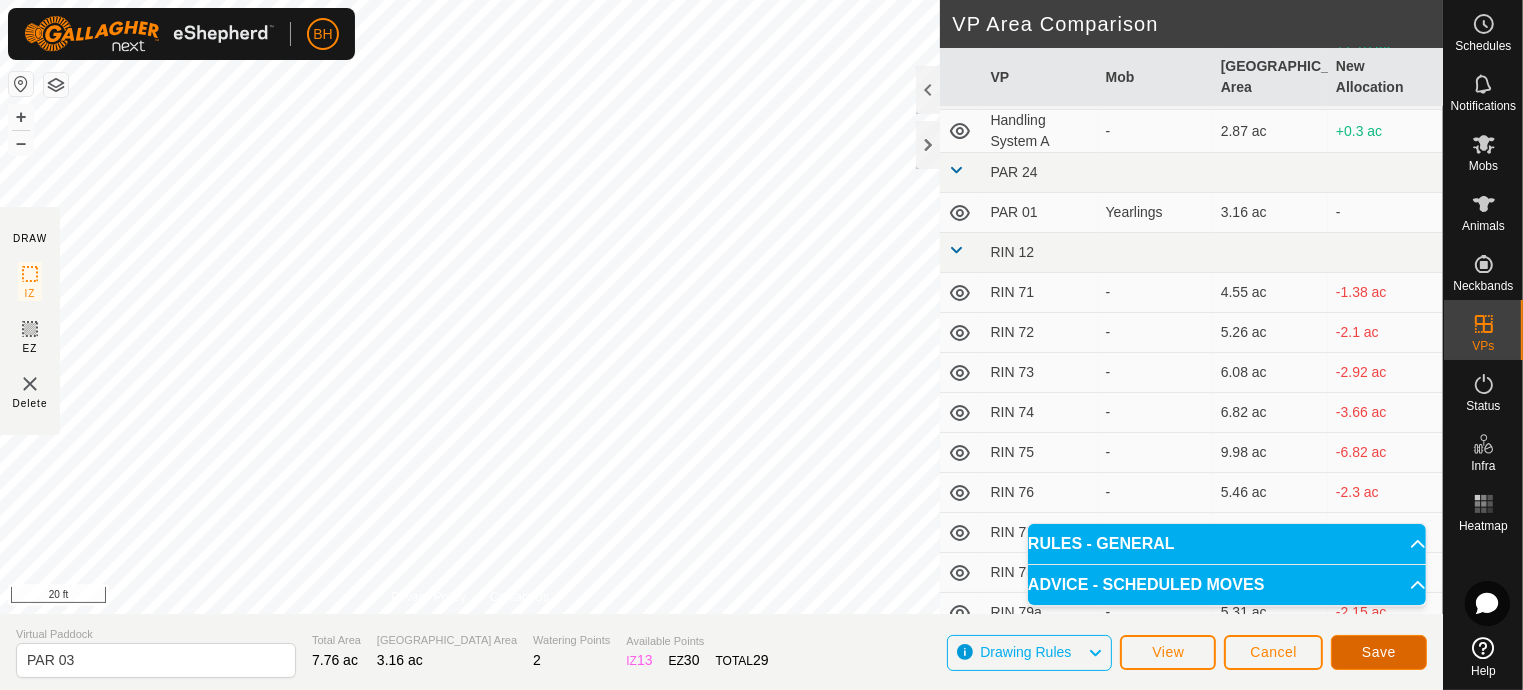 click on "Save" 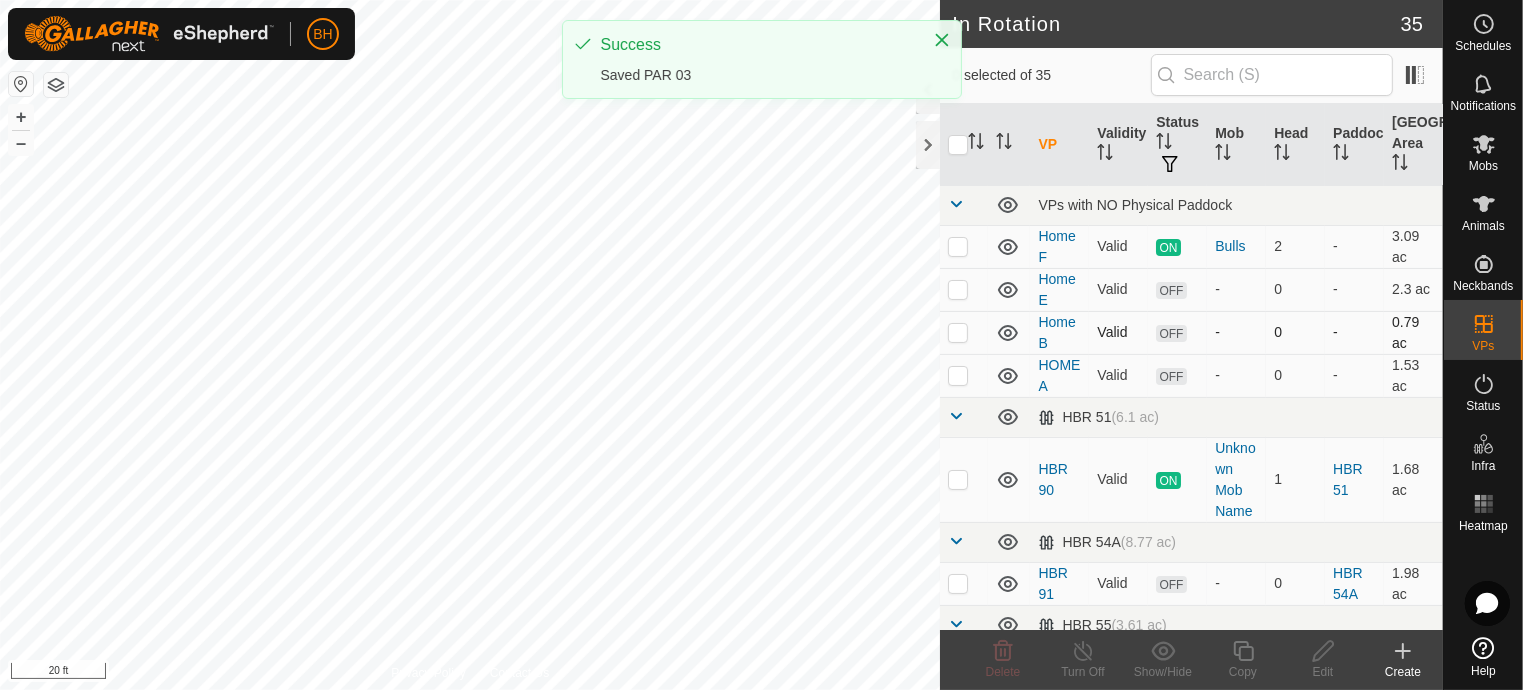 checkbox on "true" 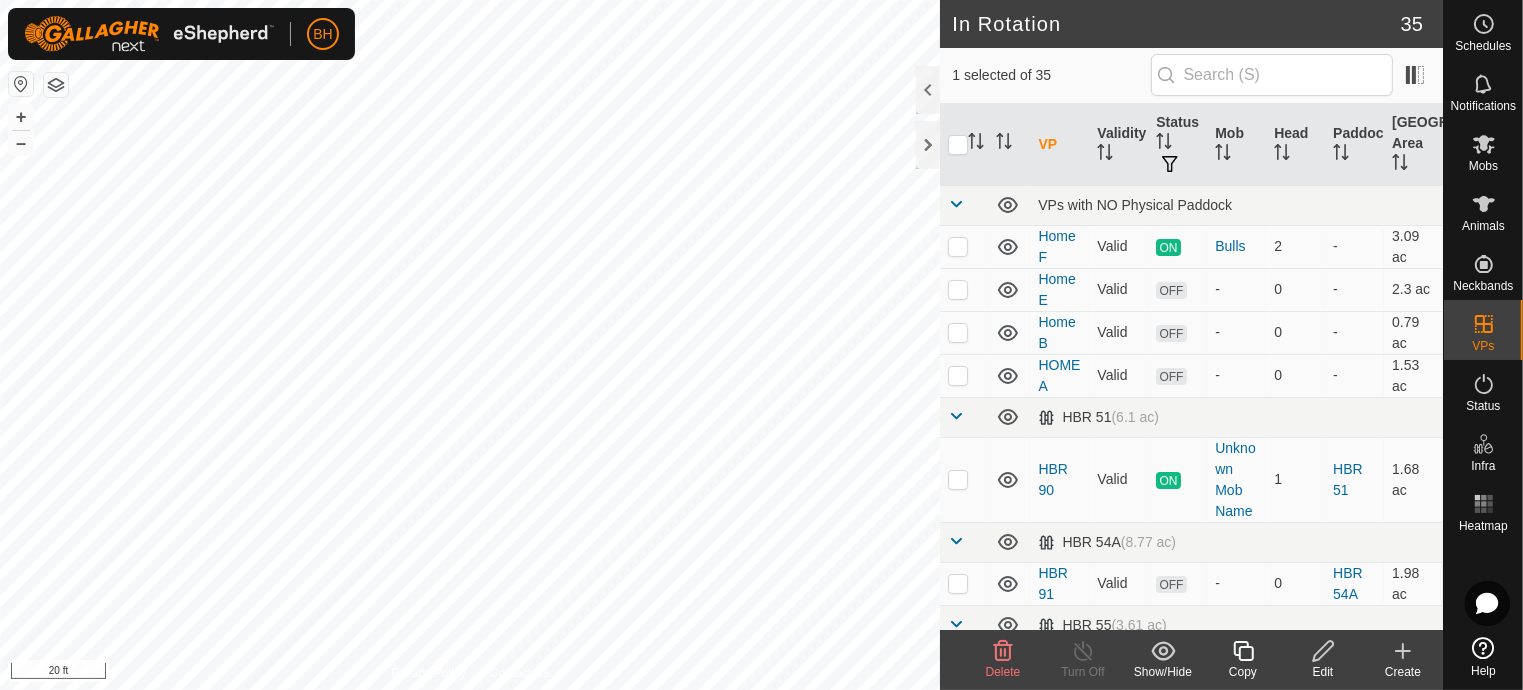 click 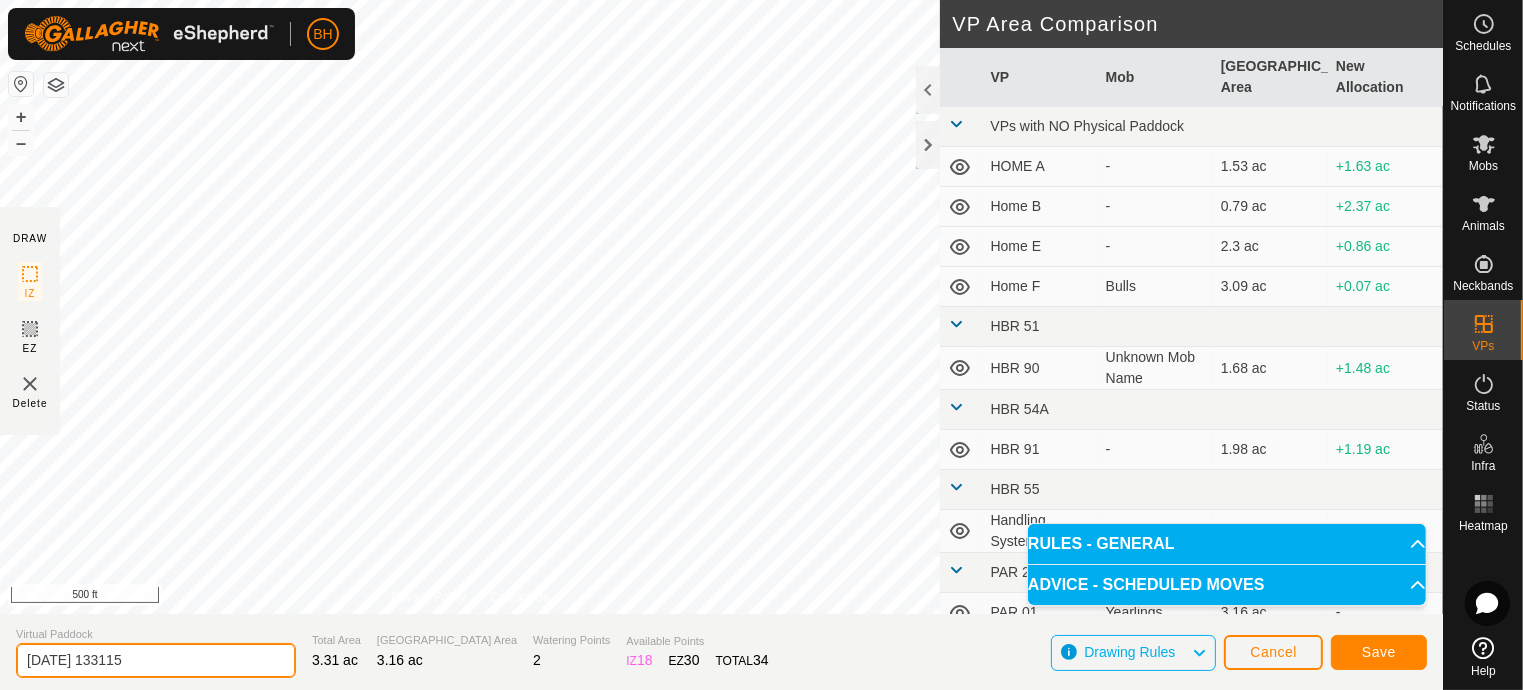 drag, startPoint x: 10, startPoint y: 651, endPoint x: -17, endPoint y: 631, distance: 33.600594 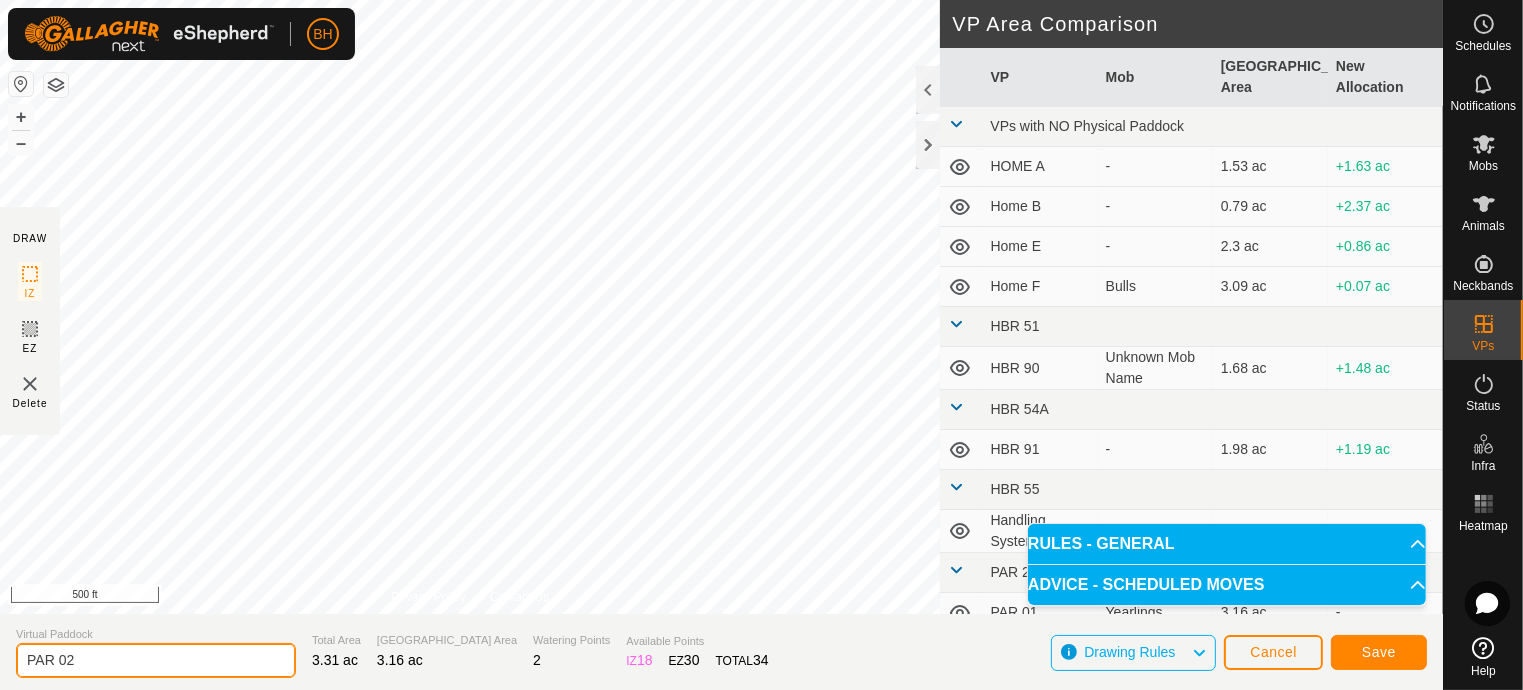 type on "PAR 02" 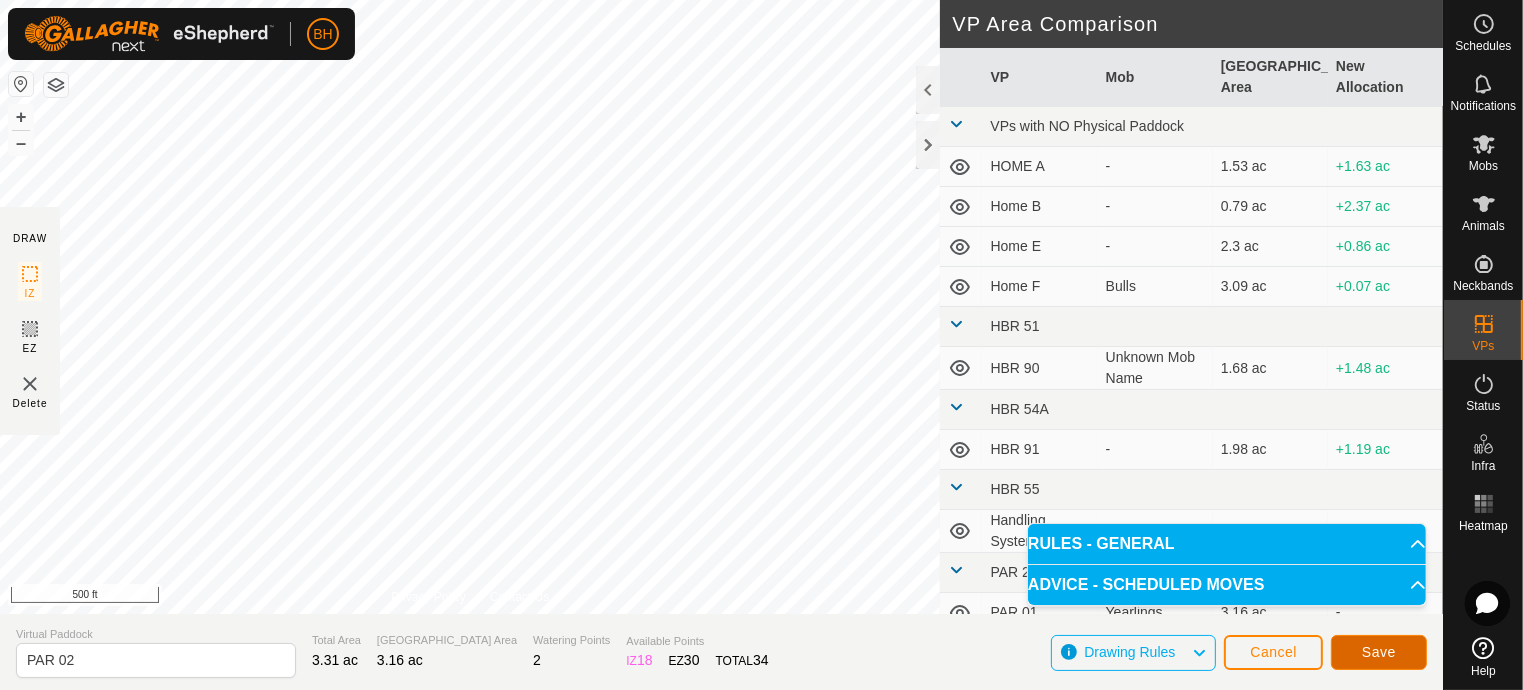 click on "Save" 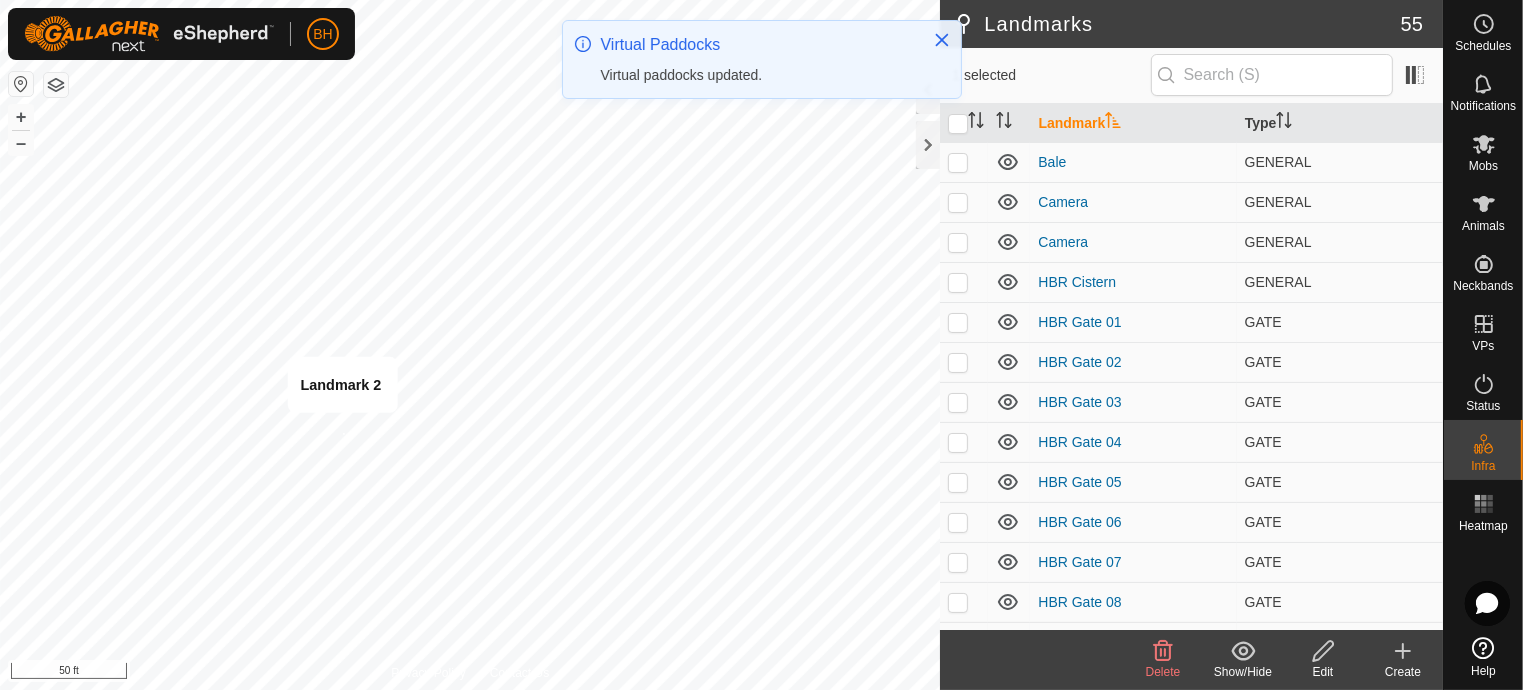click on "Landmark 2
+ – ⇧ i 50 ft" at bounding box center [470, 345] 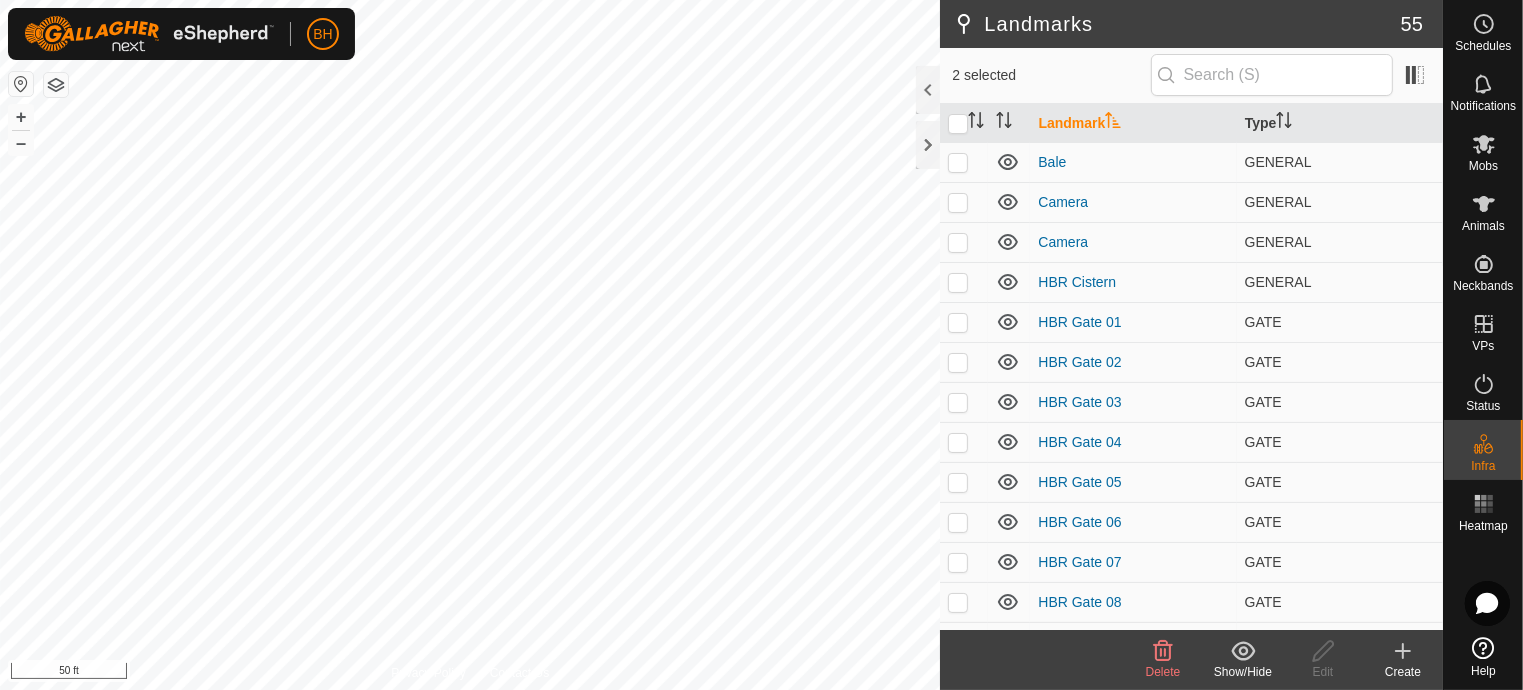 click 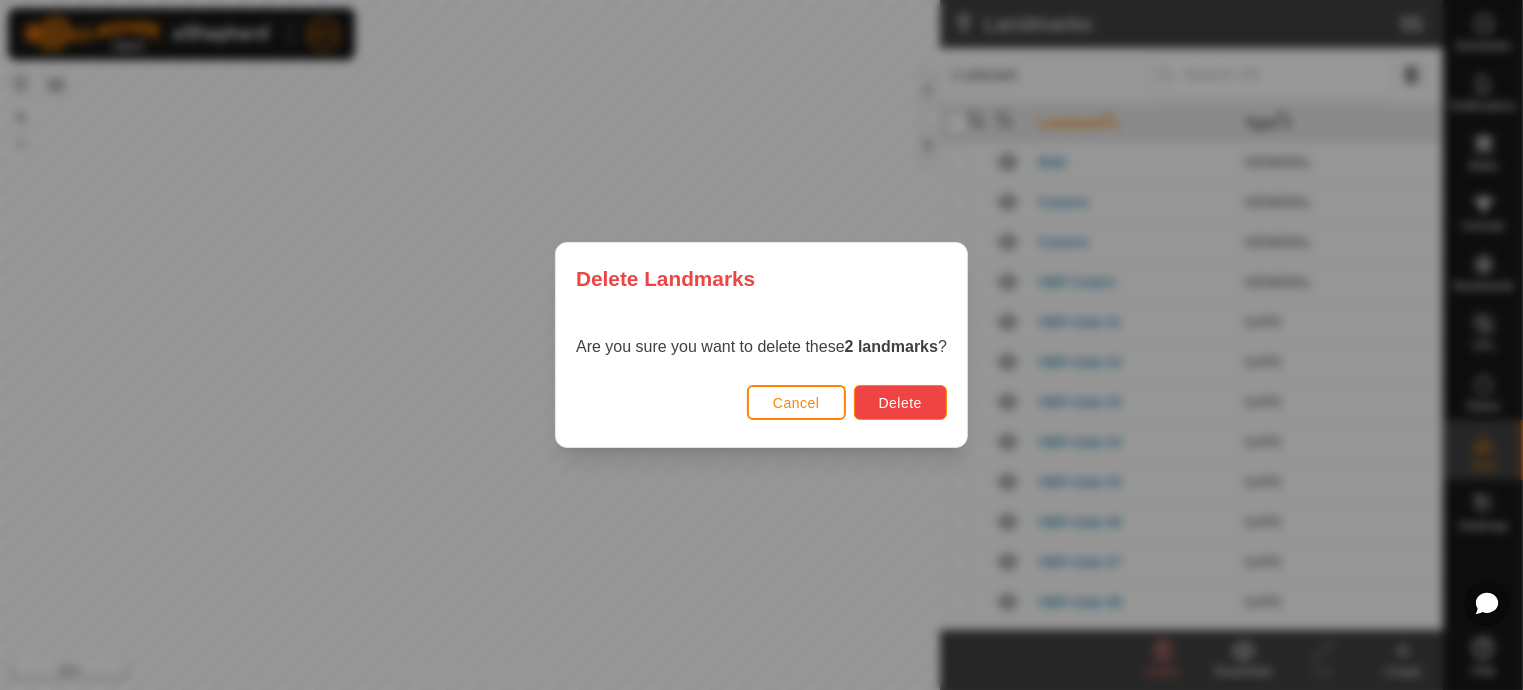 click on "Delete" at bounding box center (900, 402) 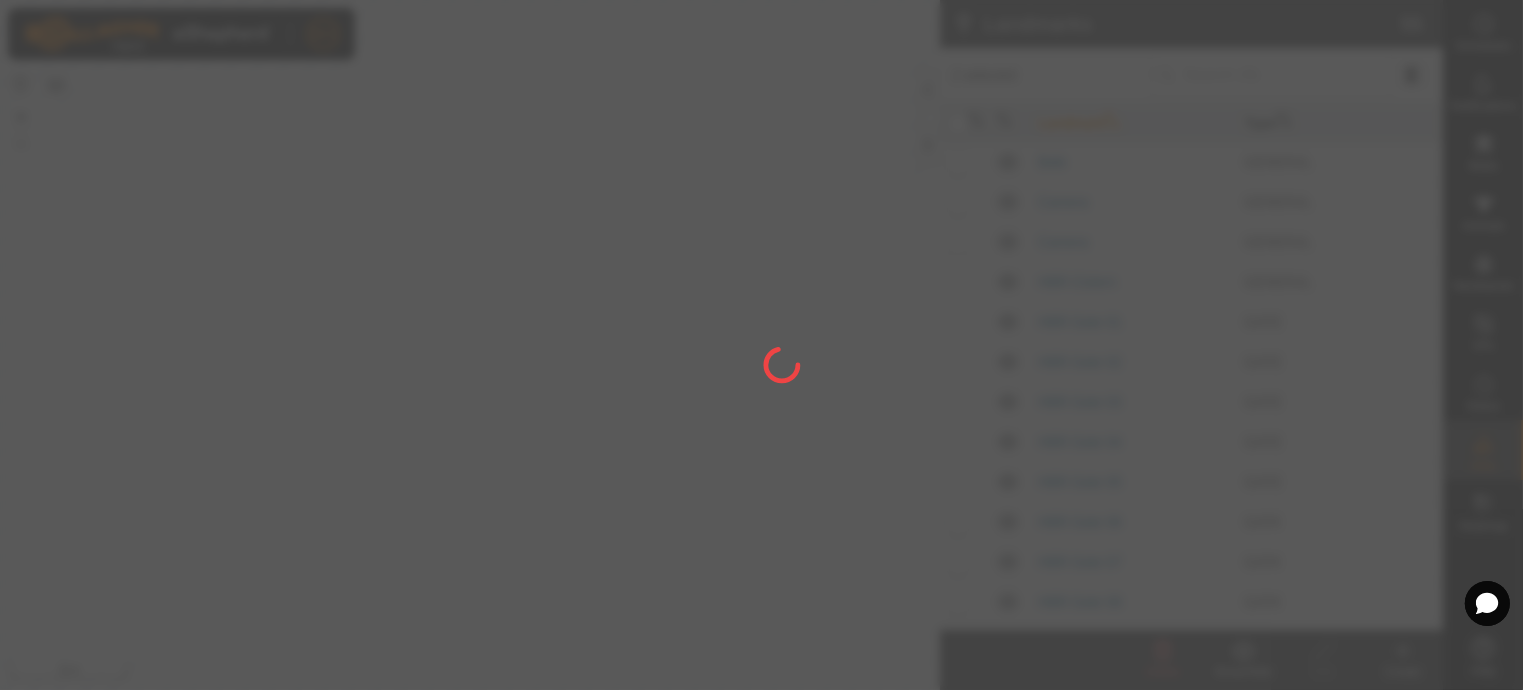 checkbox on "false" 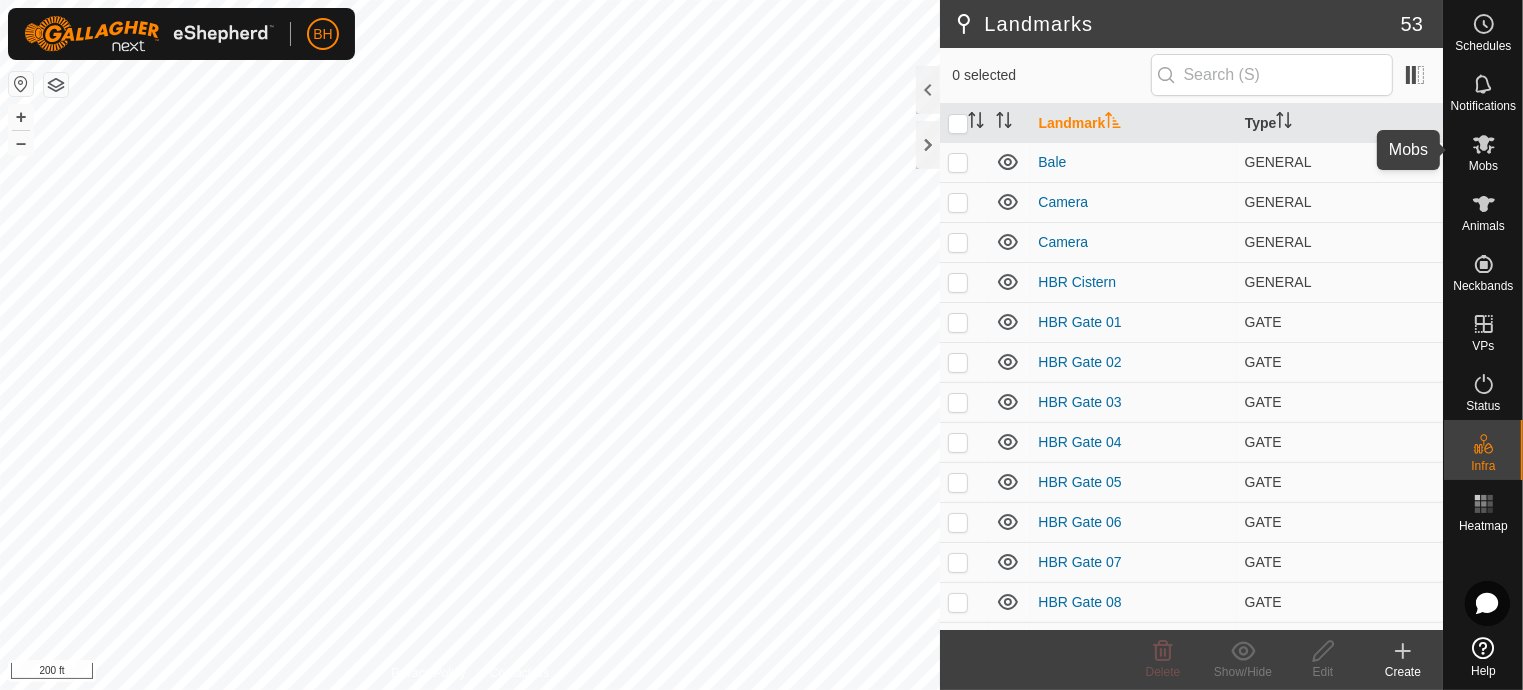 click 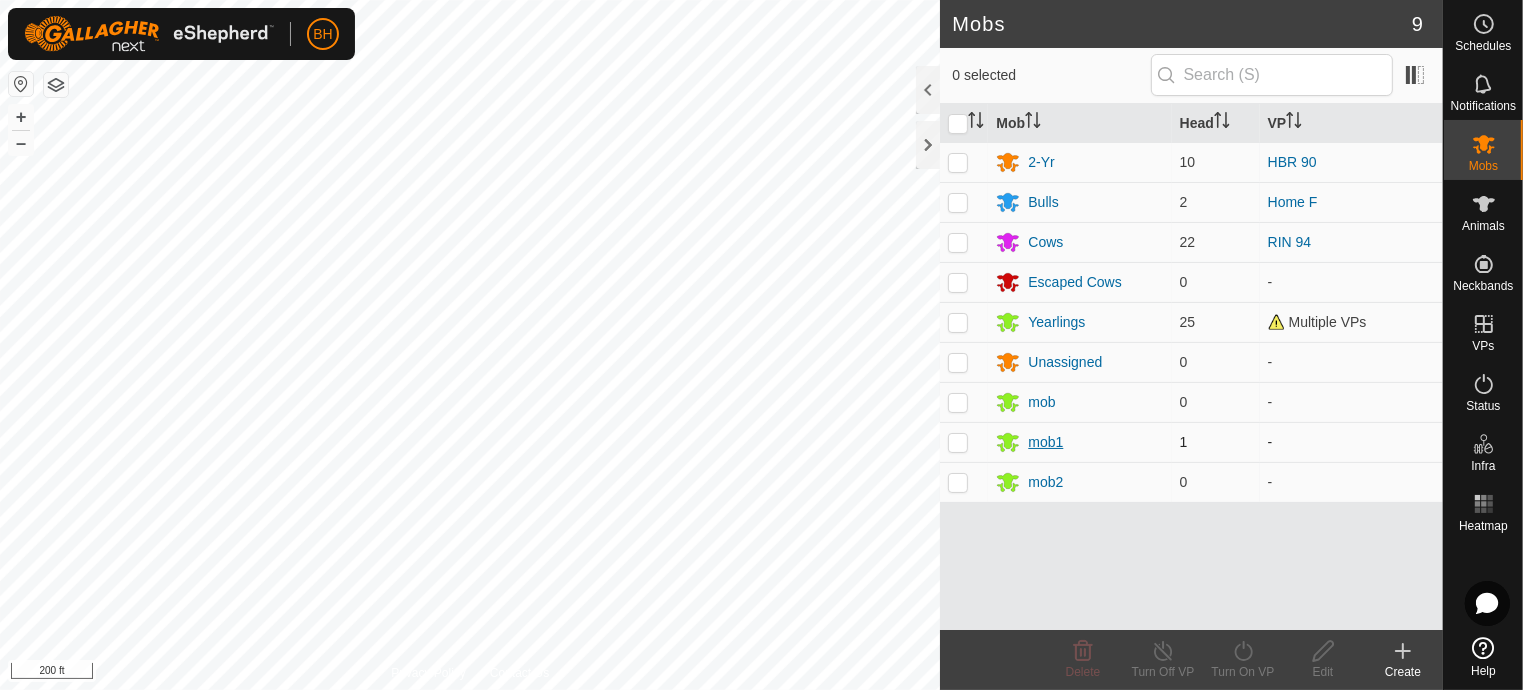 click on "mob1" at bounding box center (1045, 442) 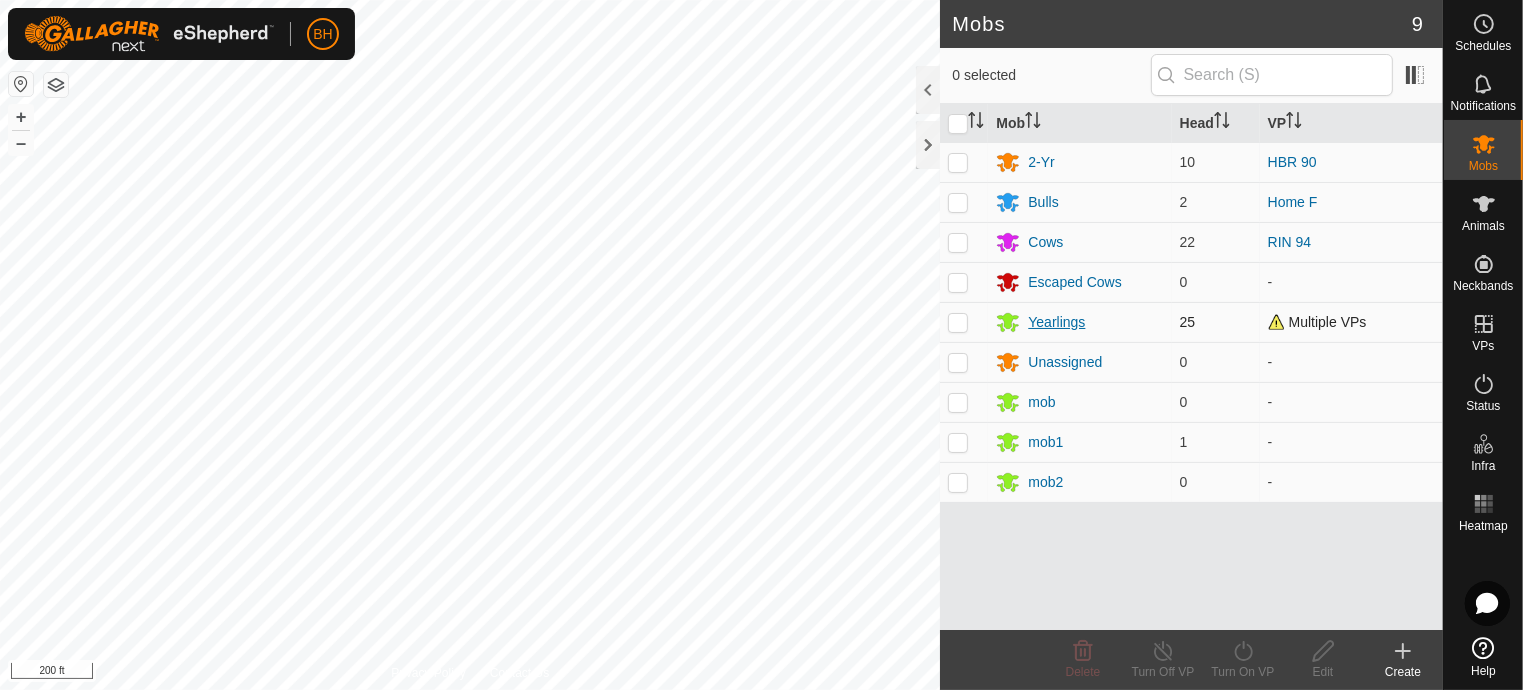 click on "Yearlings" at bounding box center (1056, 322) 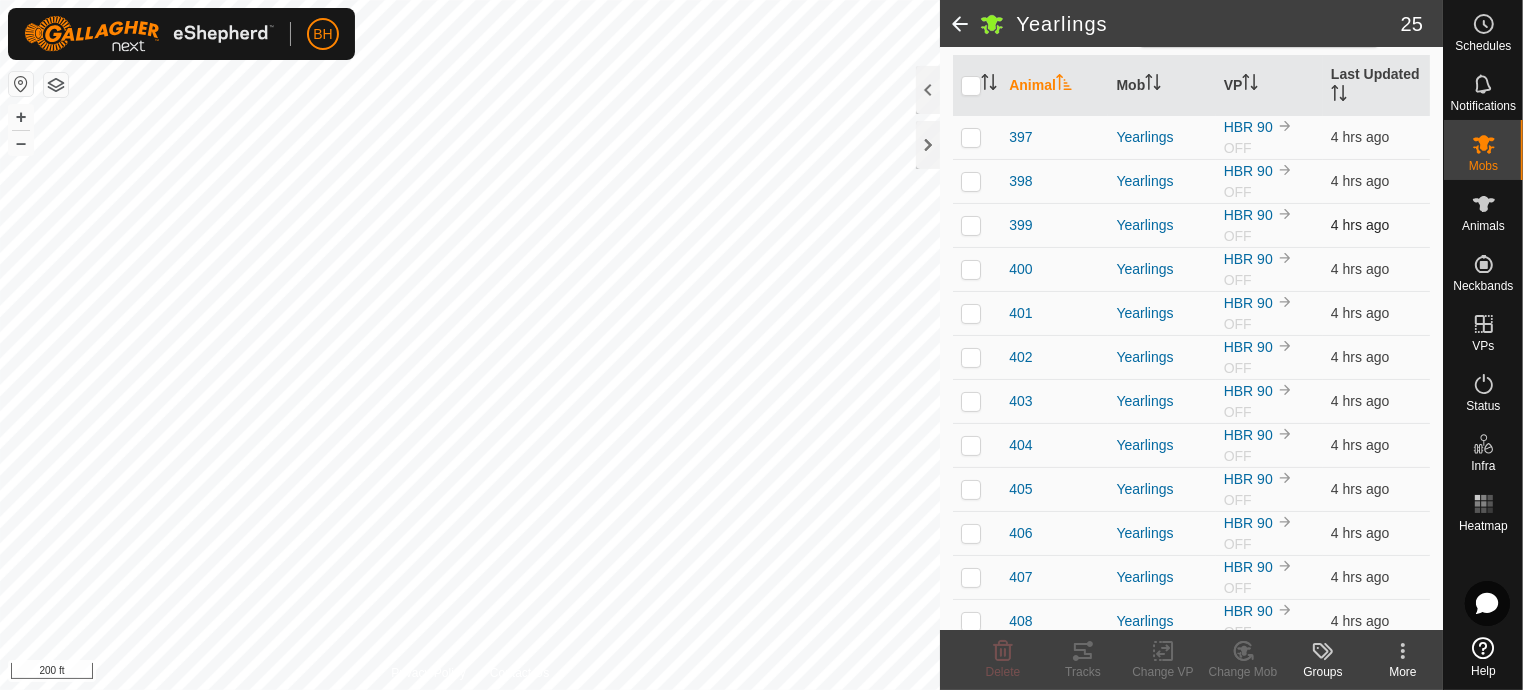 scroll, scrollTop: 400, scrollLeft: 0, axis: vertical 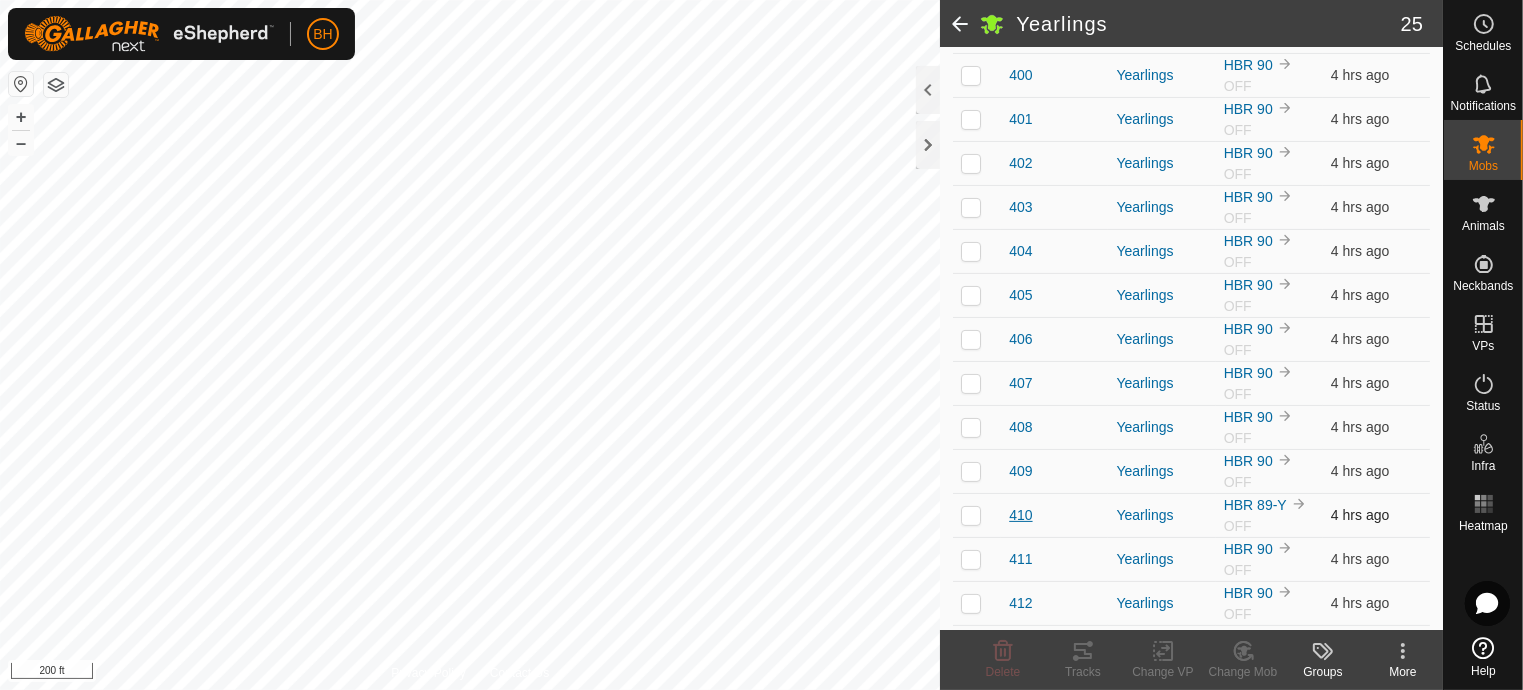 click on "410" at bounding box center [1020, 515] 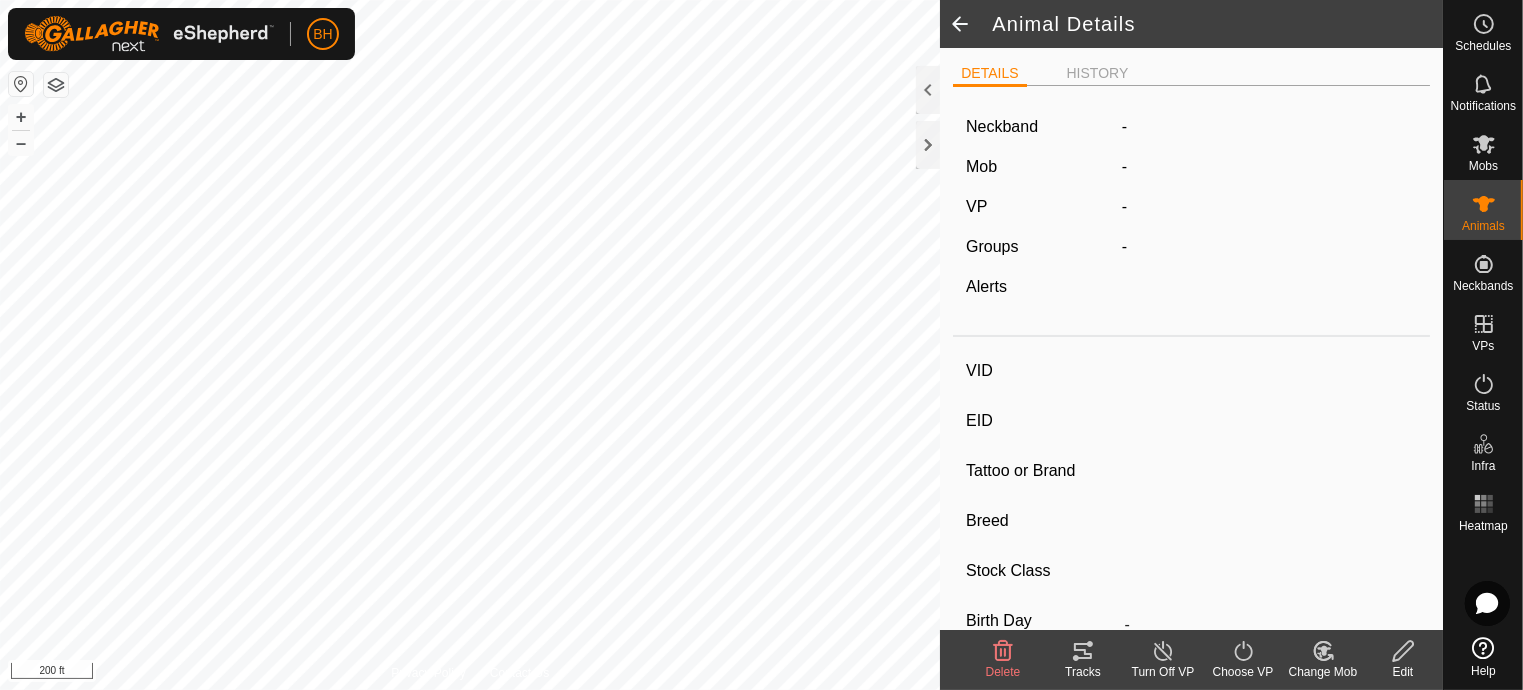 type on "410" 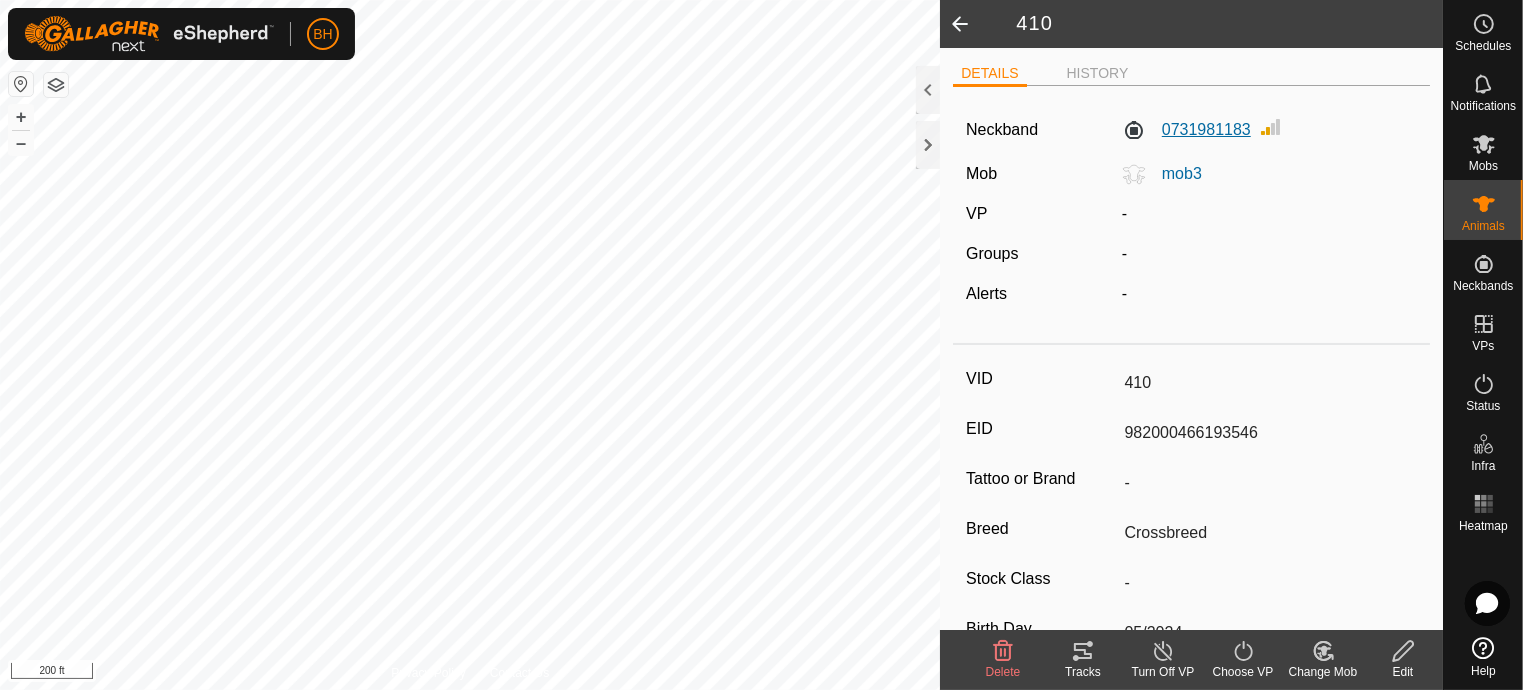 click on "0731981183" 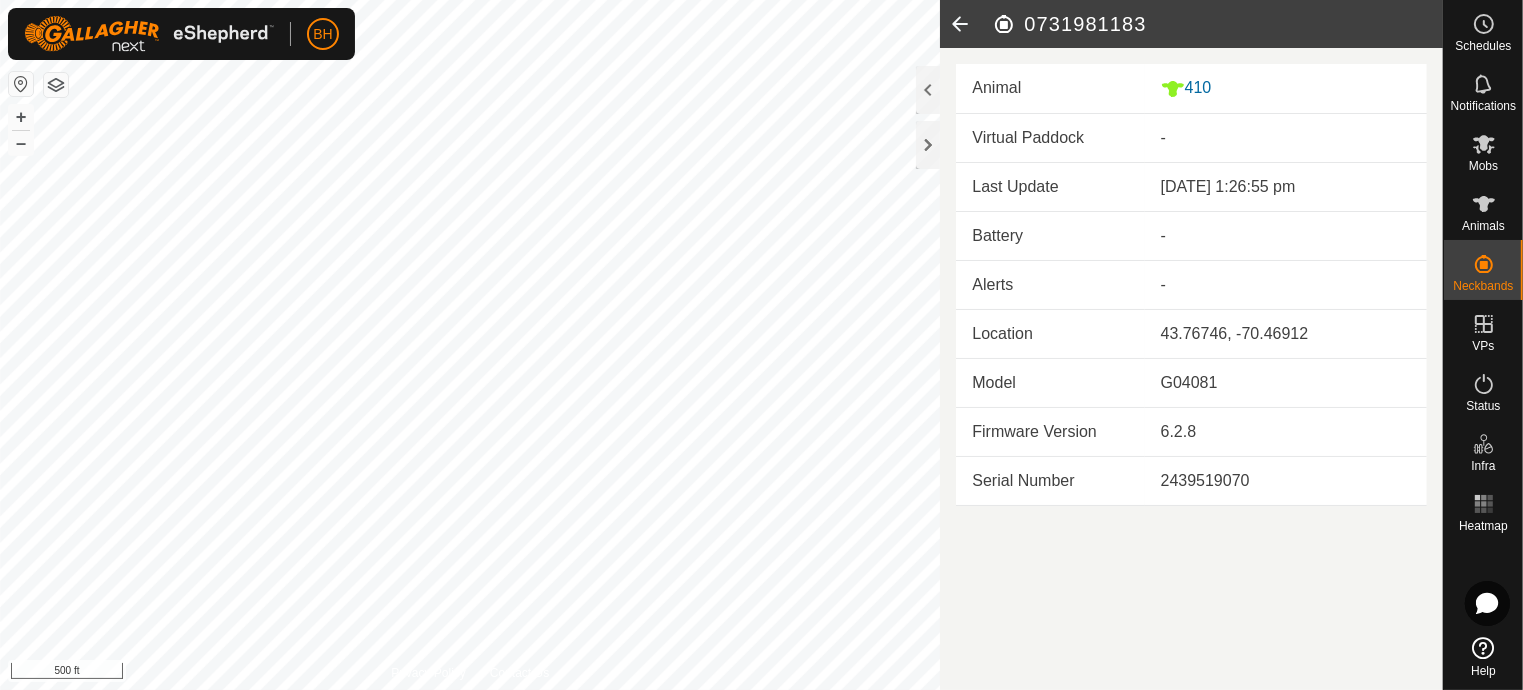 scroll, scrollTop: 0, scrollLeft: 0, axis: both 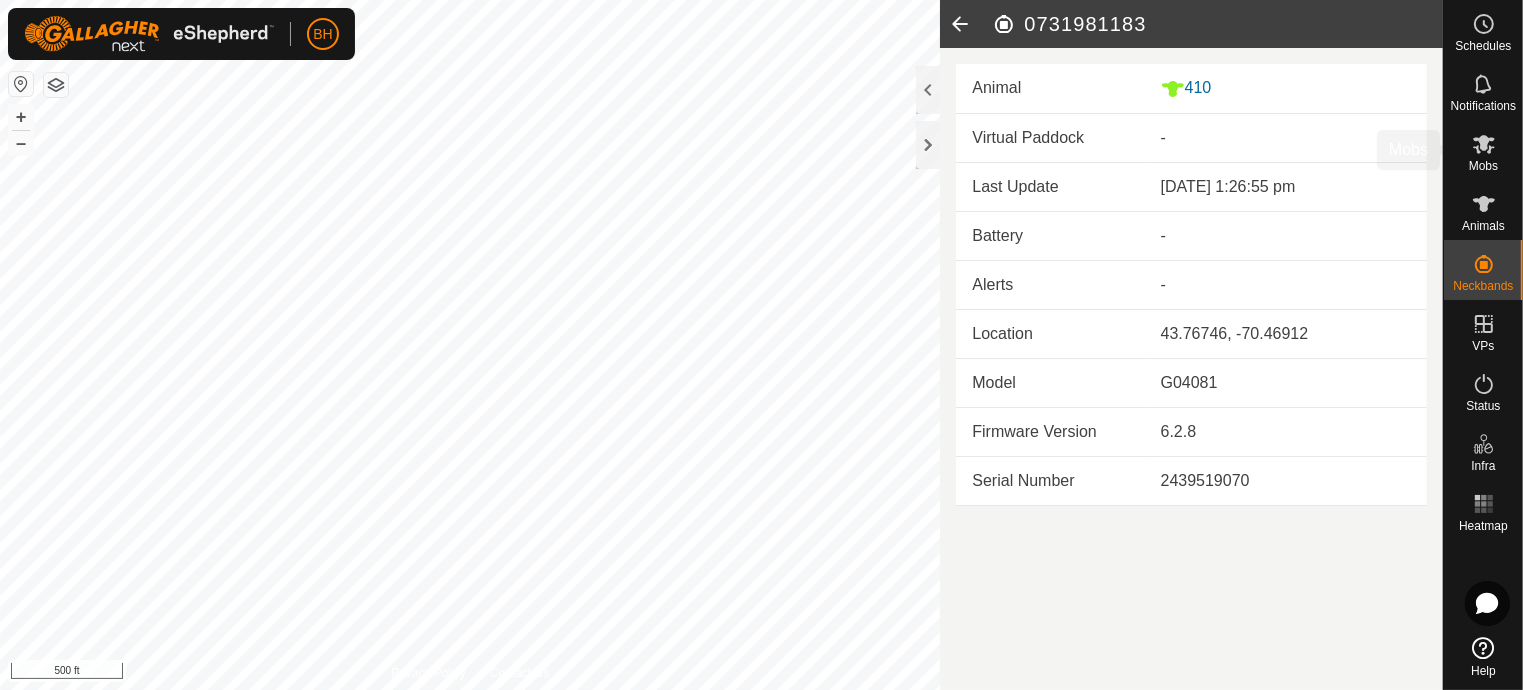 click 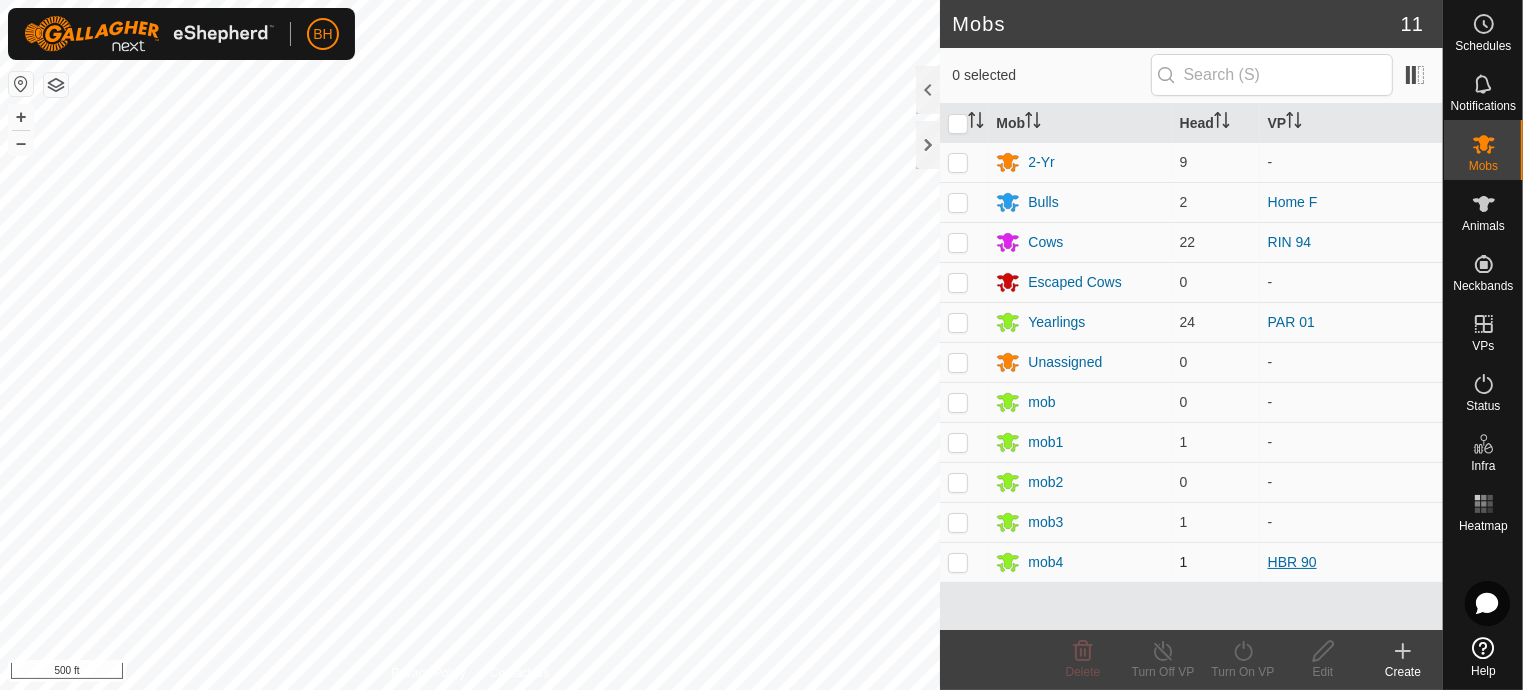 click on "HBR 90" at bounding box center (1292, 562) 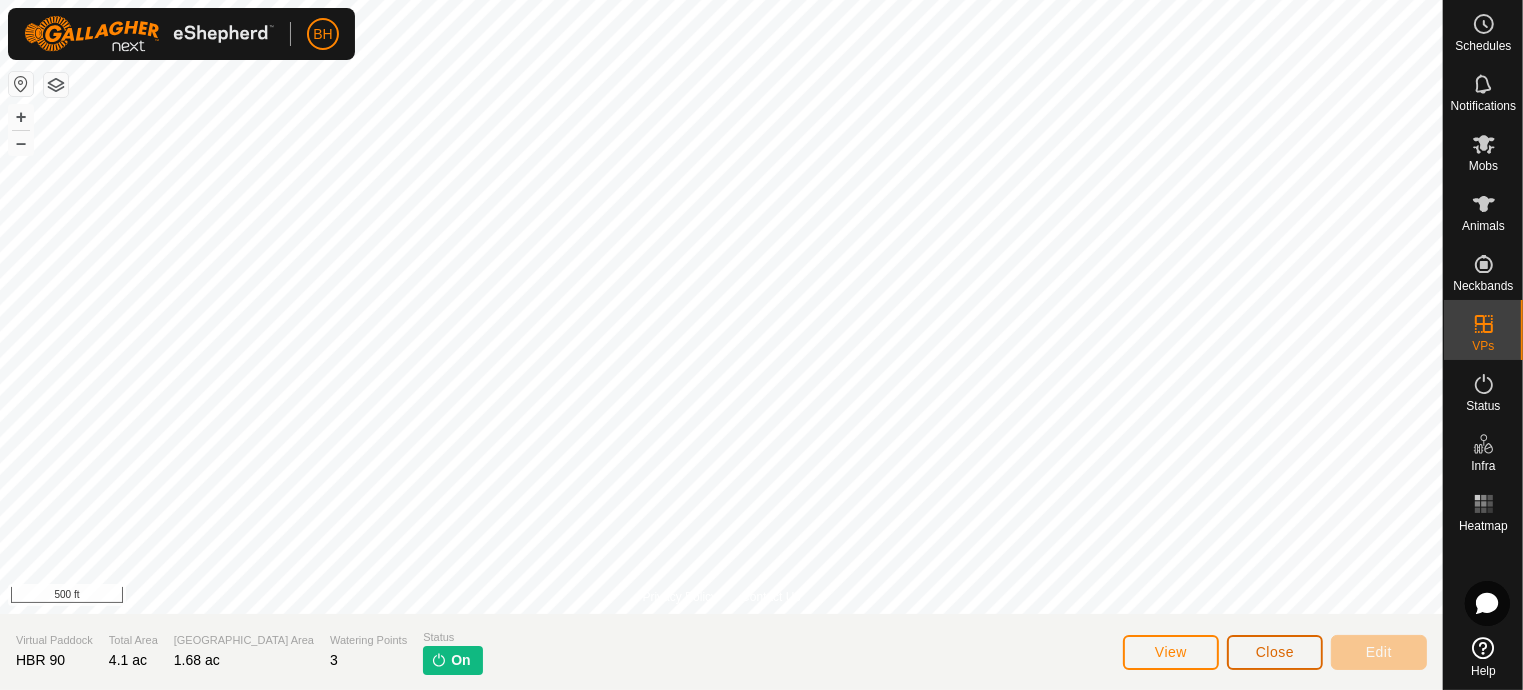 click on "Close" 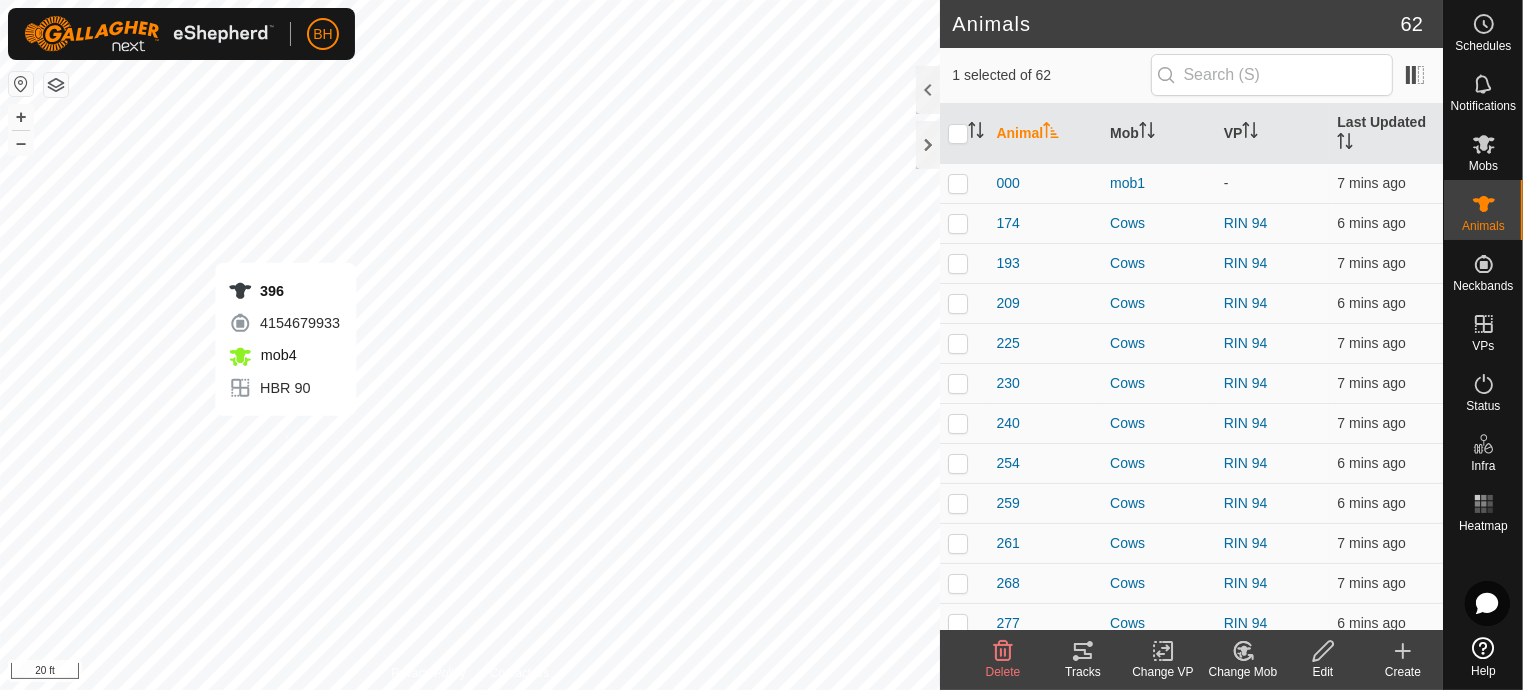 click on "396
4154679933
mob4
HBR 90 + – ⇧ i 20 ft" at bounding box center [470, 345] 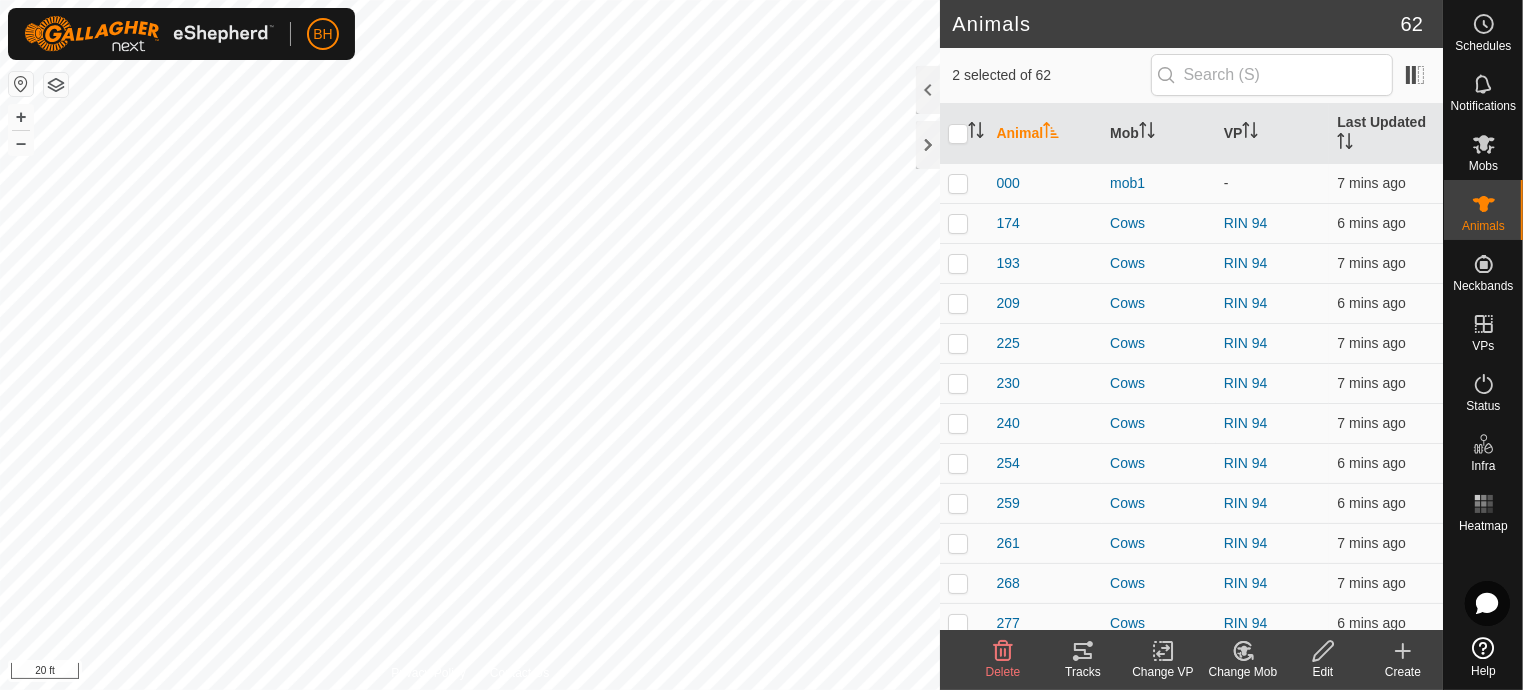 click 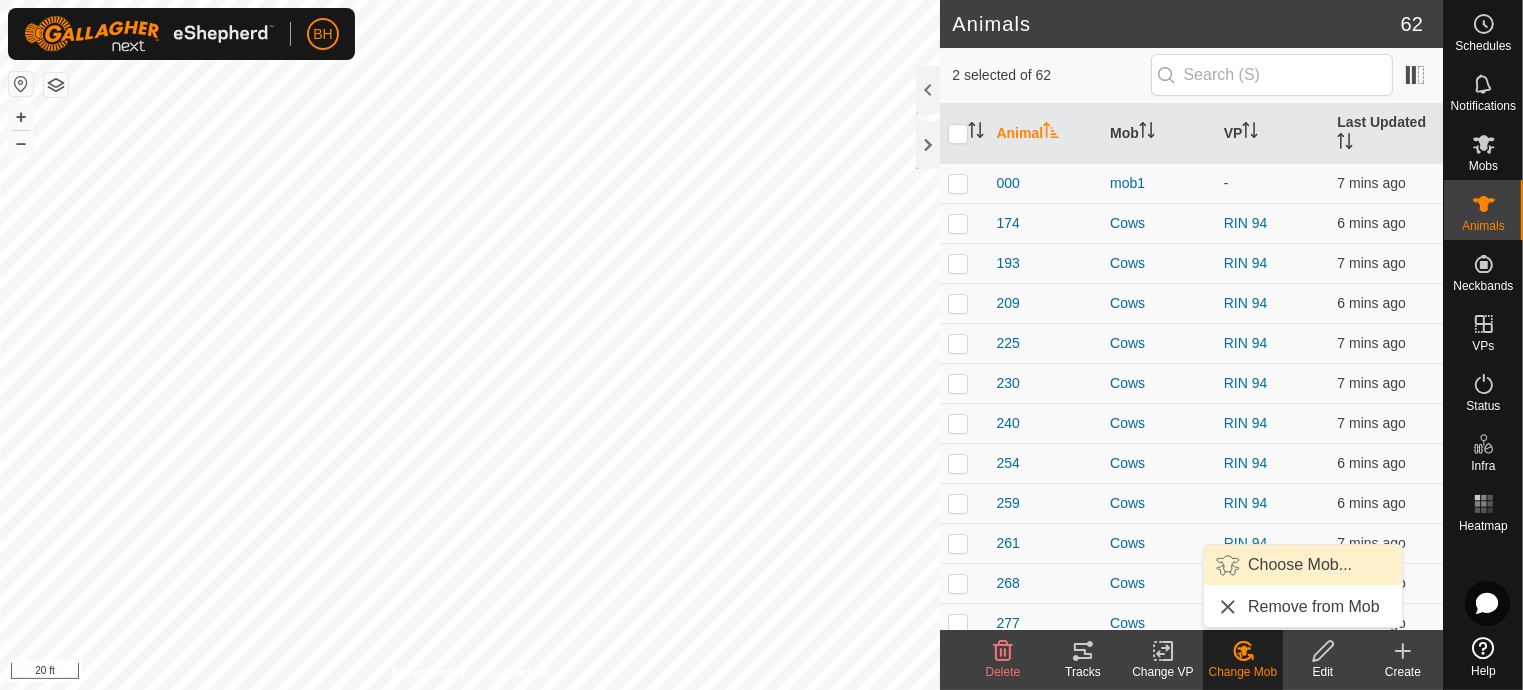 click on "Choose Mob..." at bounding box center [1303, 565] 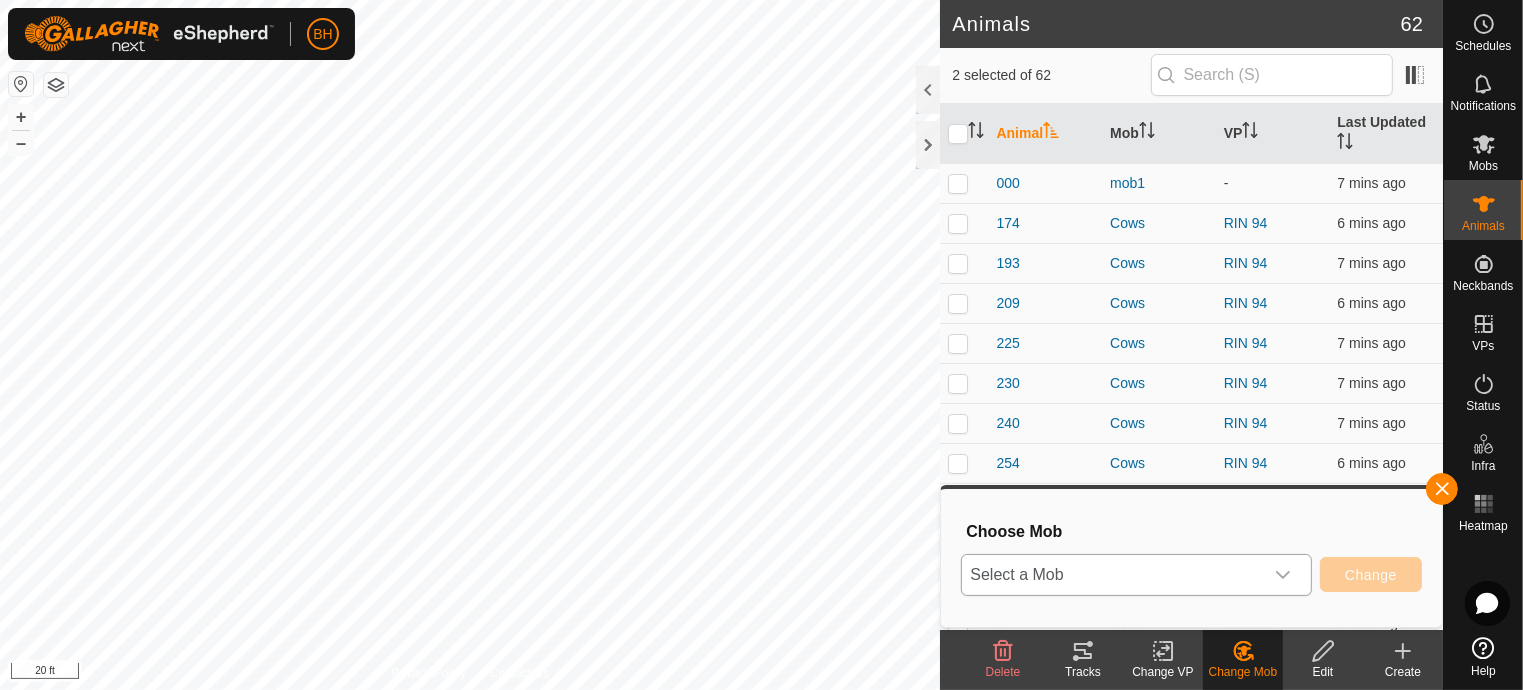 click at bounding box center (1283, 575) 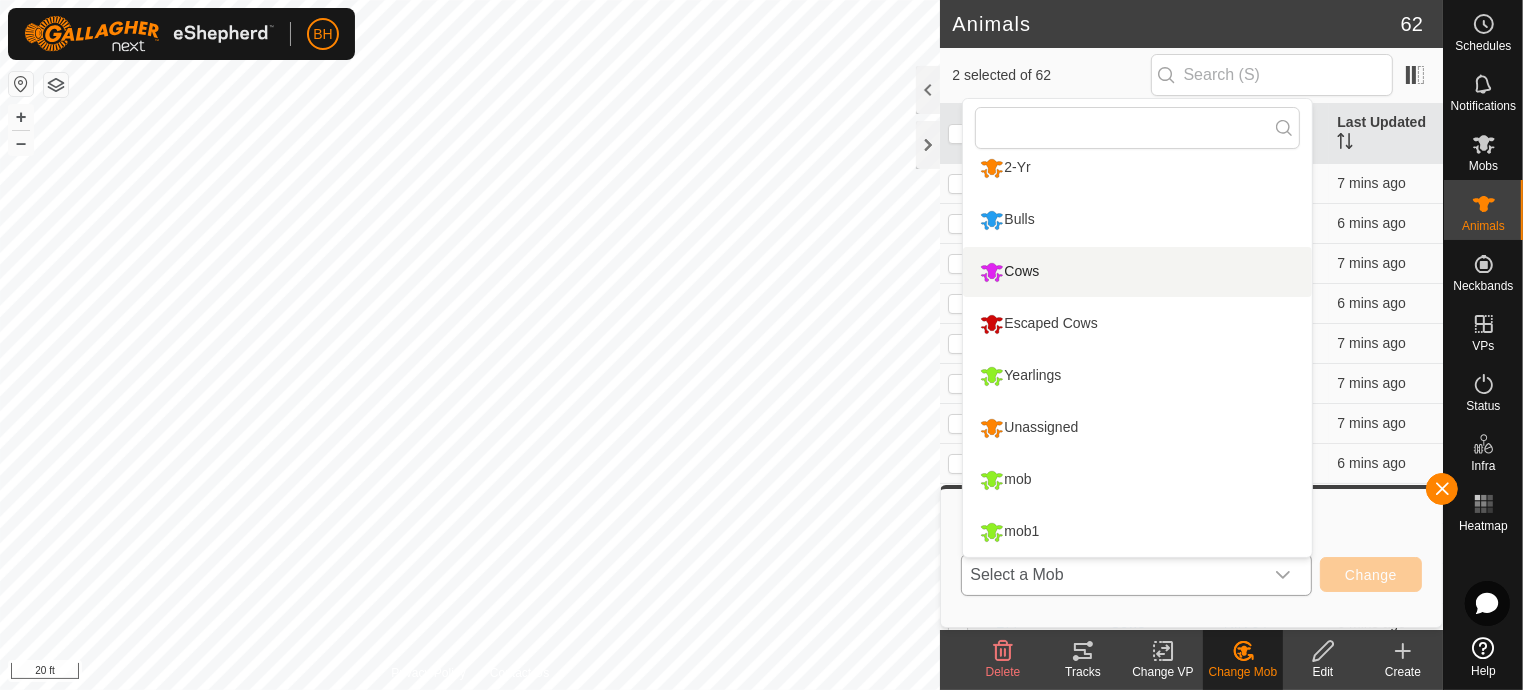 scroll, scrollTop: 0, scrollLeft: 0, axis: both 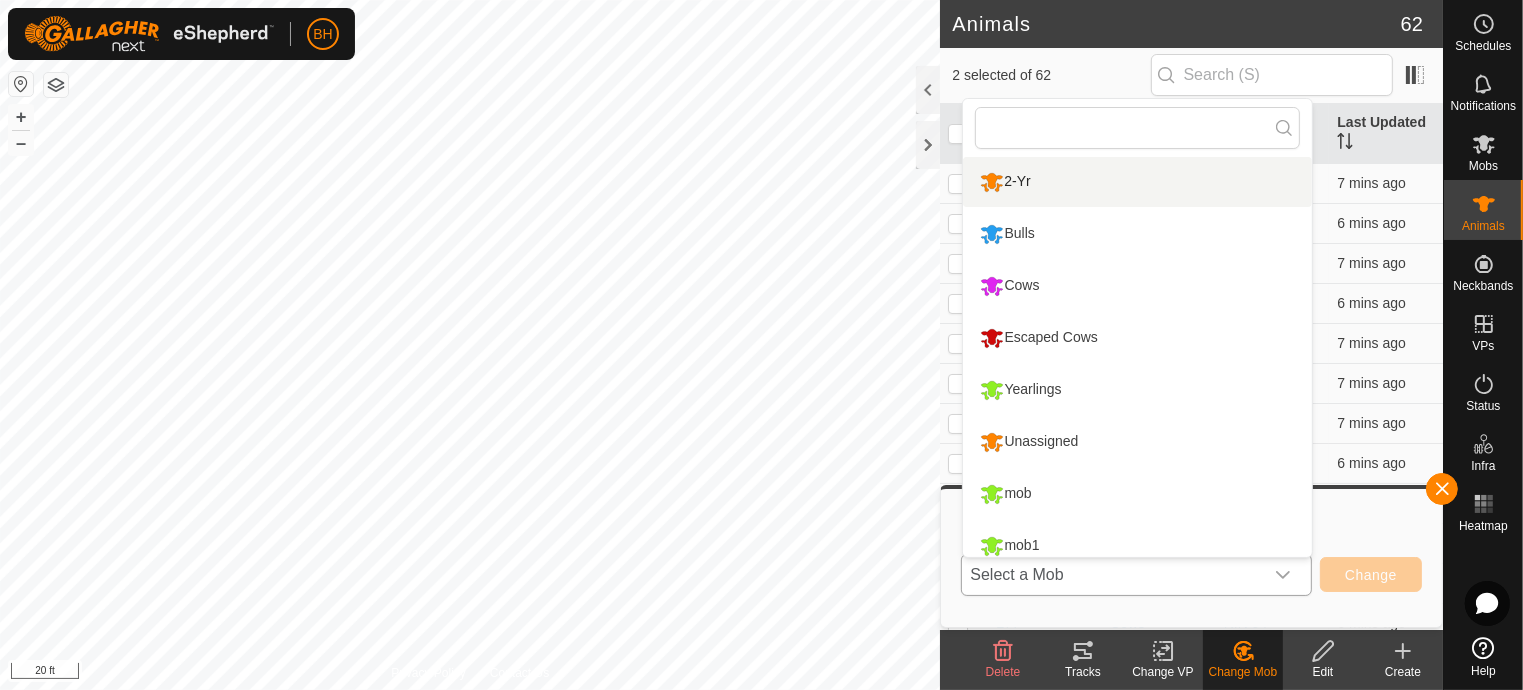 click on "2-Yr" at bounding box center (1137, 182) 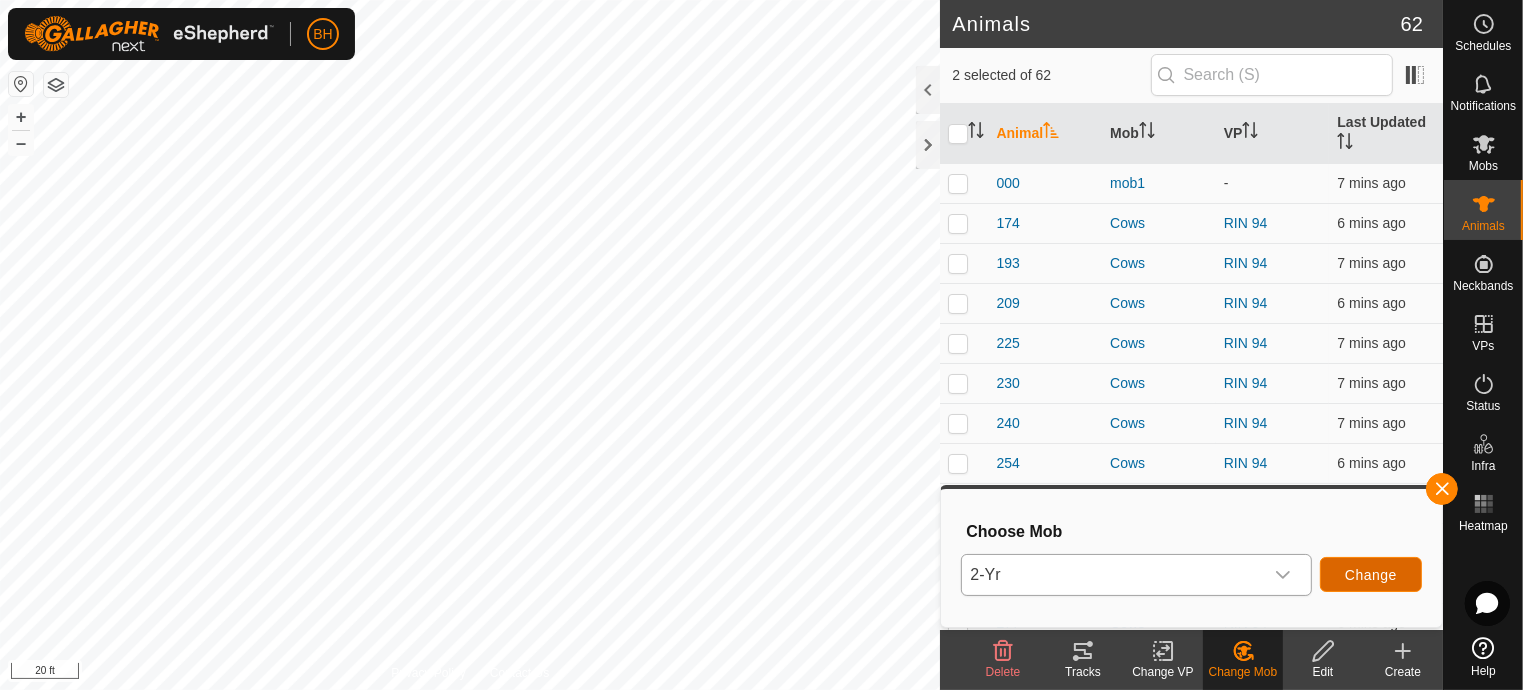 click on "Change" at bounding box center [1371, 574] 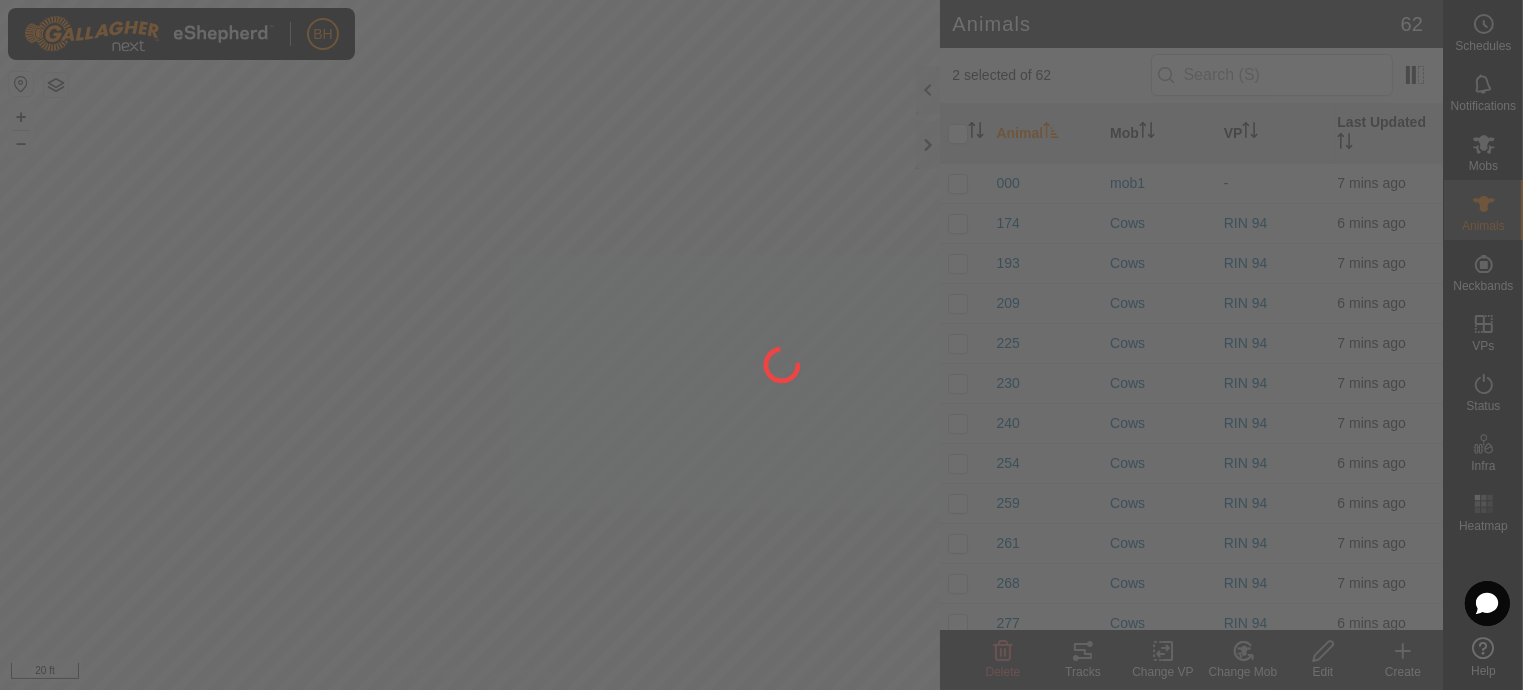checkbox on "false" 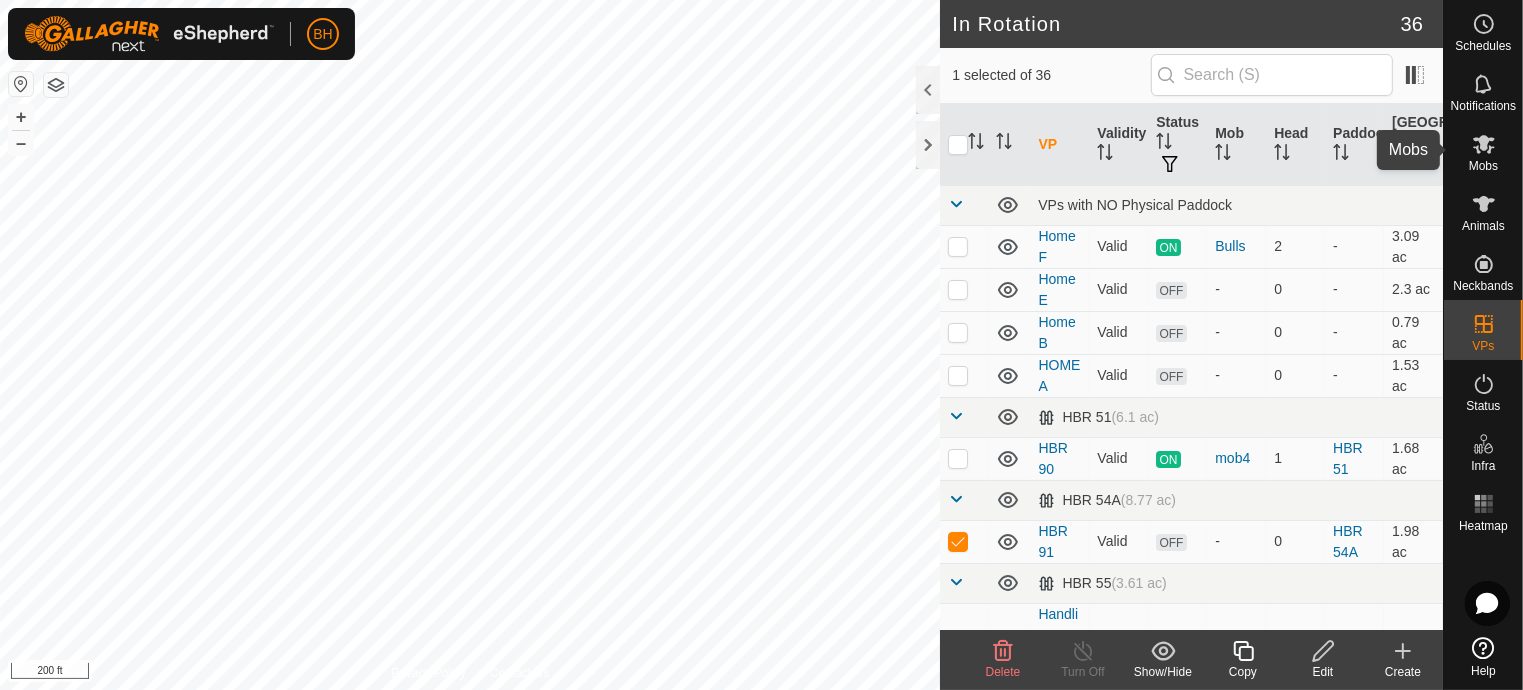 click 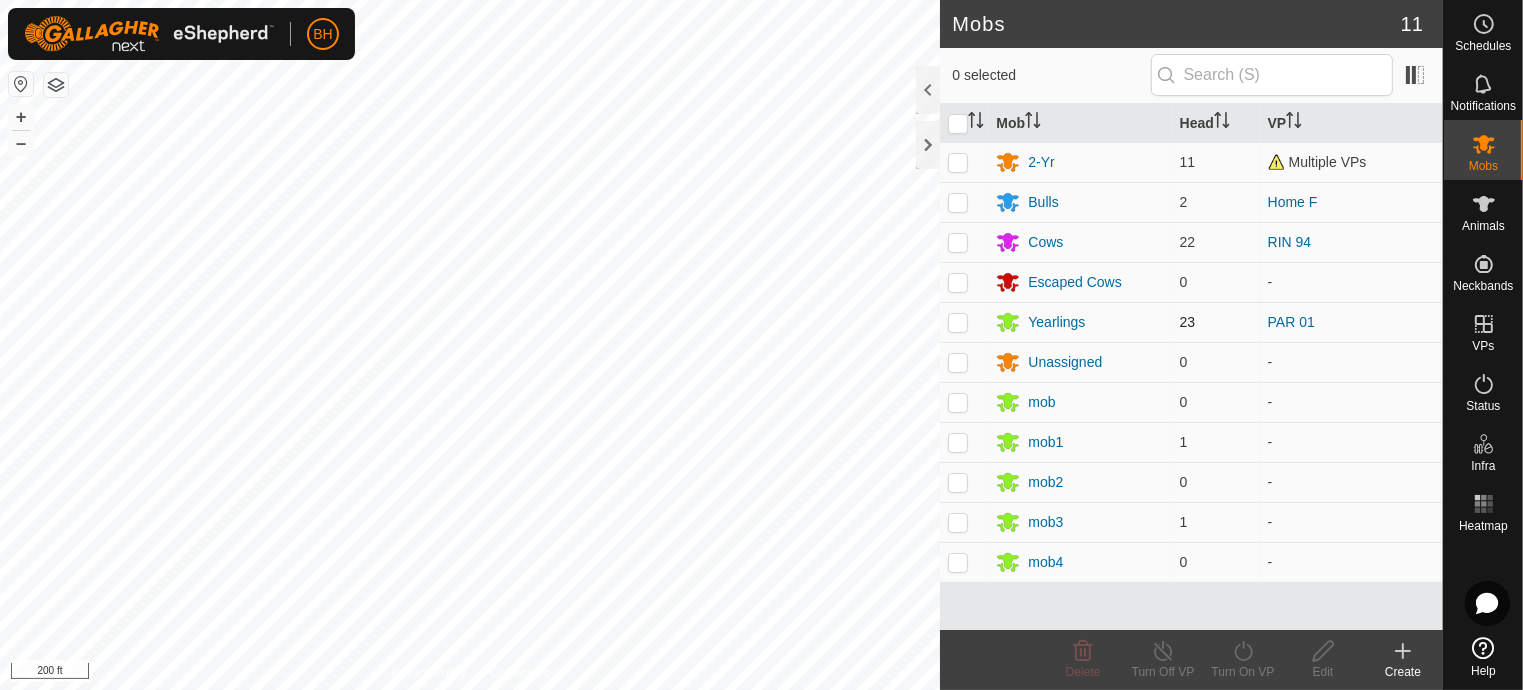 click at bounding box center [958, 322] 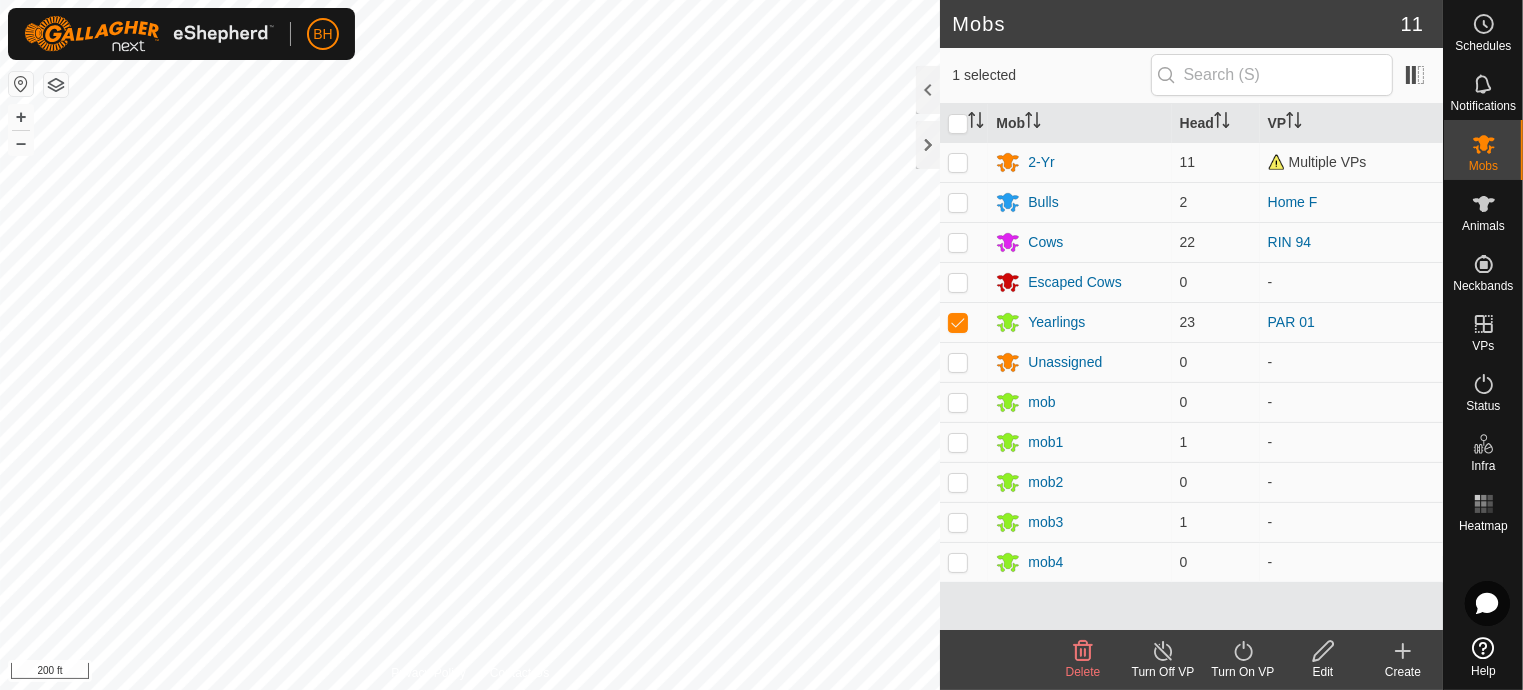 click 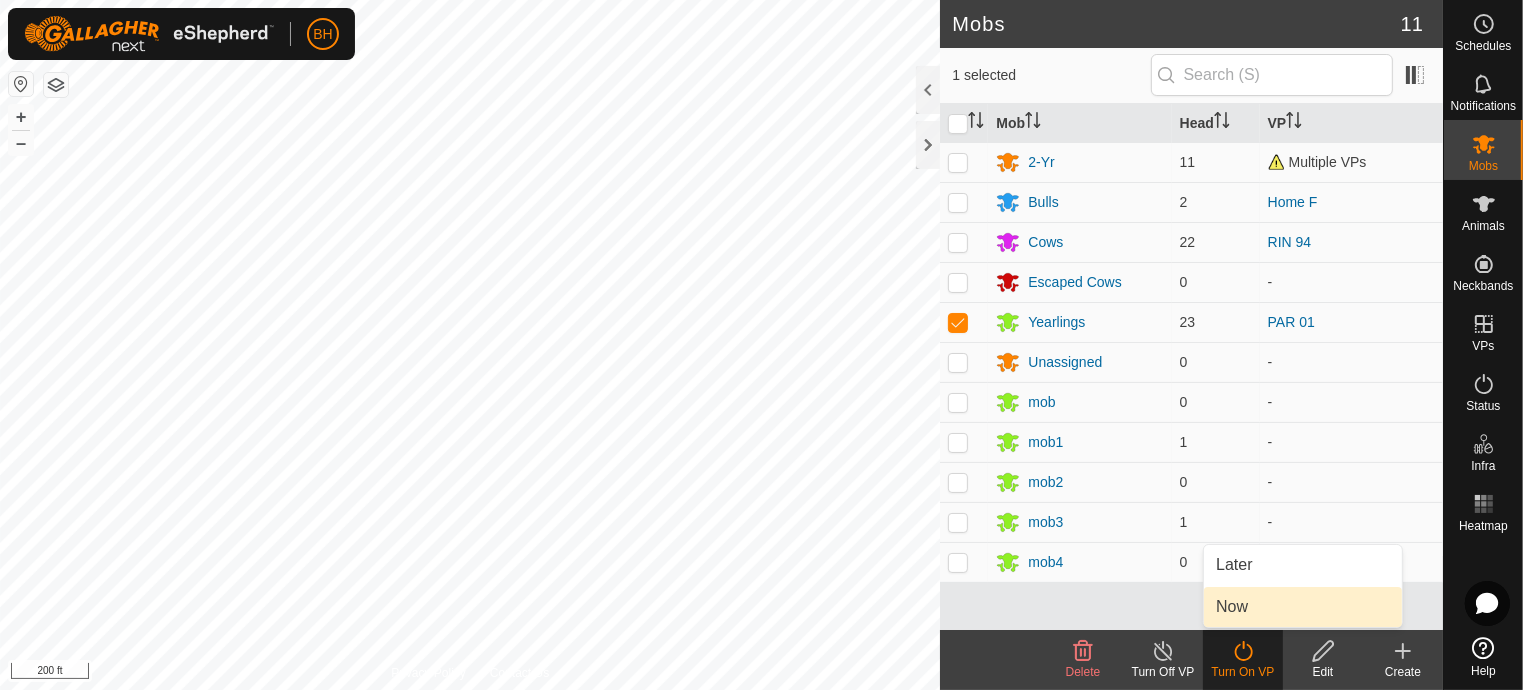 click on "Now" at bounding box center [1303, 607] 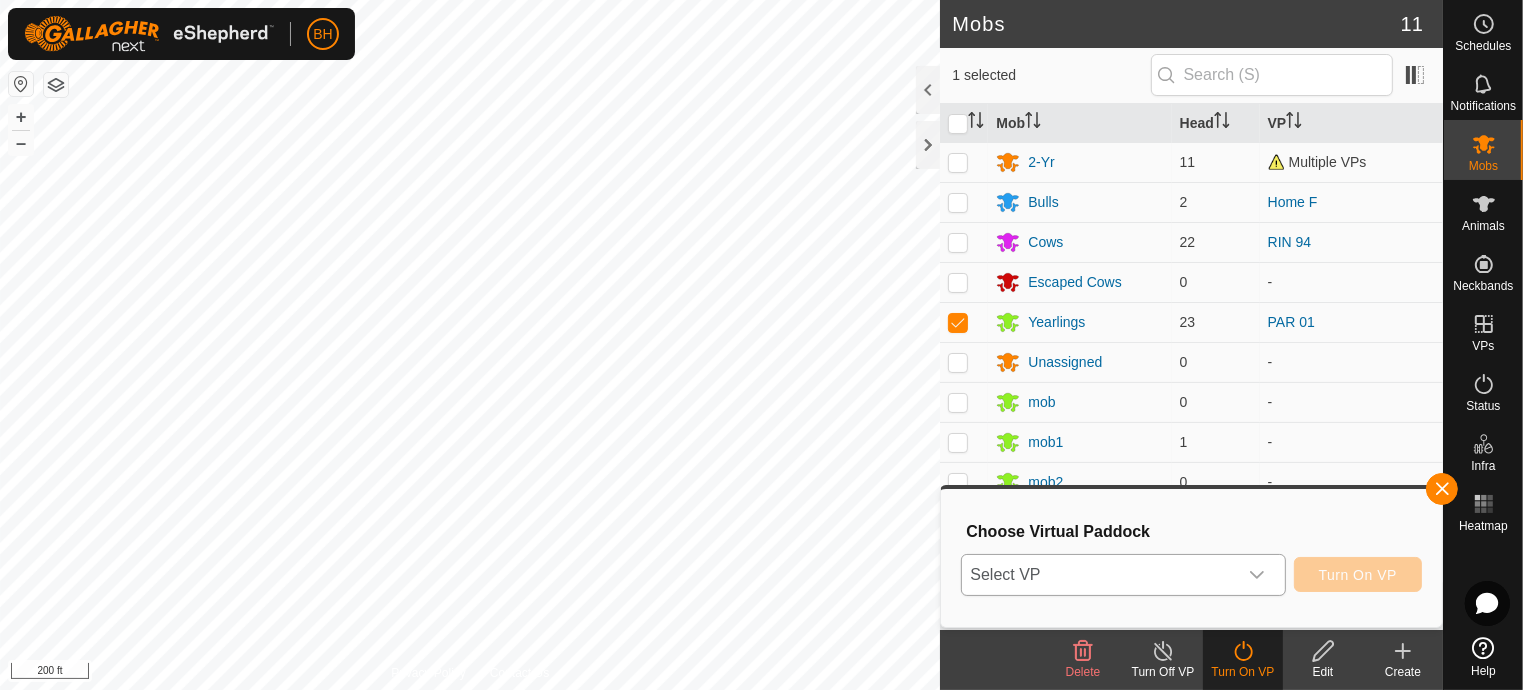 click on "Select VP" at bounding box center (1099, 575) 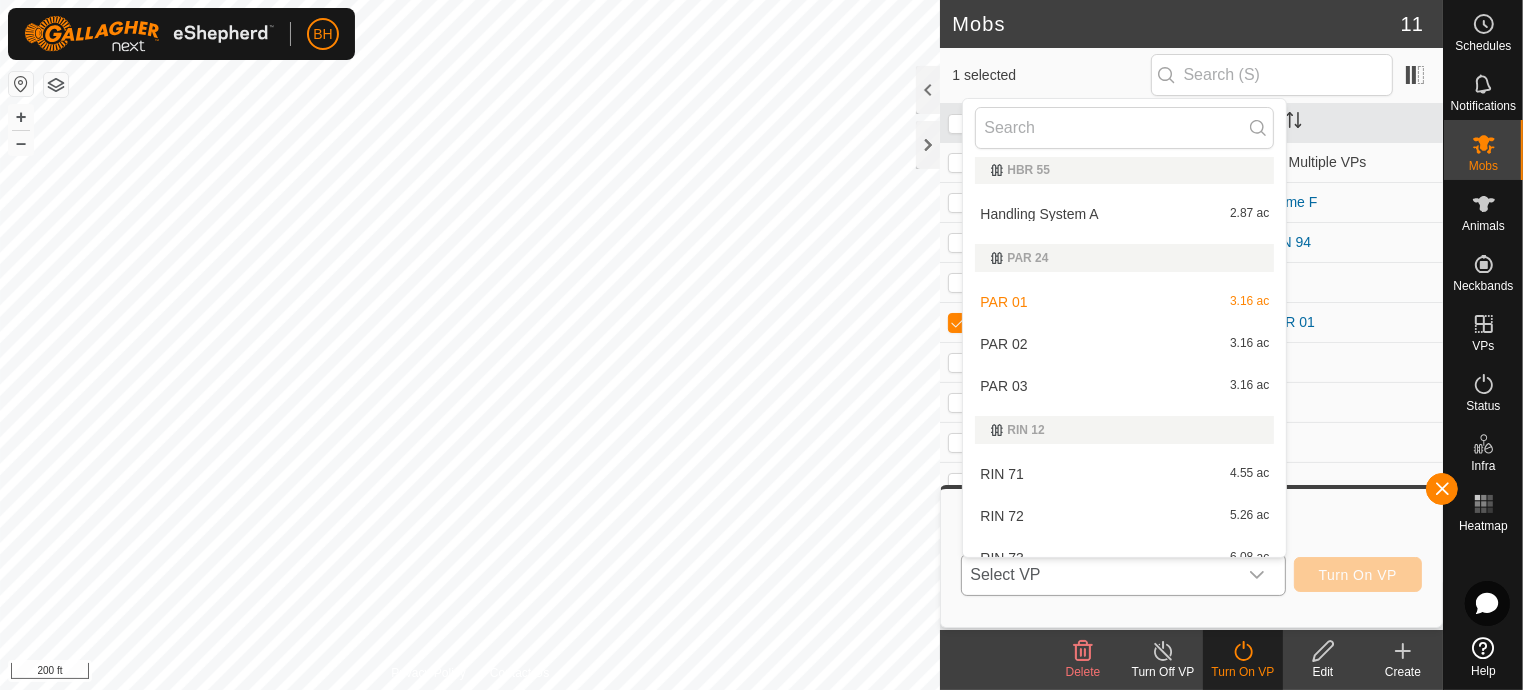 scroll, scrollTop: 400, scrollLeft: 0, axis: vertical 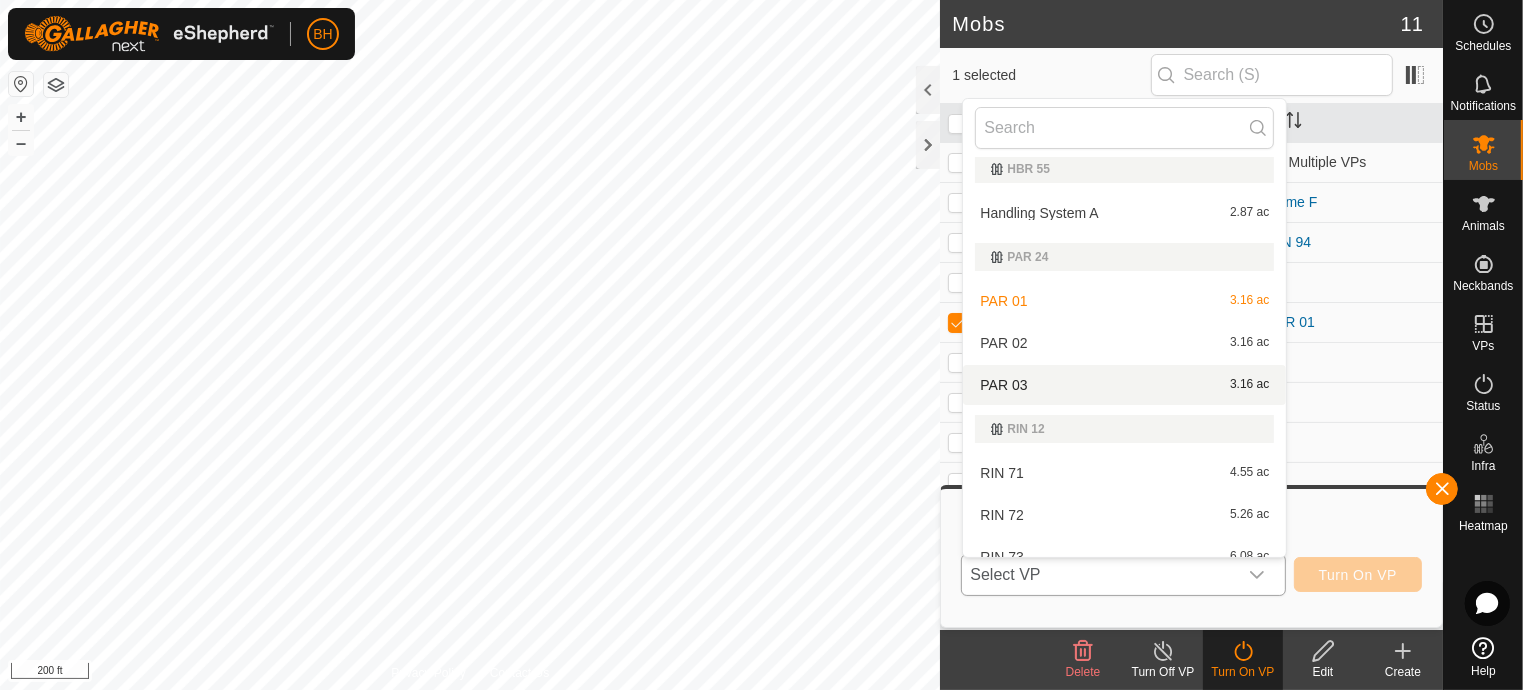 click on "PAR 03  3.16 ac" at bounding box center [1124, 385] 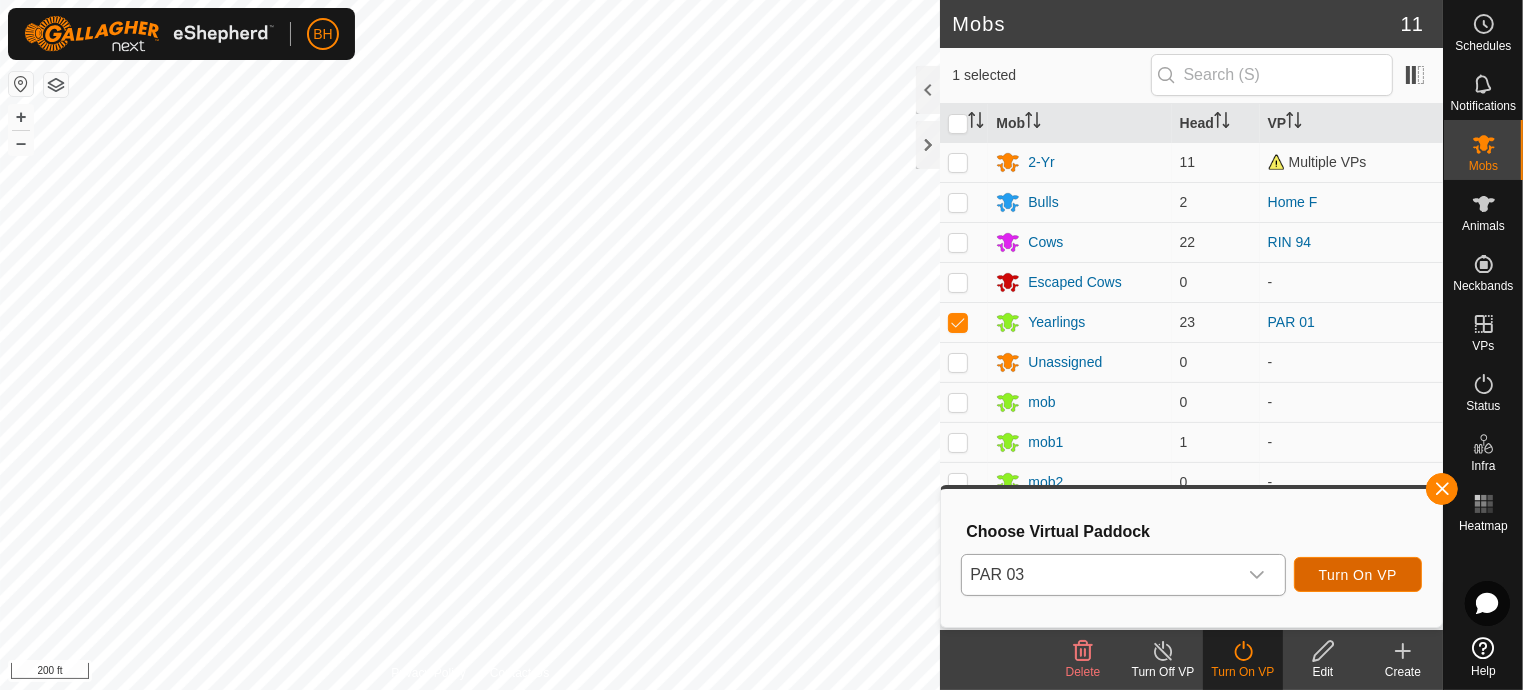 click on "Turn On VP" at bounding box center [1358, 575] 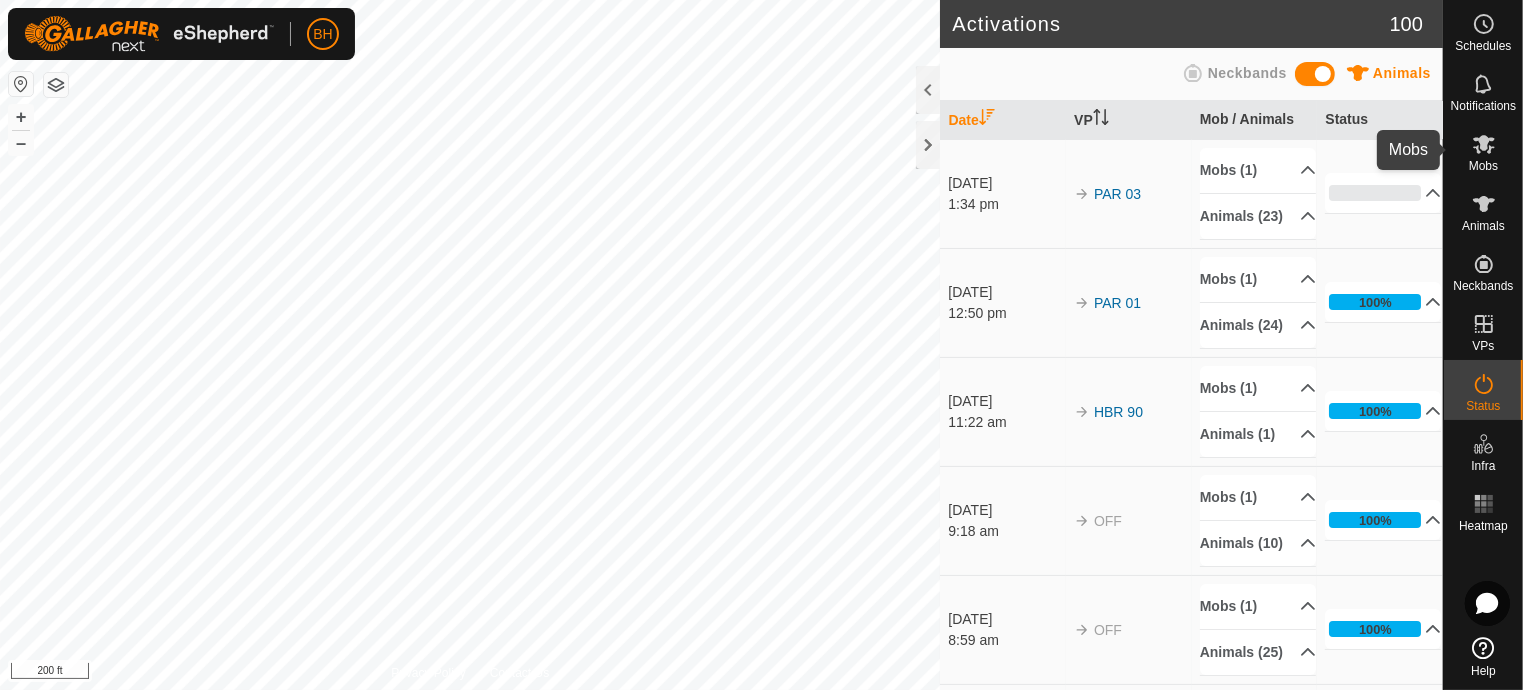 click 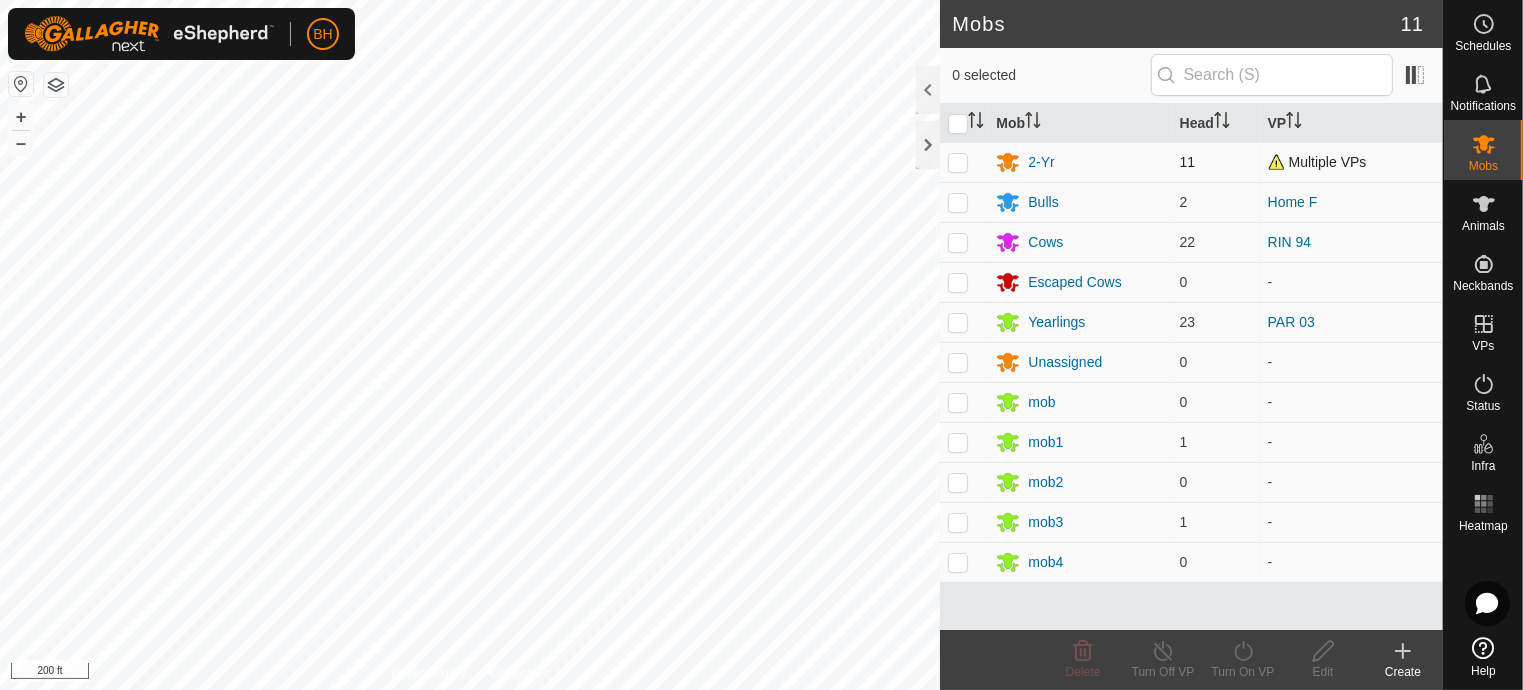 click at bounding box center [958, 162] 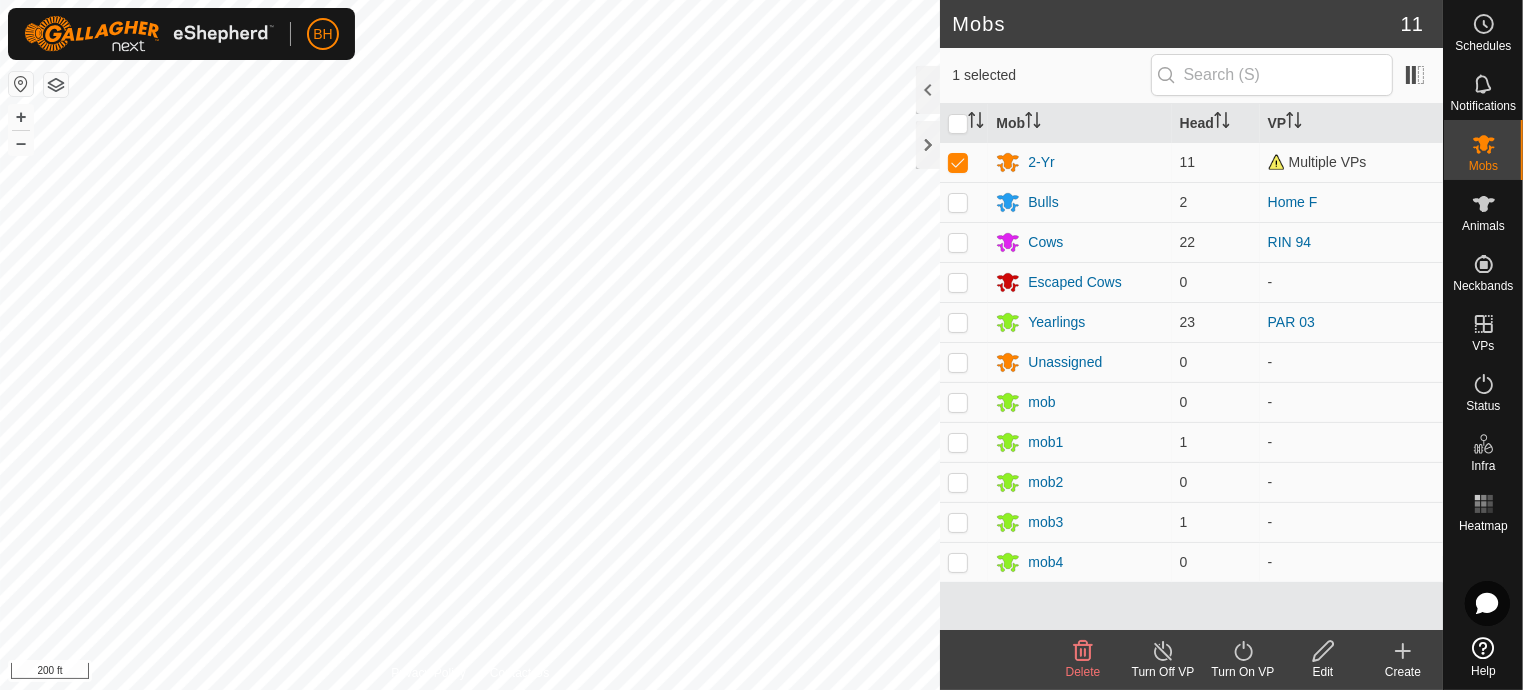 click 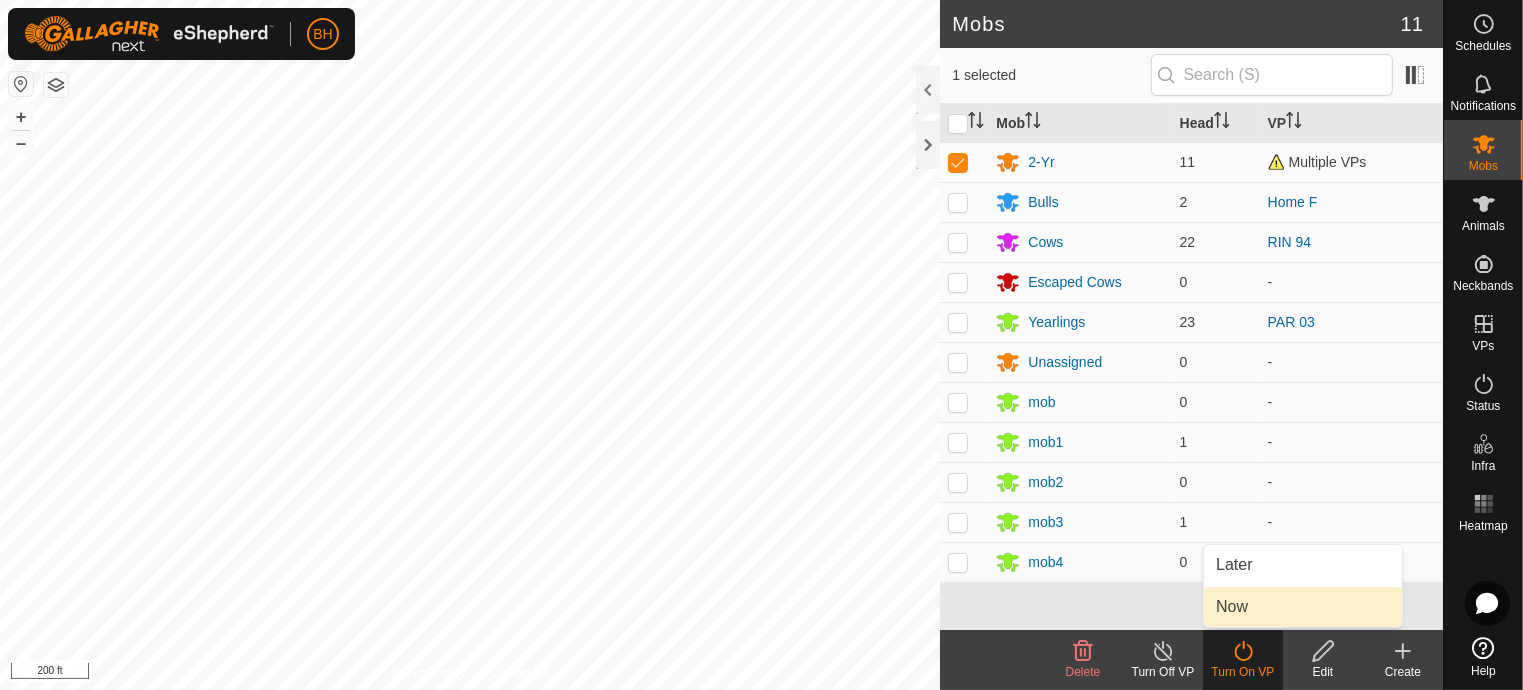 click on "Now" at bounding box center (1303, 607) 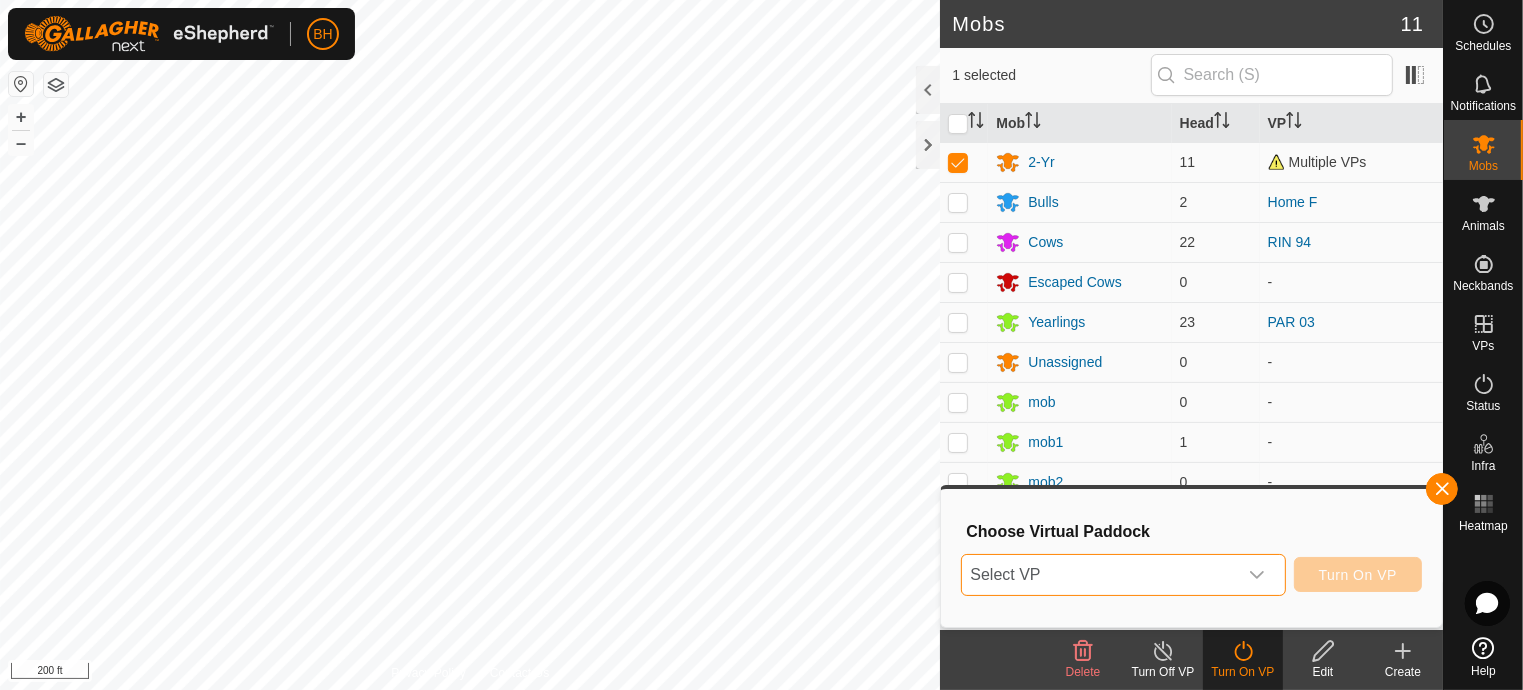 click on "Select VP" at bounding box center [1099, 575] 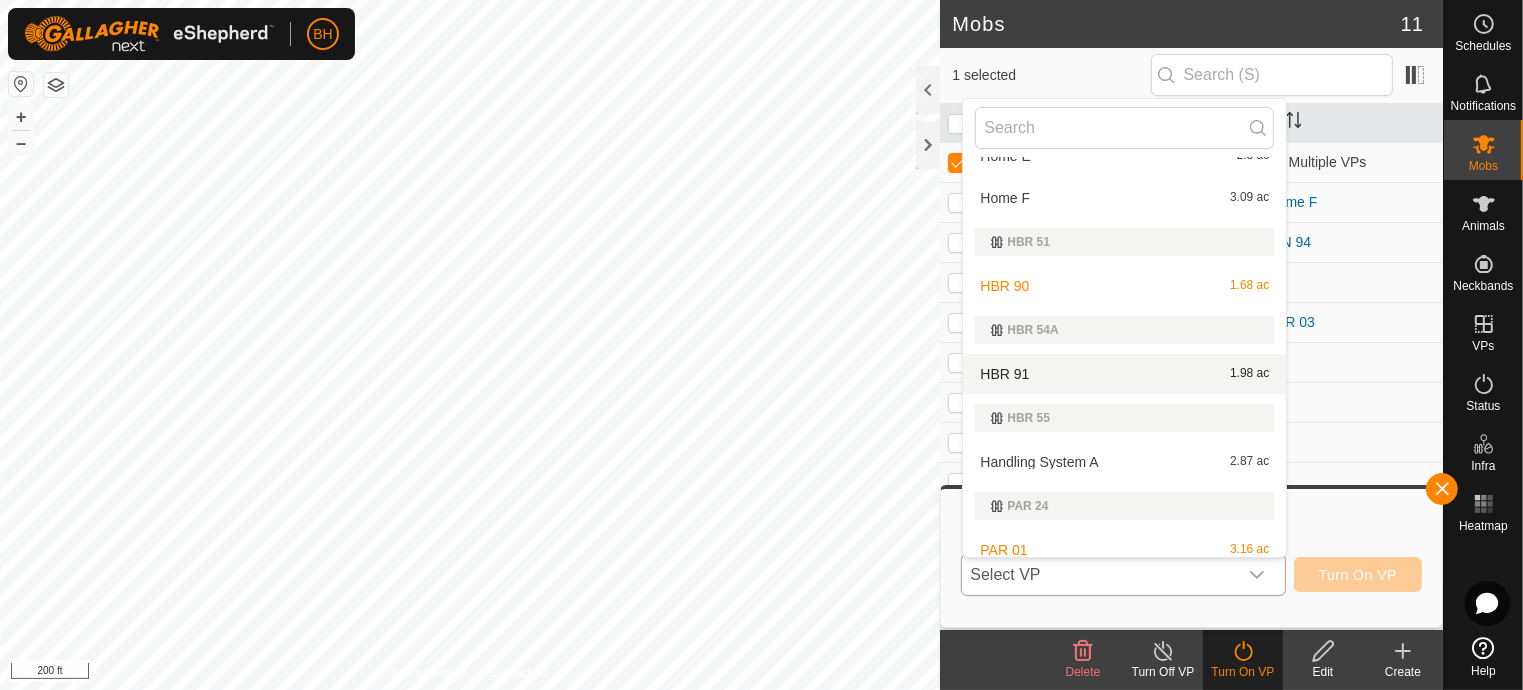 scroll, scrollTop: 200, scrollLeft: 0, axis: vertical 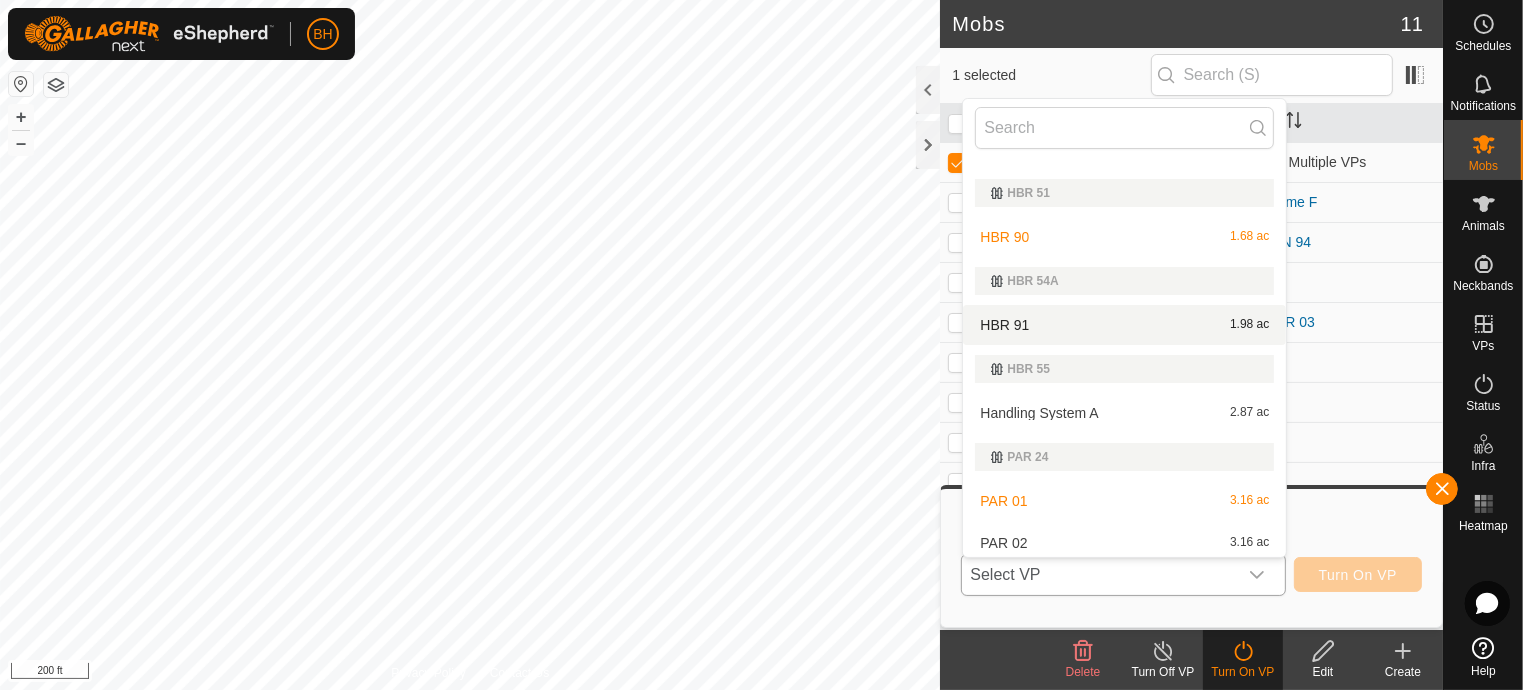 click on "HBR 91  1.98 ac" at bounding box center (1124, 325) 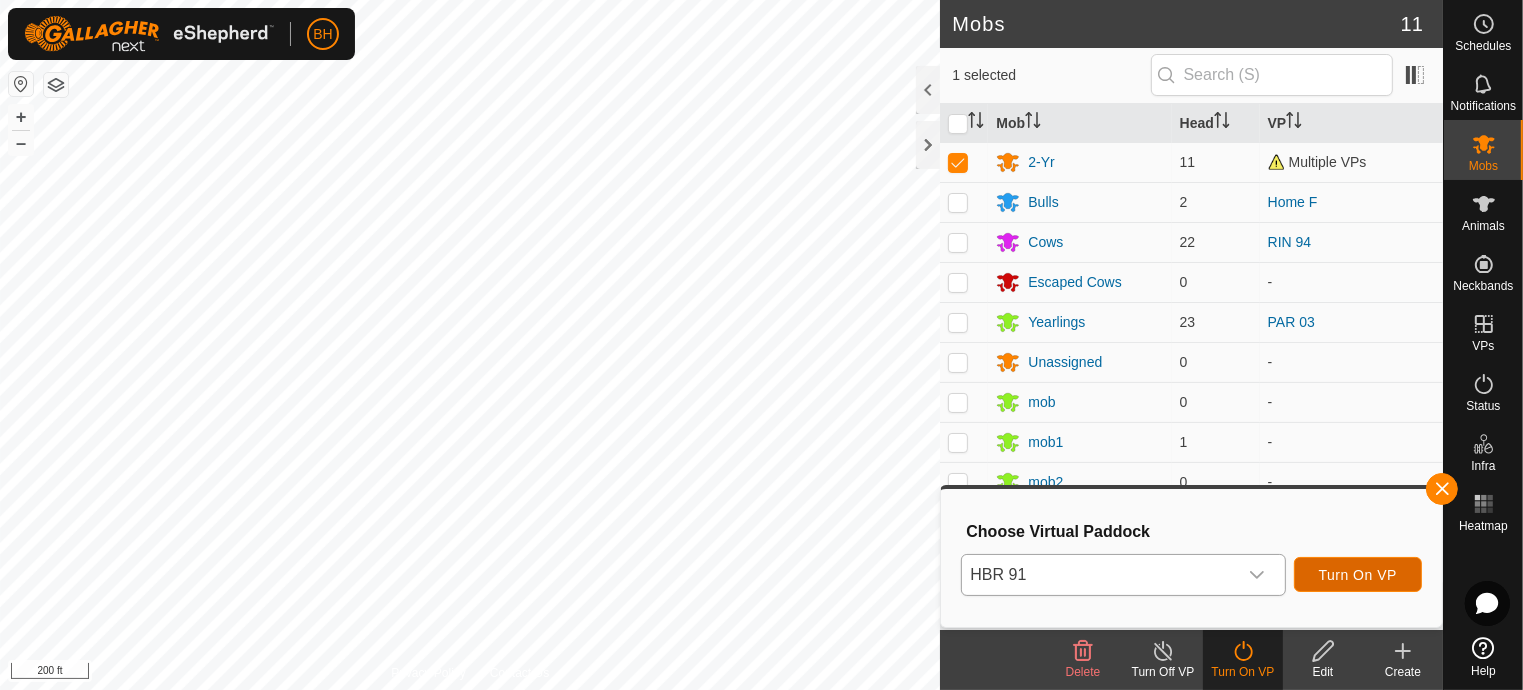click on "Turn On VP" at bounding box center (1358, 575) 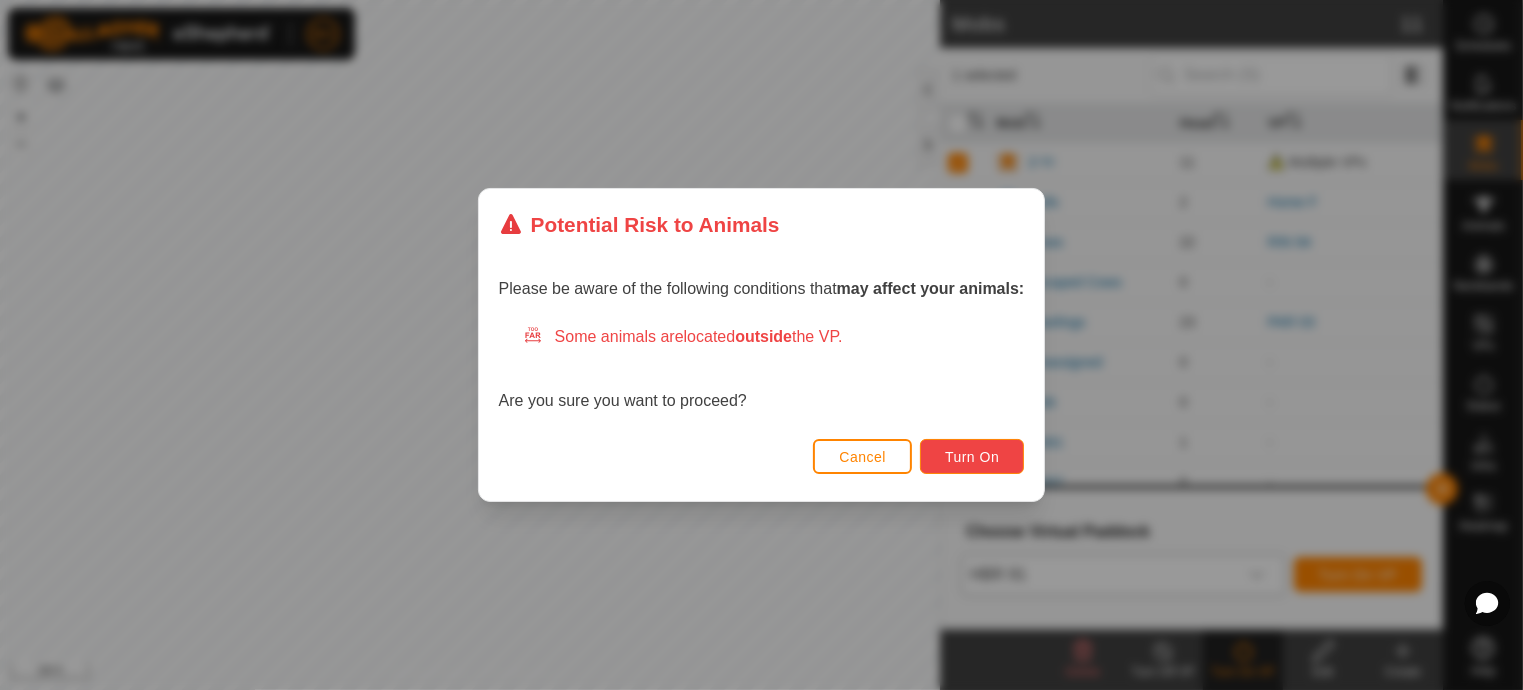 click on "Turn On" at bounding box center (972, 457) 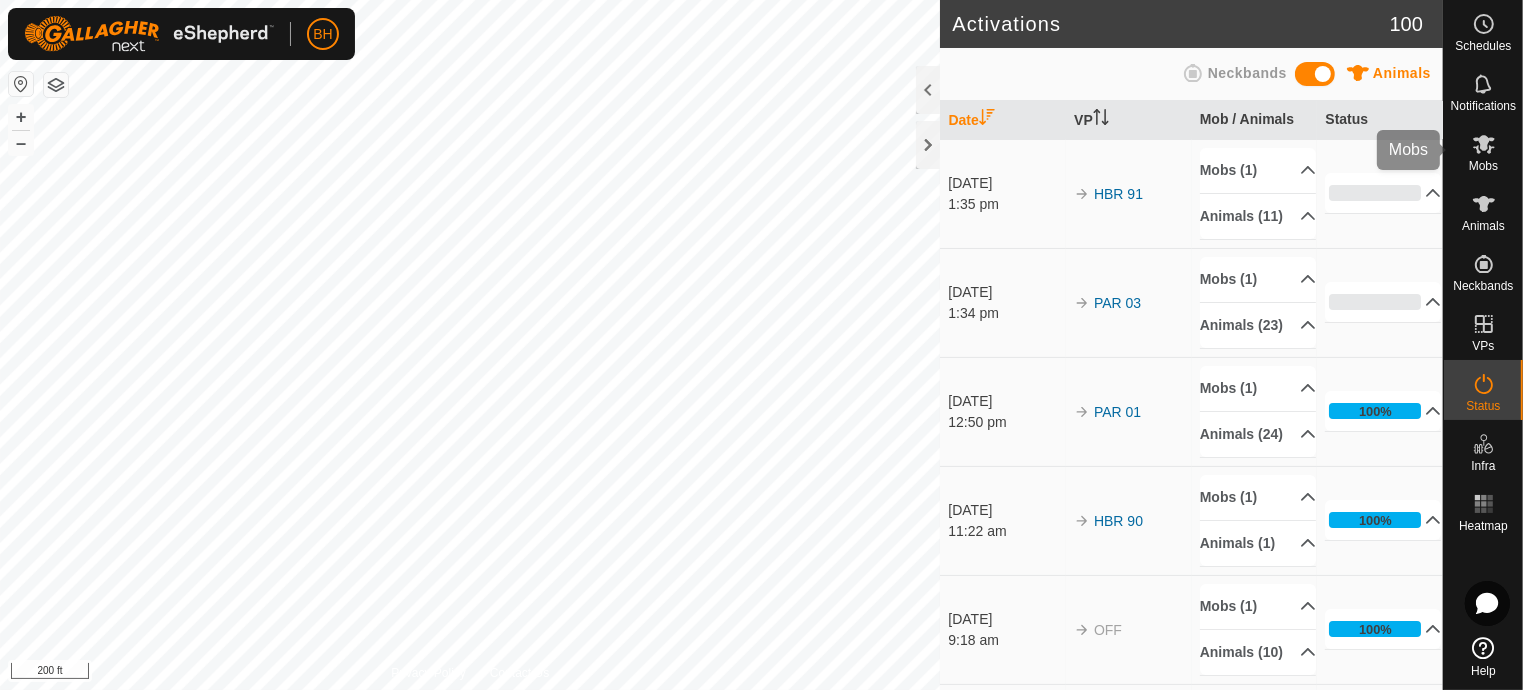 click 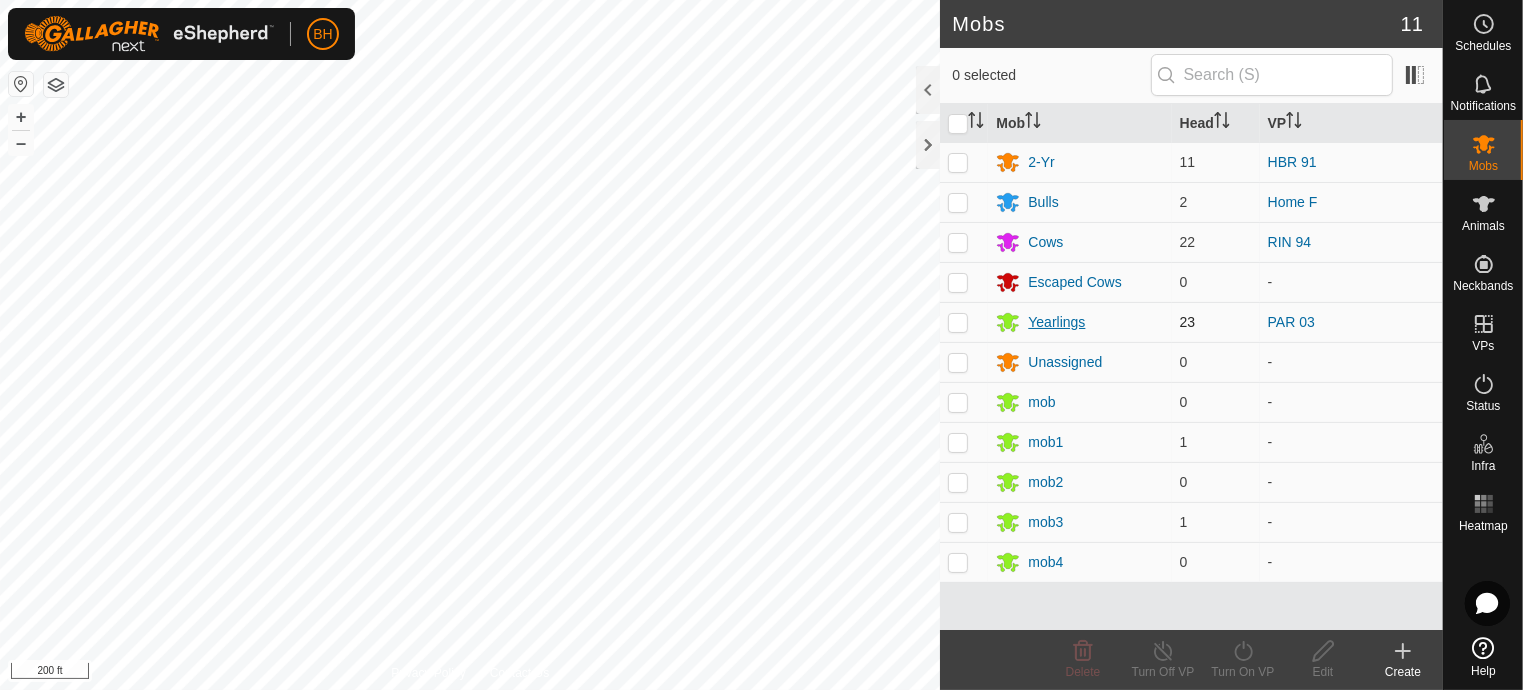 click on "Yearlings" at bounding box center [1056, 322] 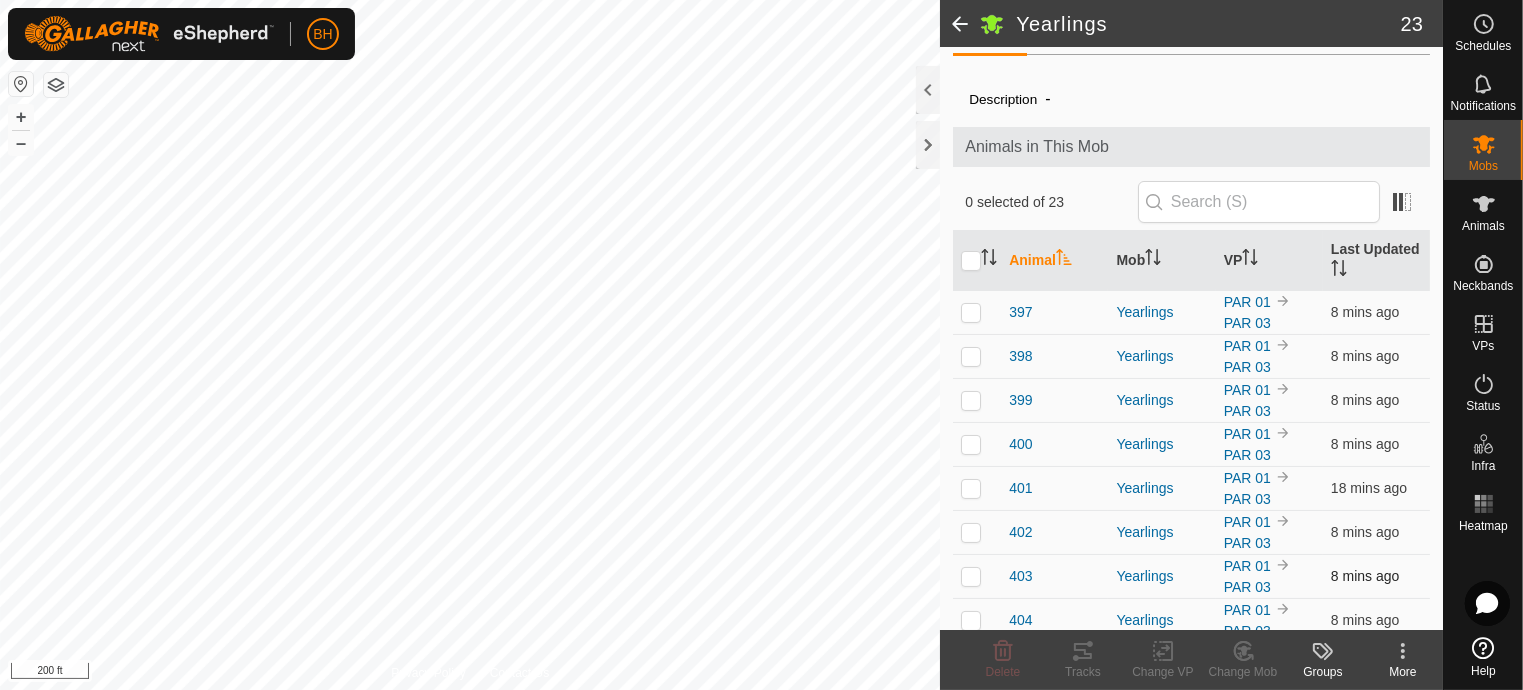 scroll, scrollTop: 0, scrollLeft: 0, axis: both 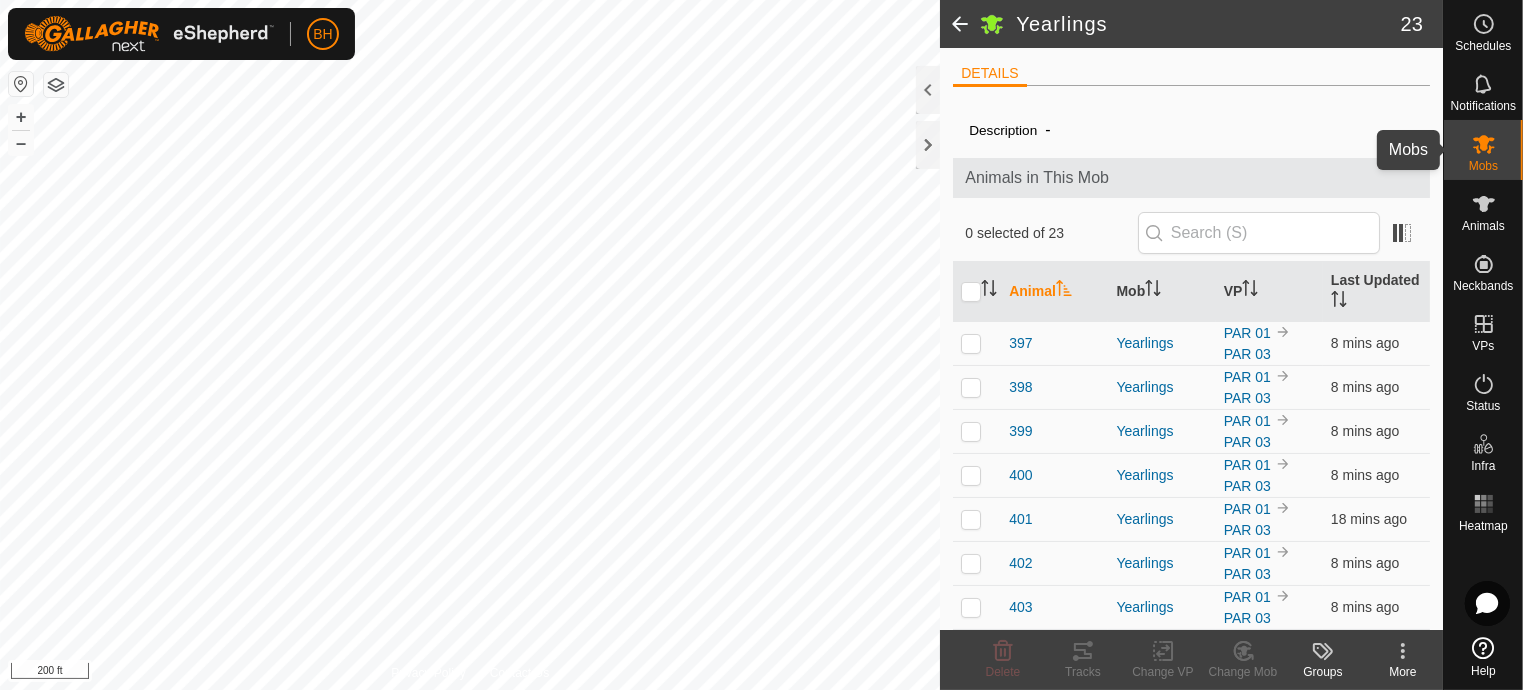 click at bounding box center [1484, 144] 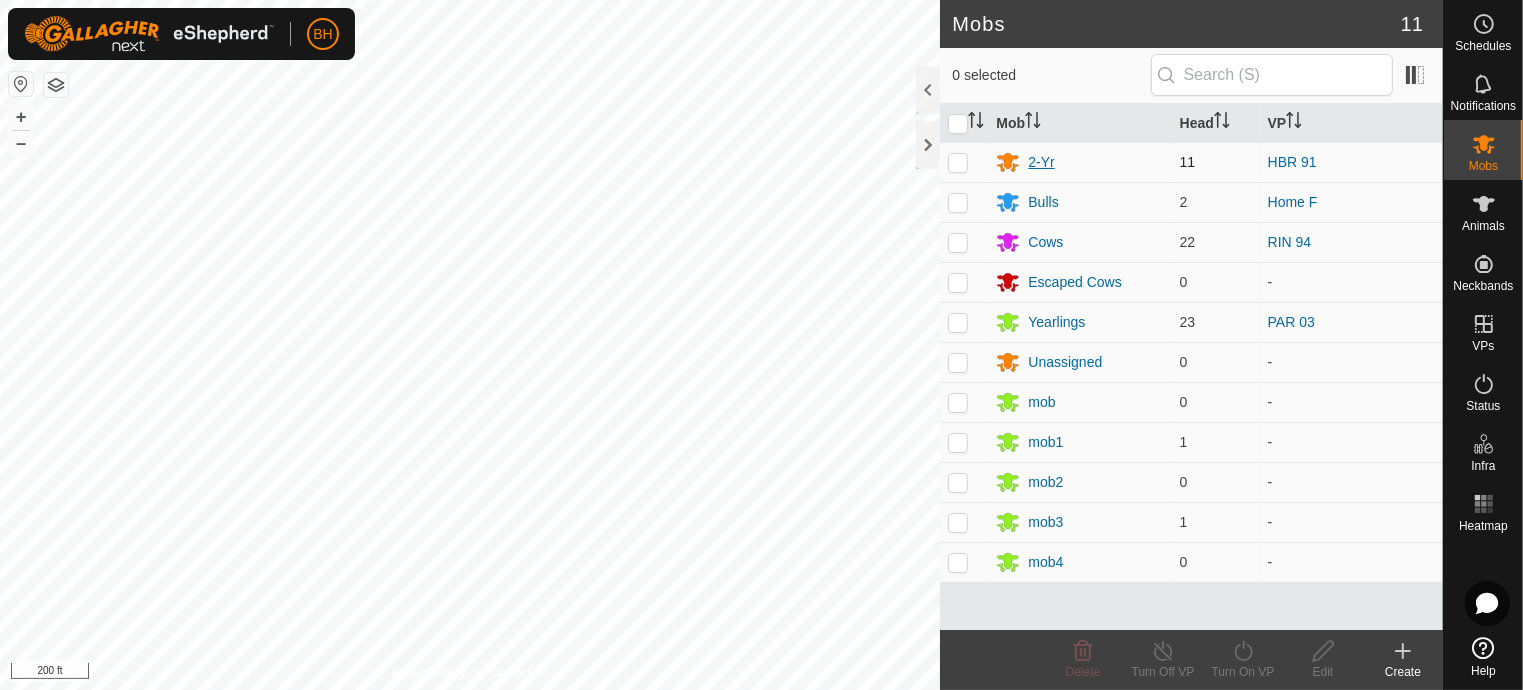 click on "2-Yr" at bounding box center (1041, 162) 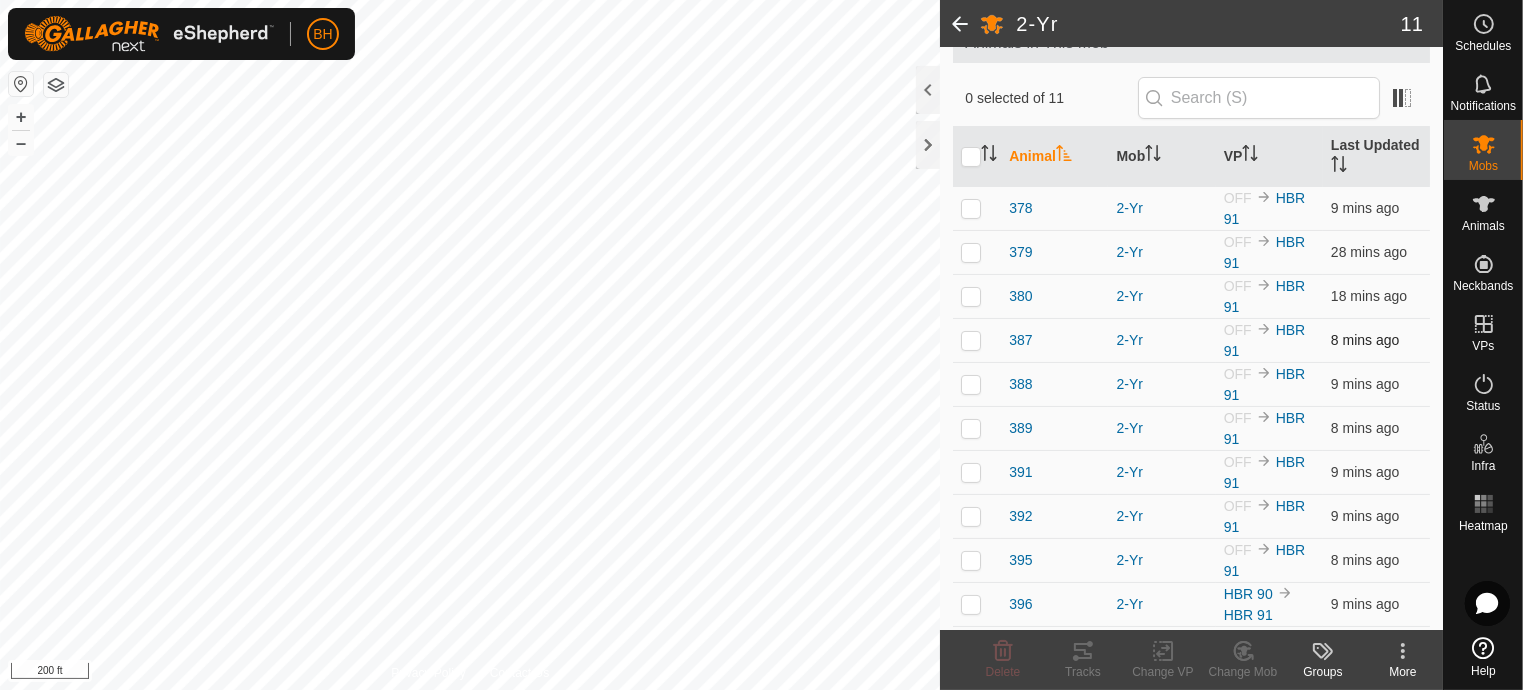 scroll, scrollTop: 170, scrollLeft: 0, axis: vertical 